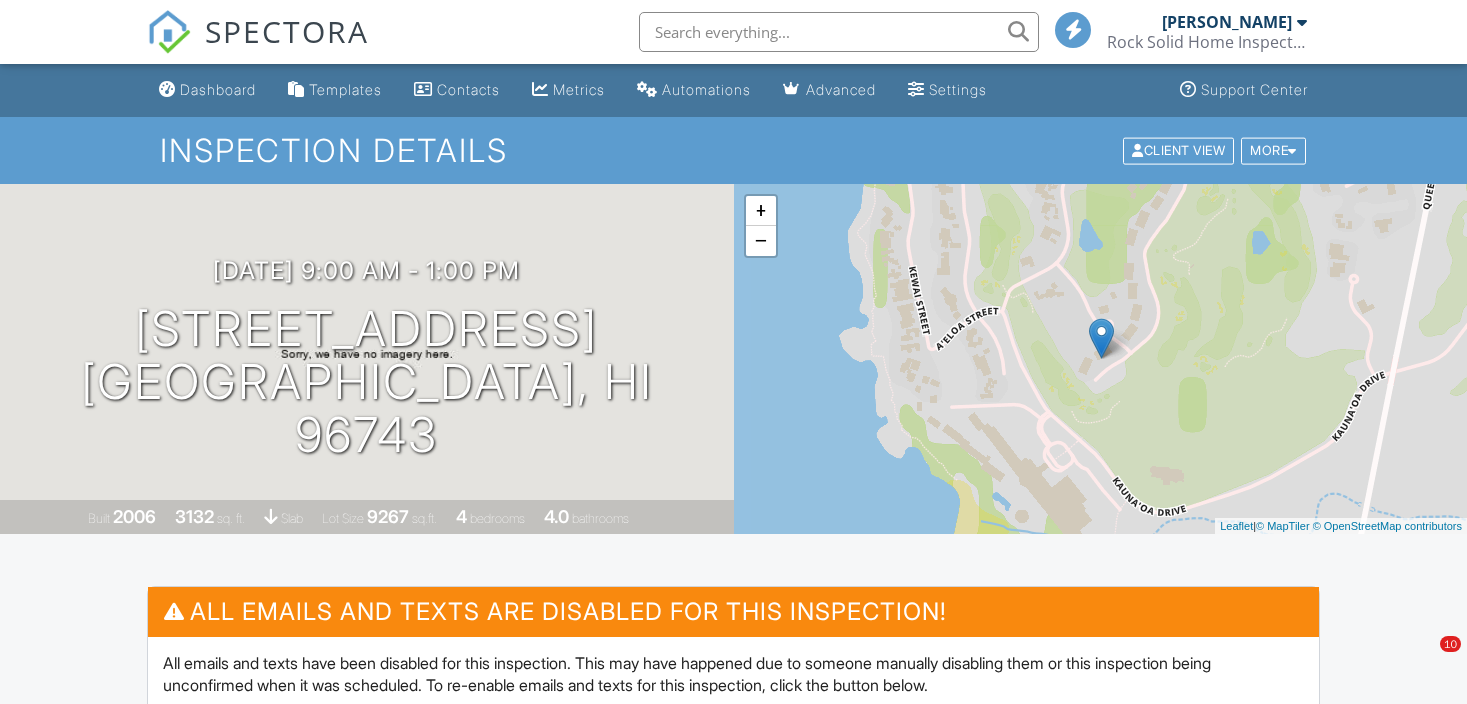 scroll, scrollTop: 0, scrollLeft: 0, axis: both 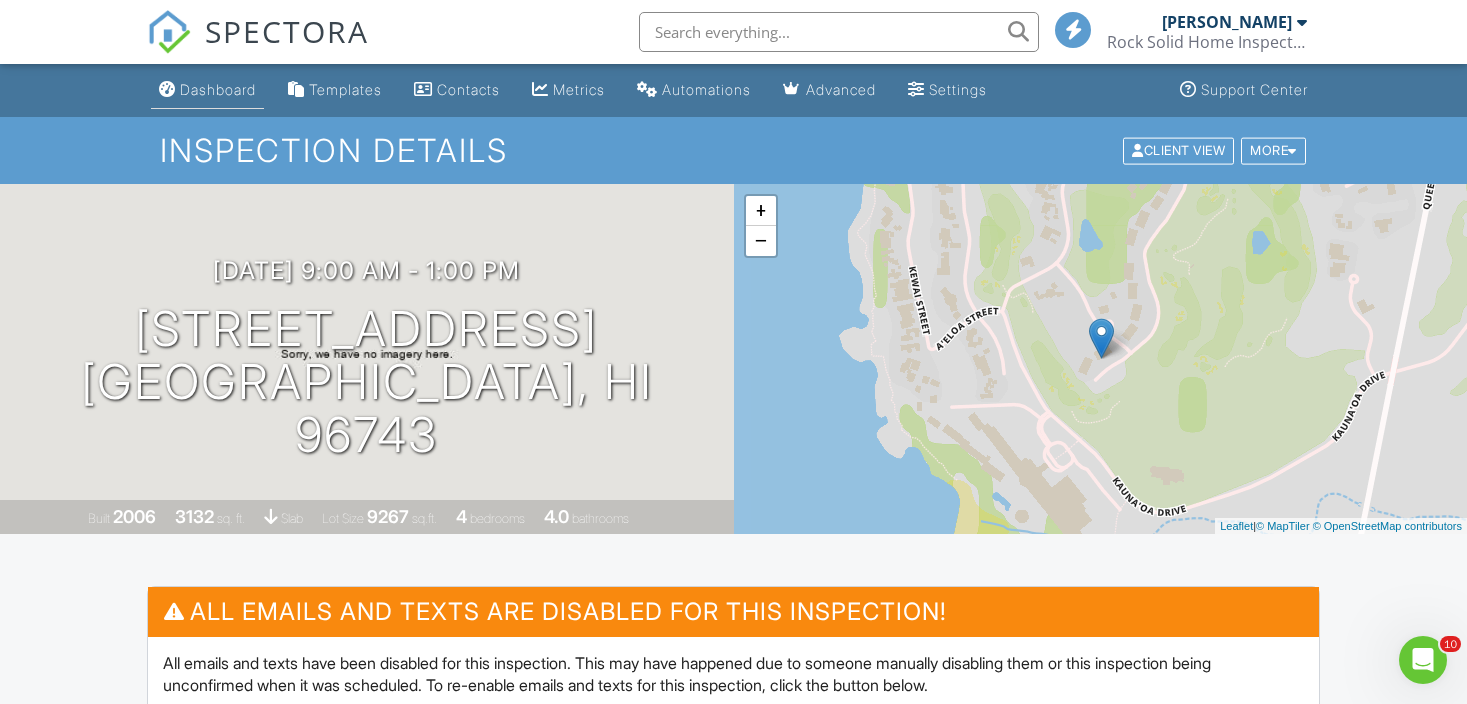 click on "Dashboard" at bounding box center (218, 89) 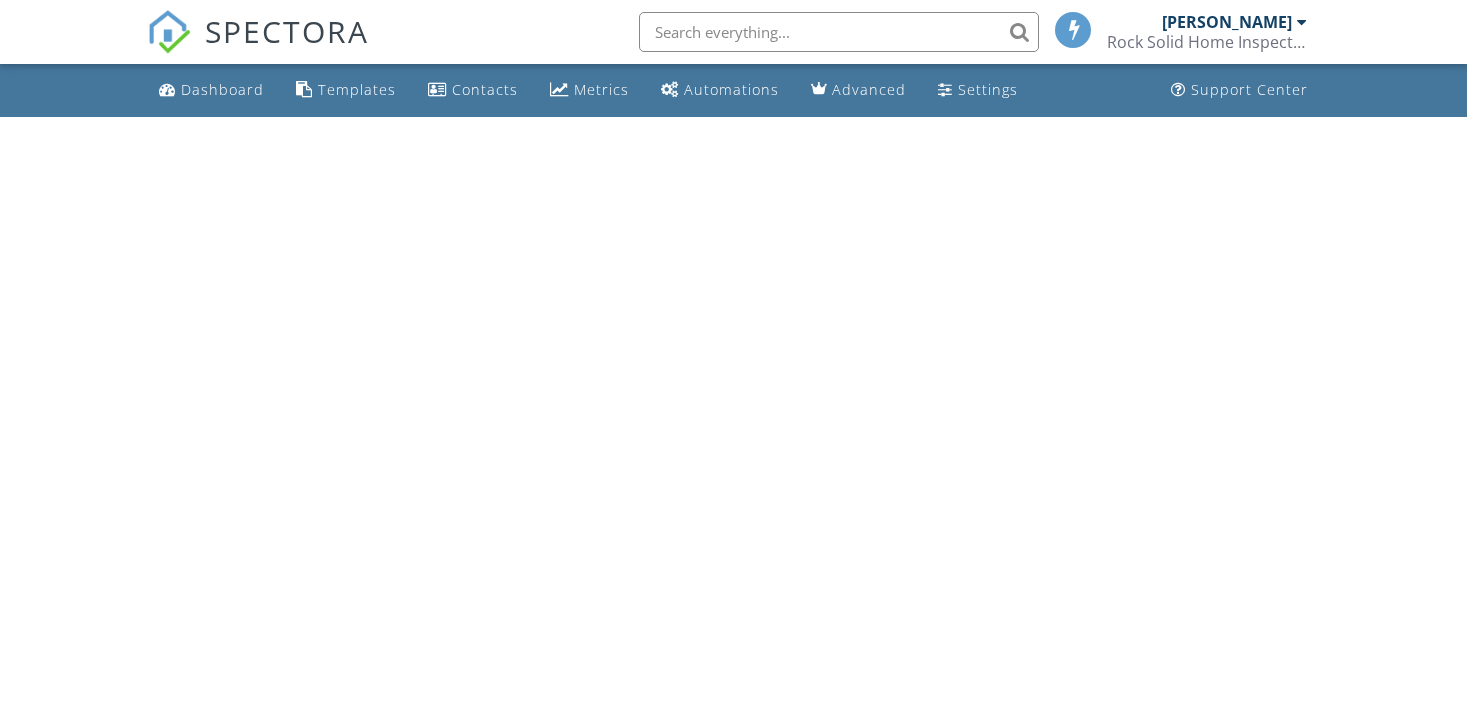 scroll, scrollTop: 0, scrollLeft: 0, axis: both 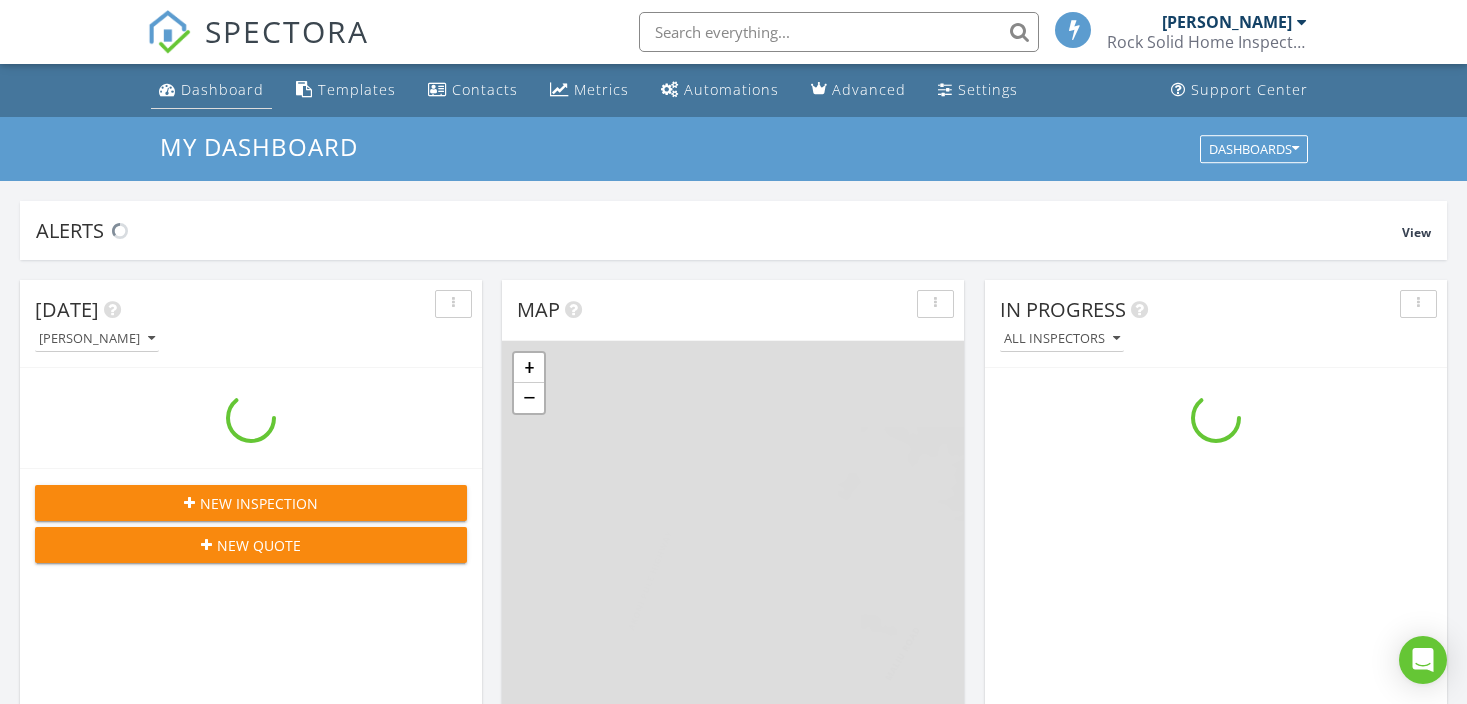 click on "Dashboard" at bounding box center (211, 90) 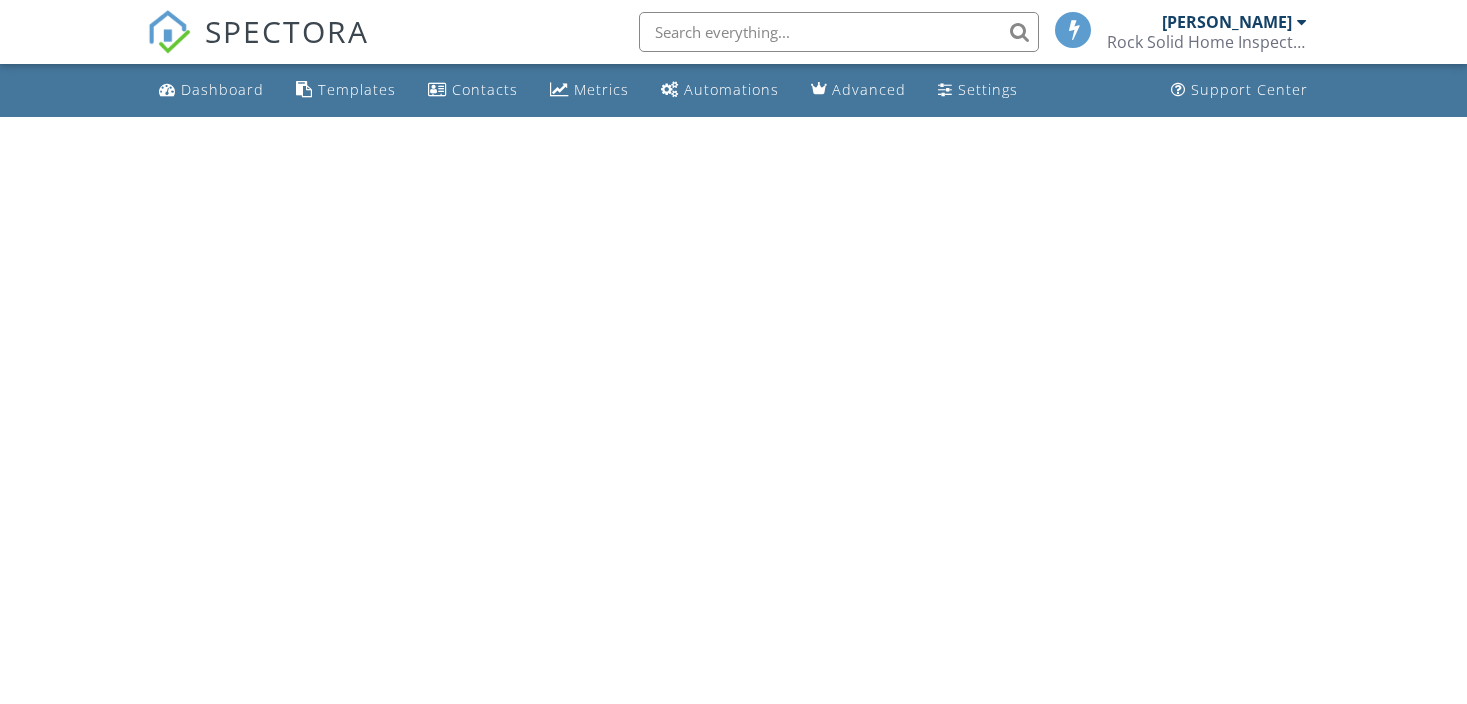scroll, scrollTop: 0, scrollLeft: 0, axis: both 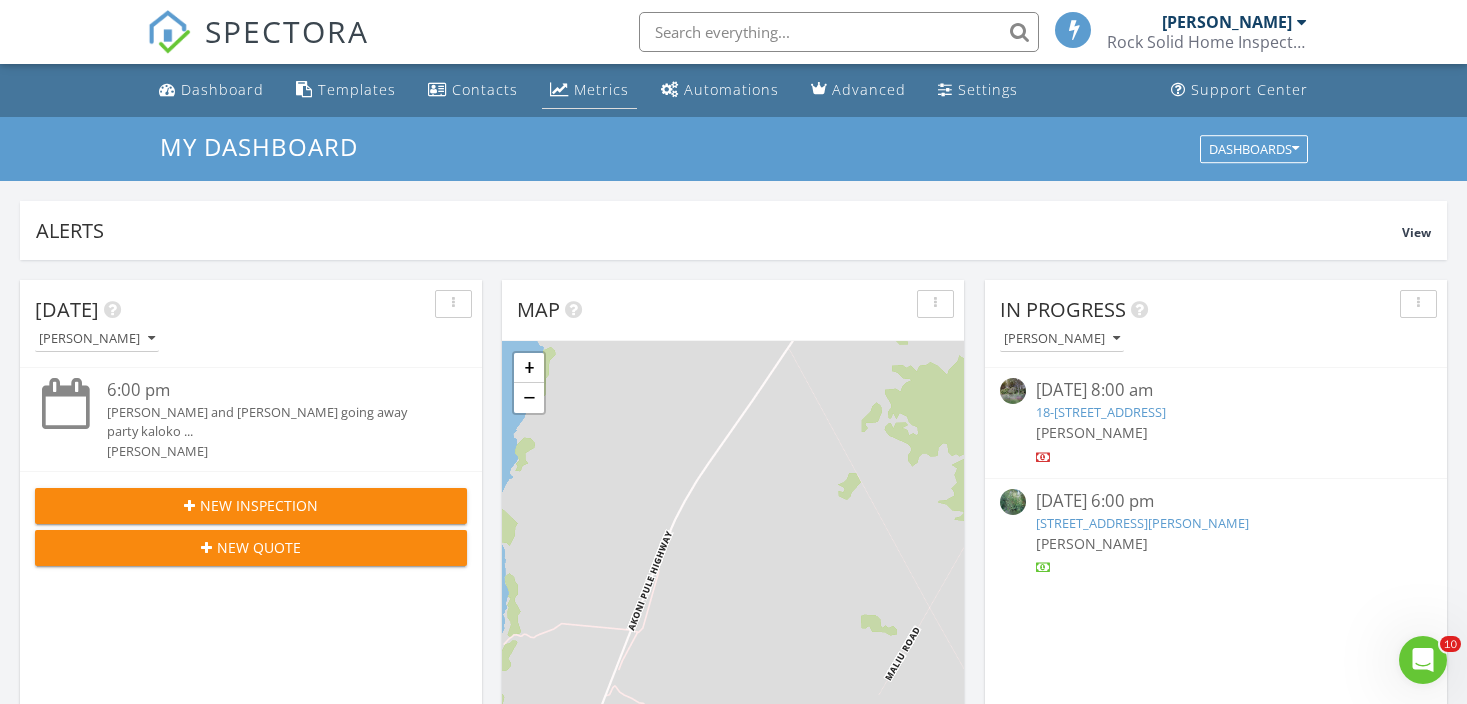 click on "Metrics" at bounding box center (601, 89) 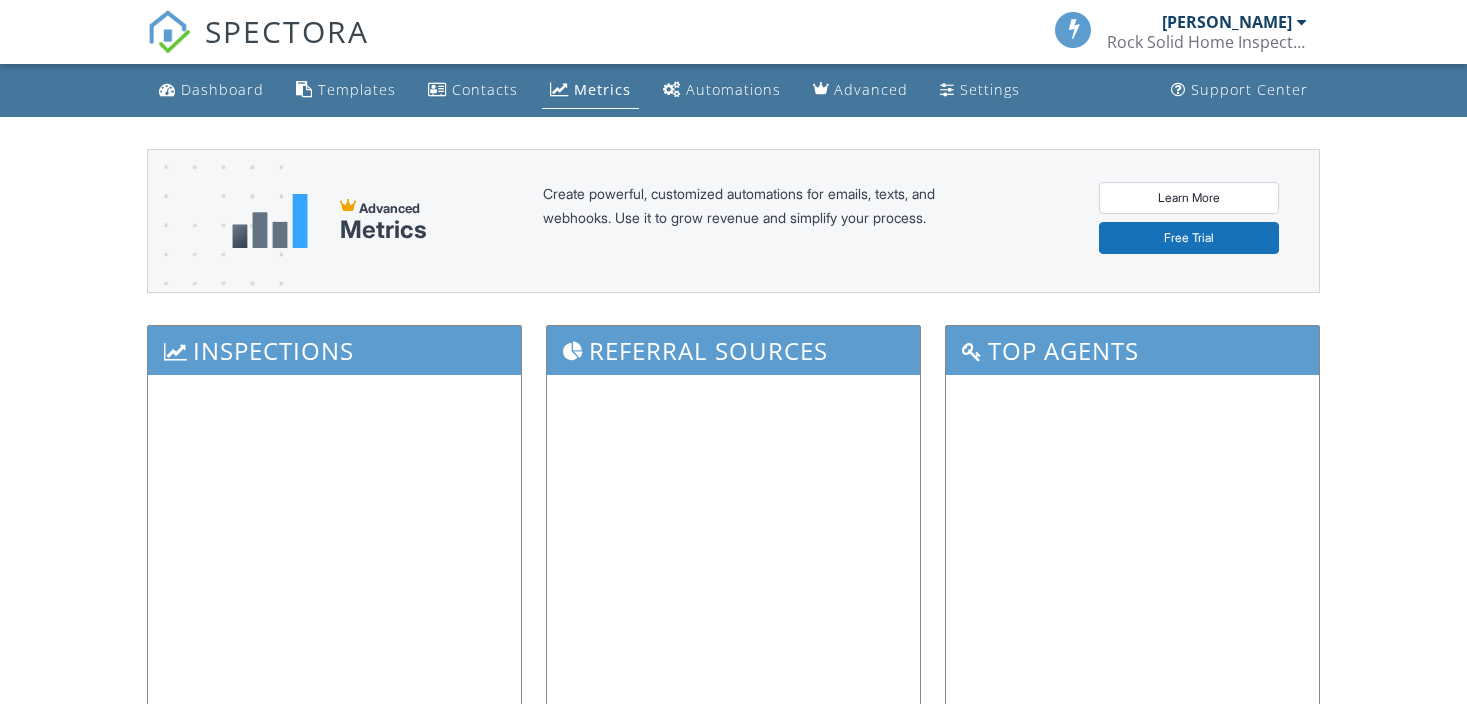 scroll, scrollTop: 0, scrollLeft: 0, axis: both 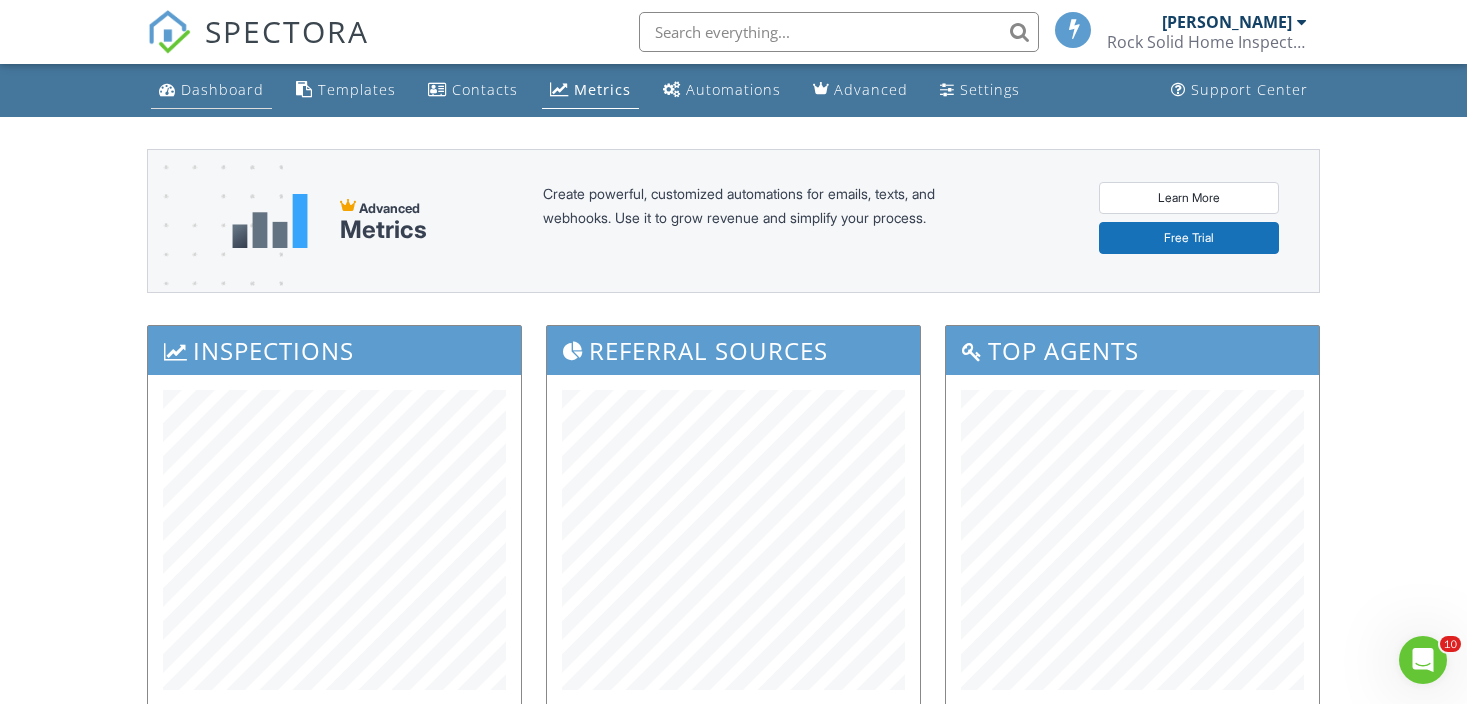 click on "Dashboard" at bounding box center (211, 90) 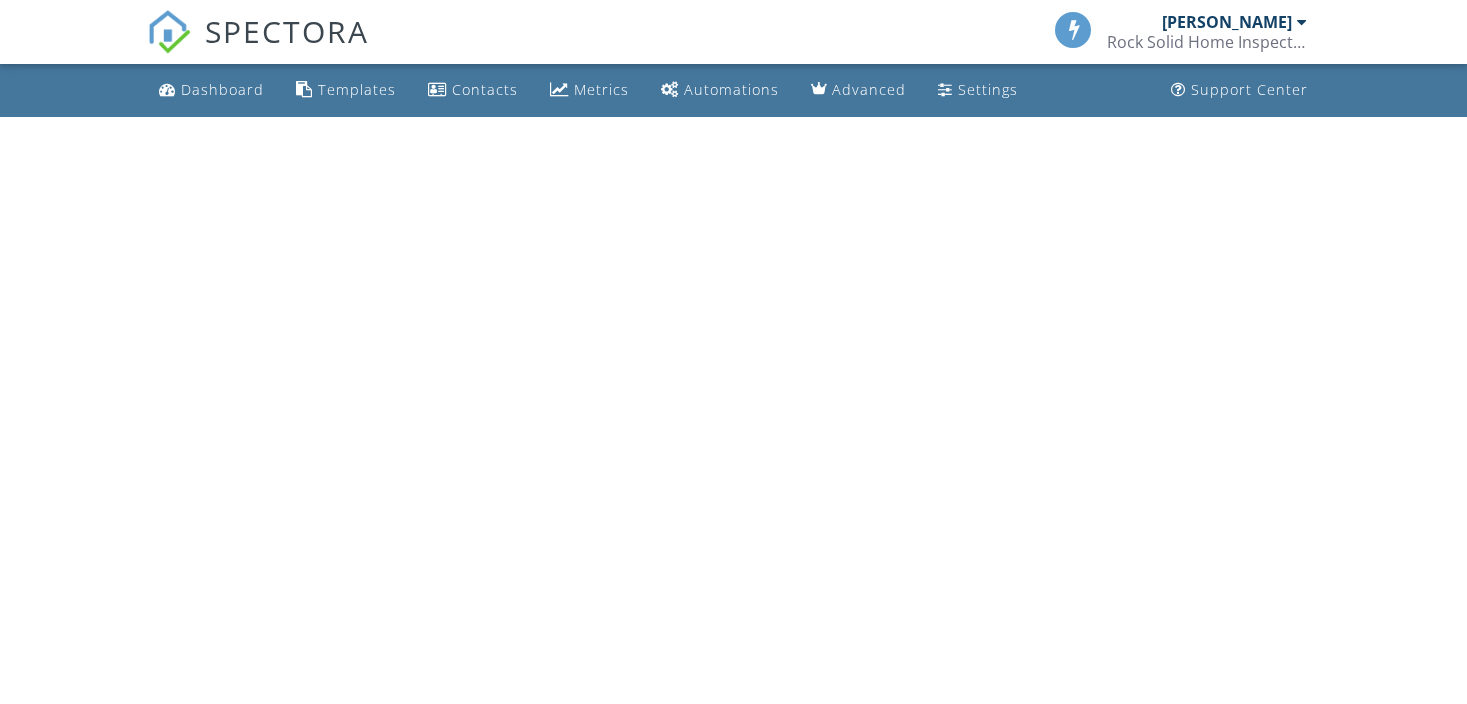 scroll, scrollTop: 0, scrollLeft: 0, axis: both 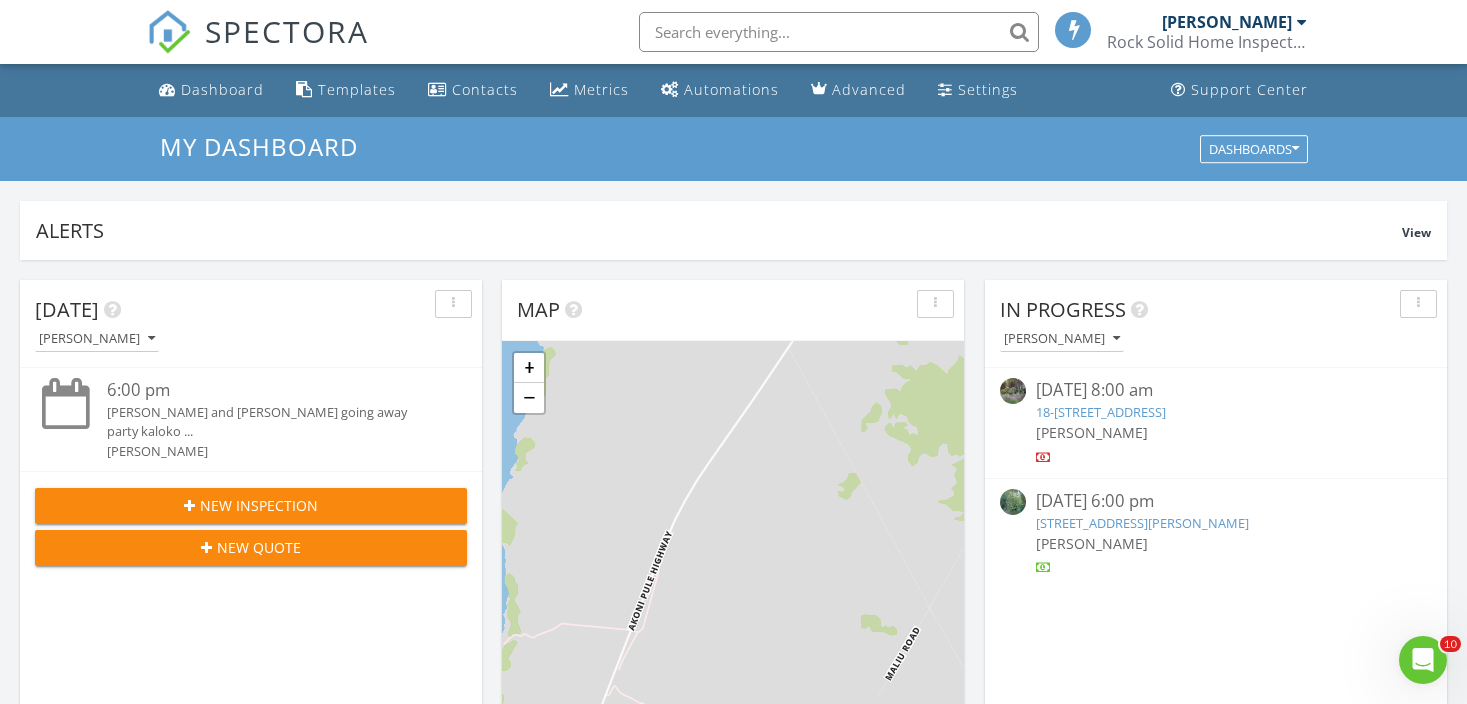 click on "New Inspection" at bounding box center (259, 505) 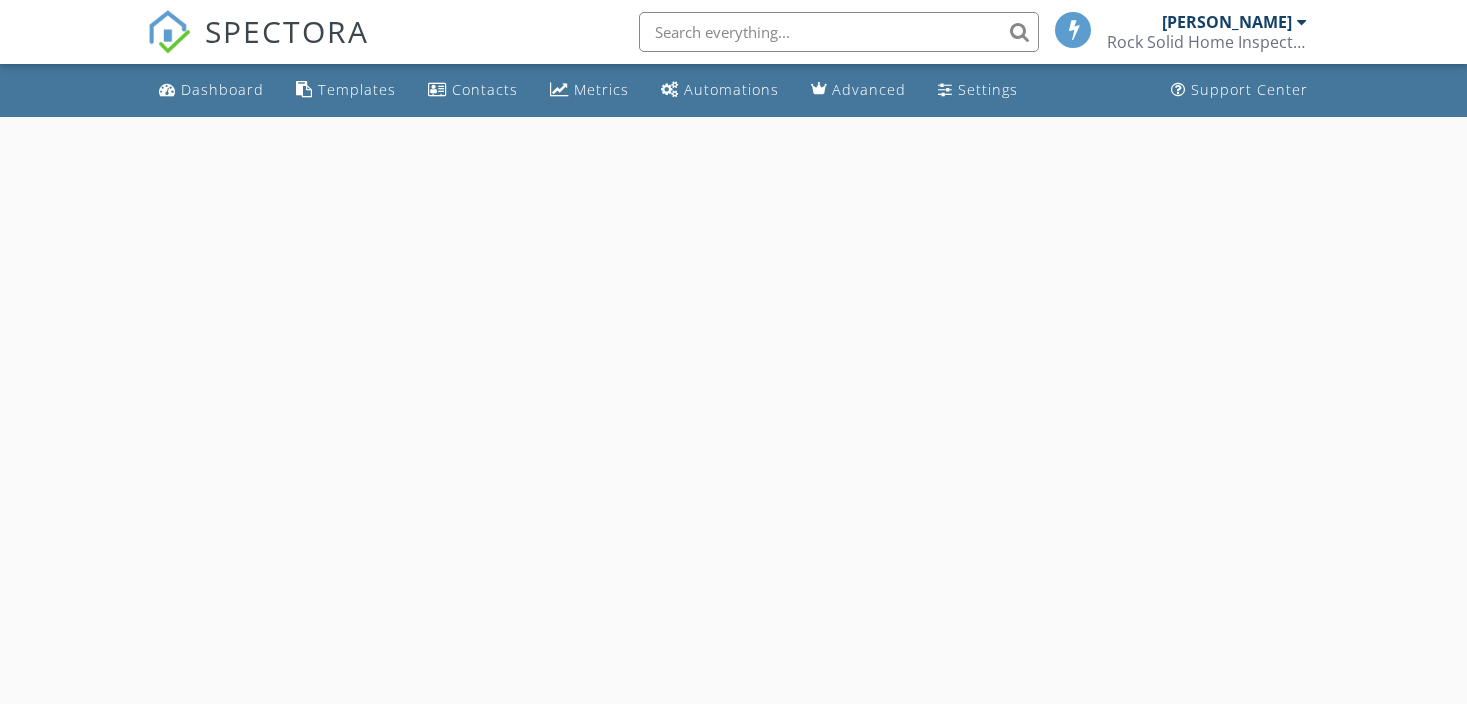 scroll, scrollTop: 0, scrollLeft: 0, axis: both 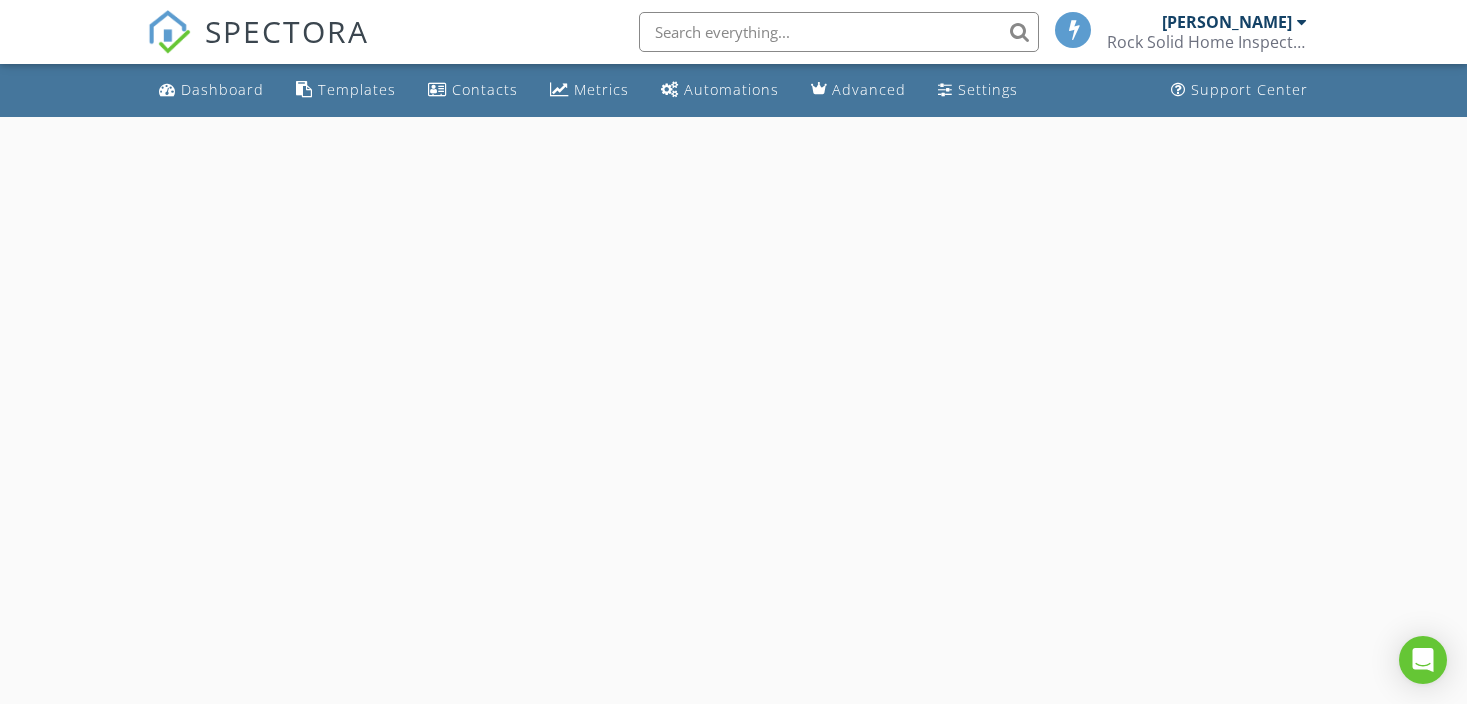 select on "6" 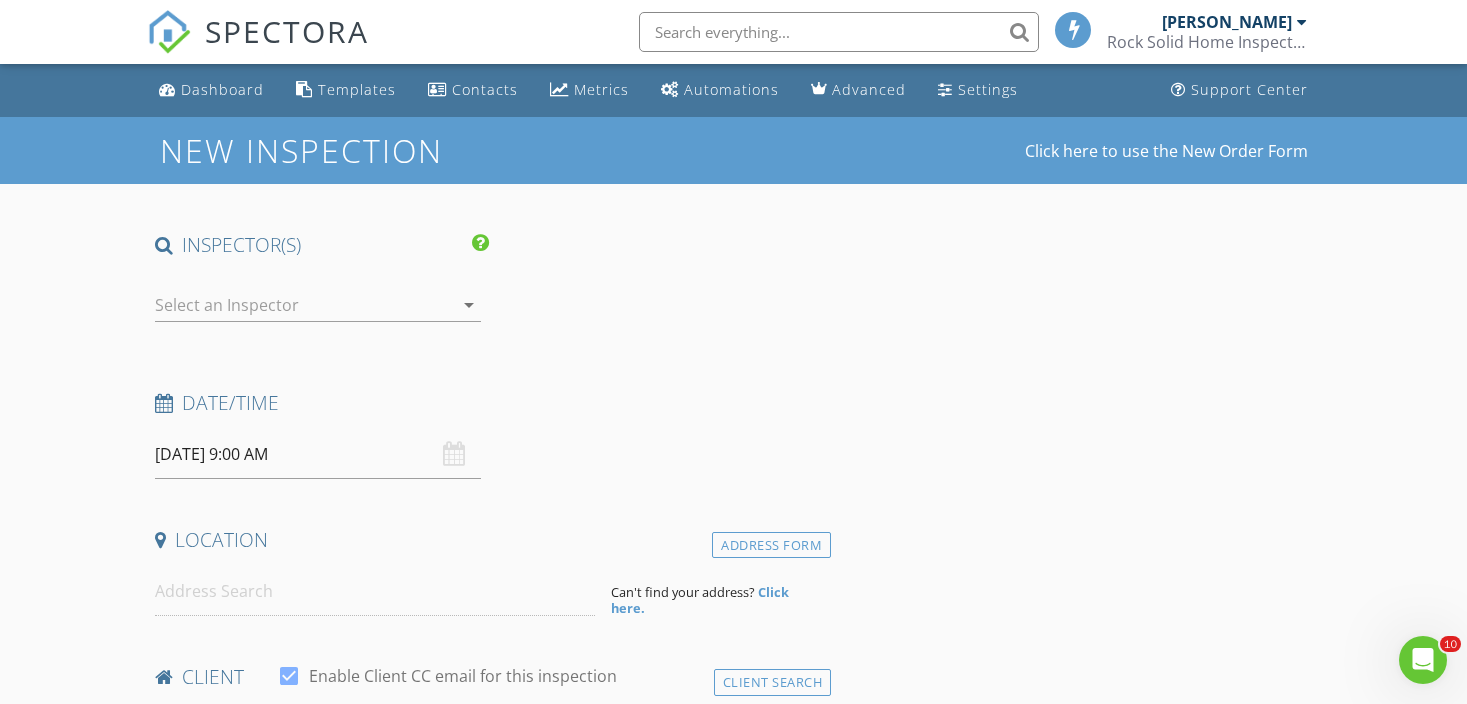 scroll, scrollTop: 0, scrollLeft: 0, axis: both 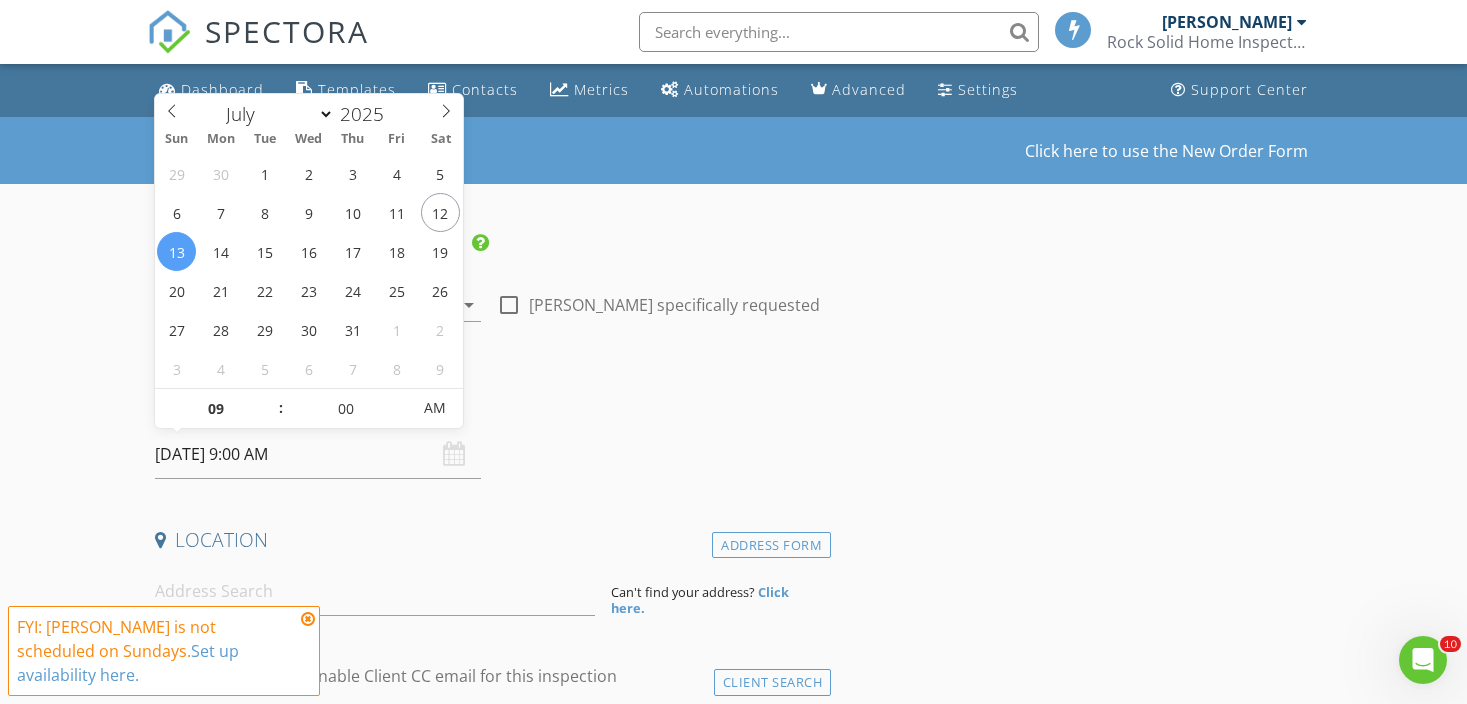click on "[DATE] 9:00 AM" at bounding box center [318, 454] 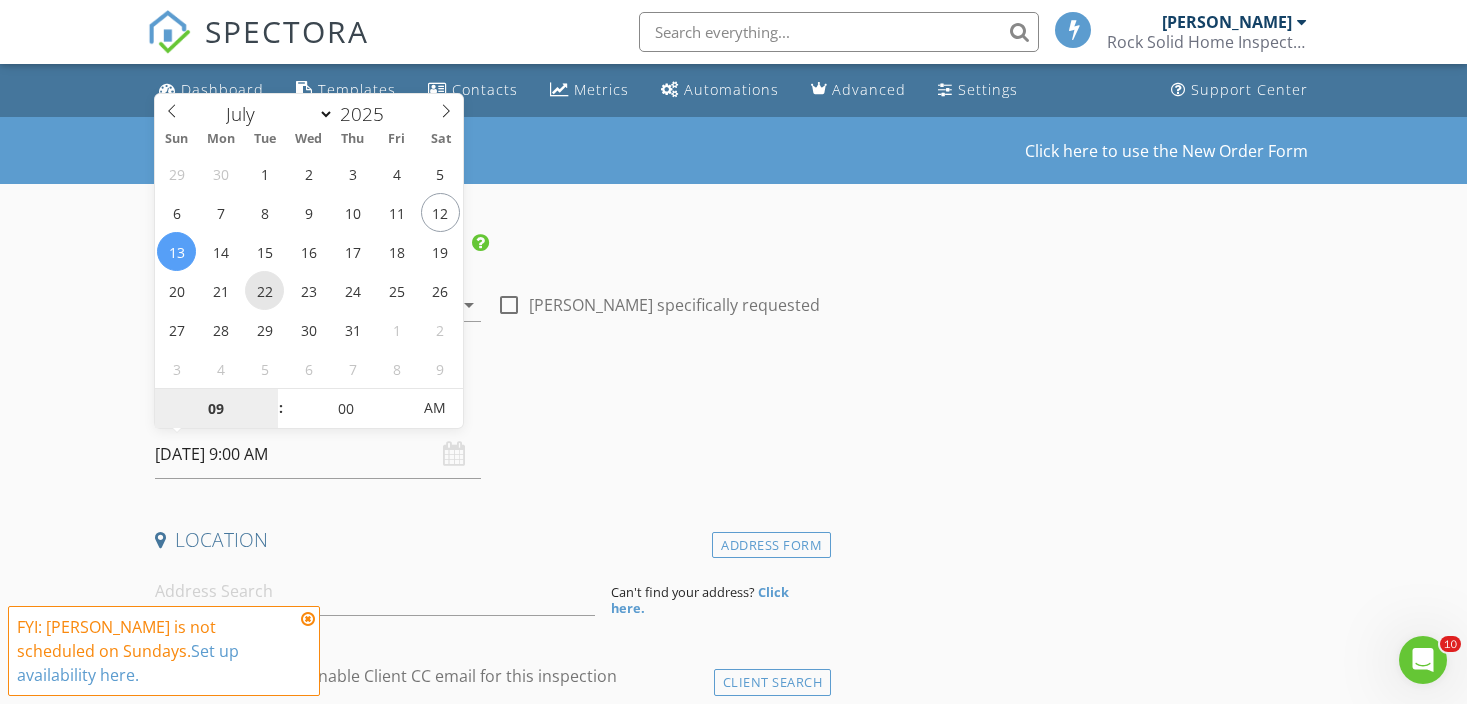 type on "[DATE] 9:00 AM" 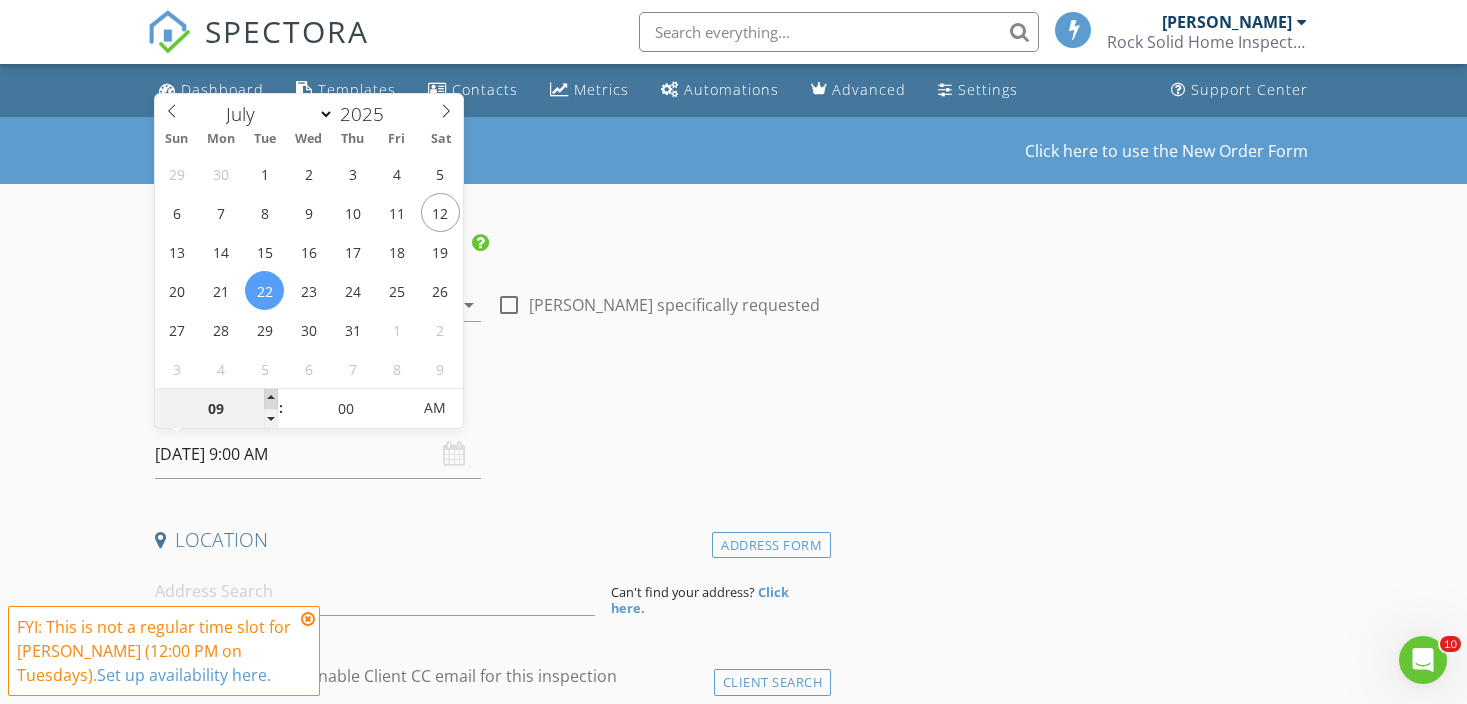 type on "10" 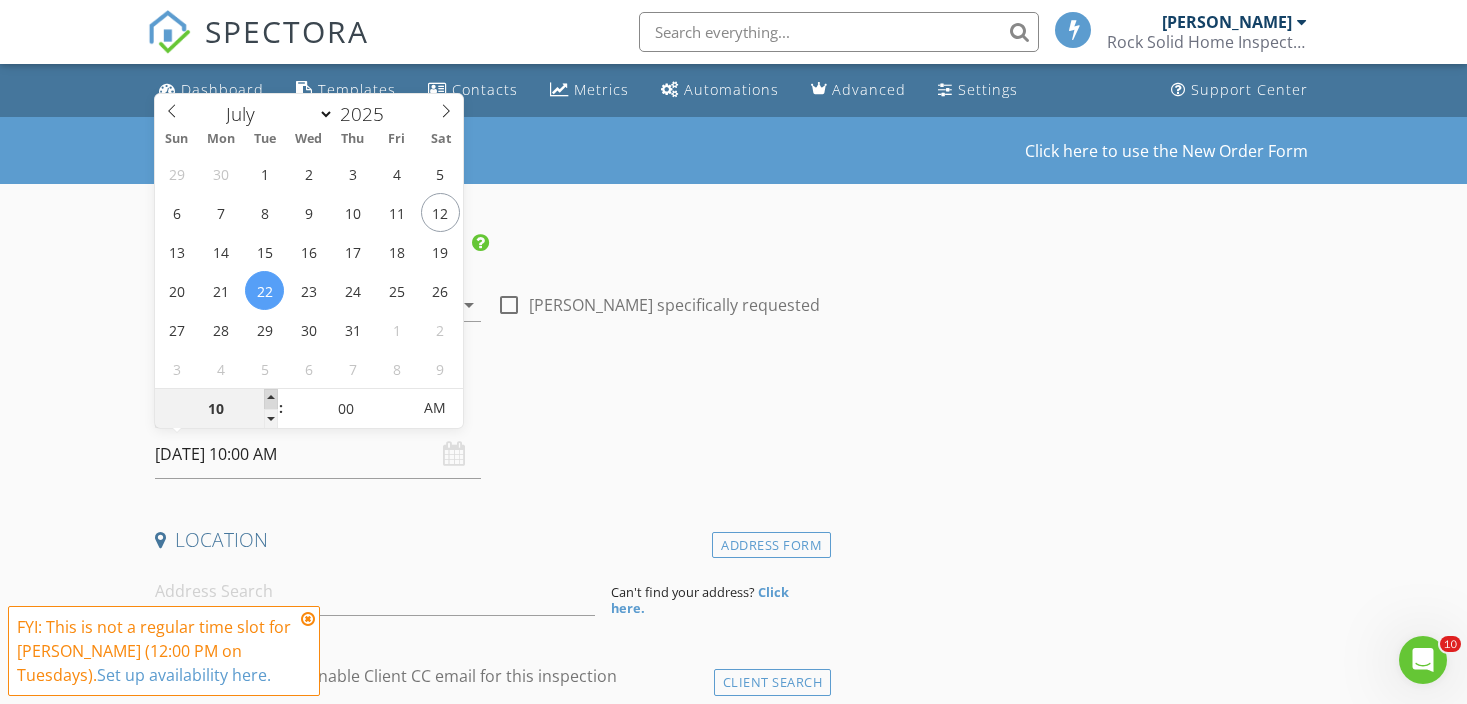 click at bounding box center (271, 399) 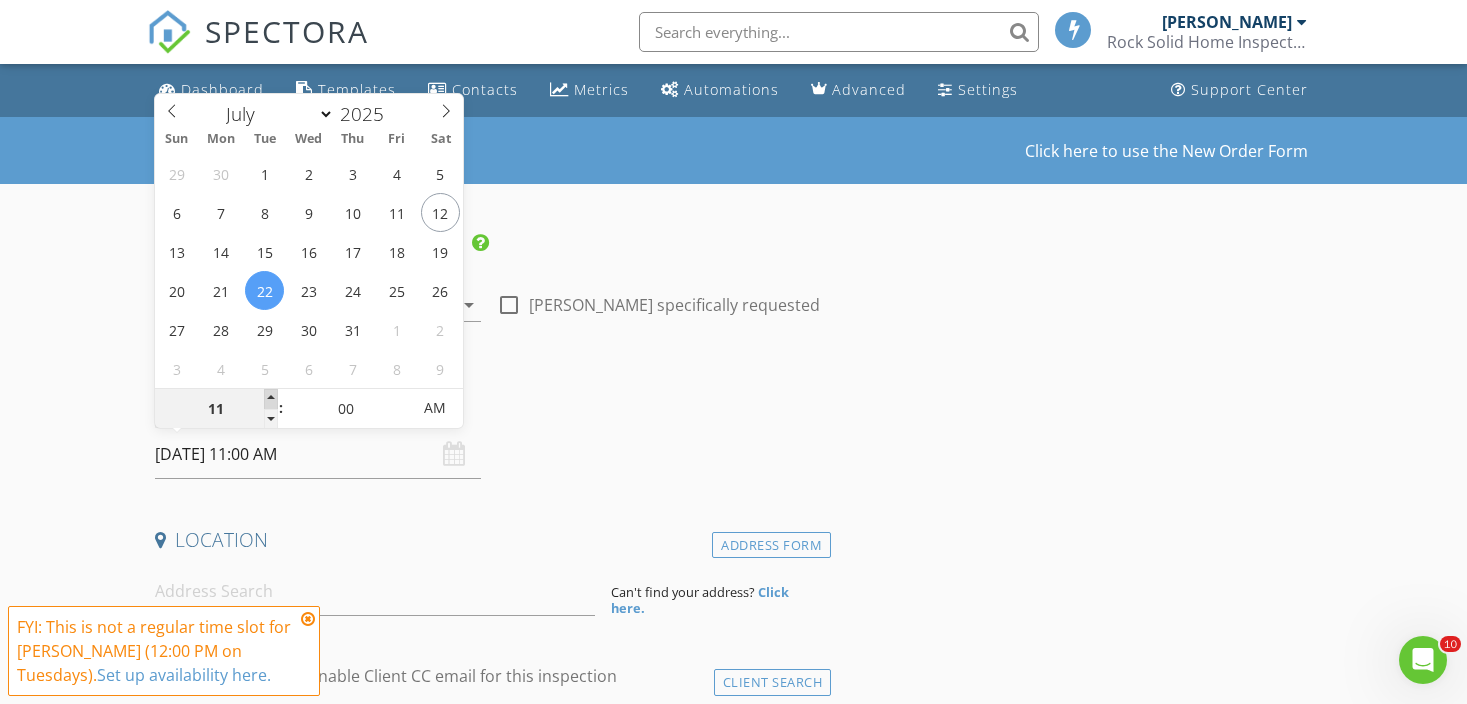 click at bounding box center [271, 399] 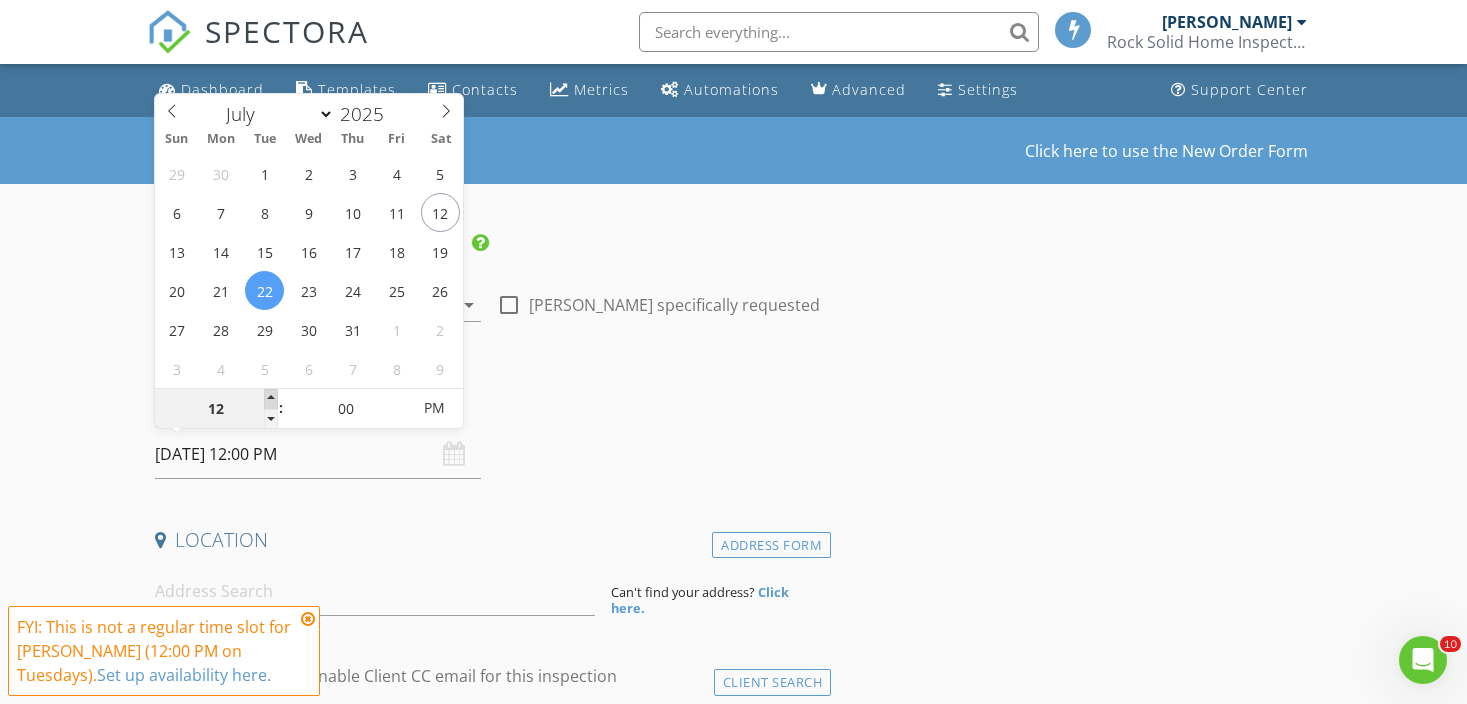 click at bounding box center (271, 399) 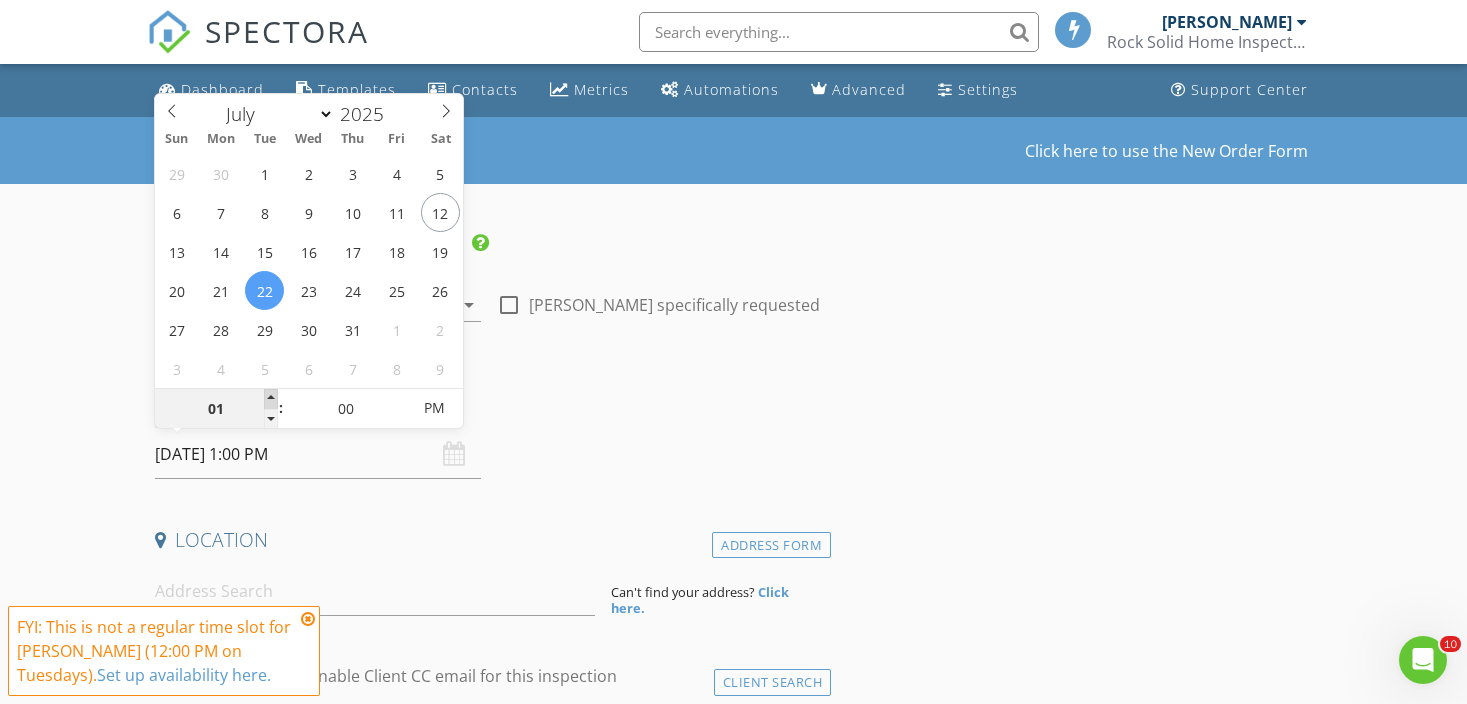 click at bounding box center (271, 399) 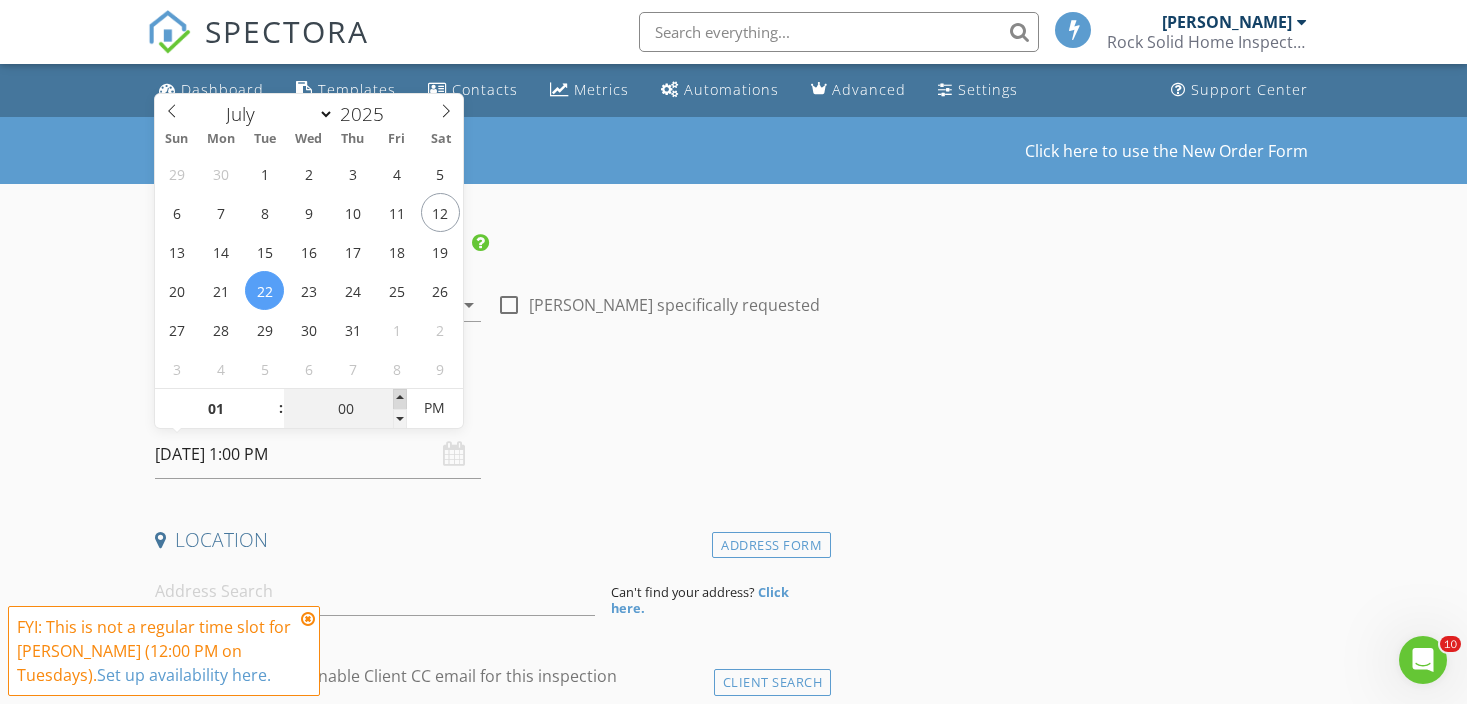 type on "05" 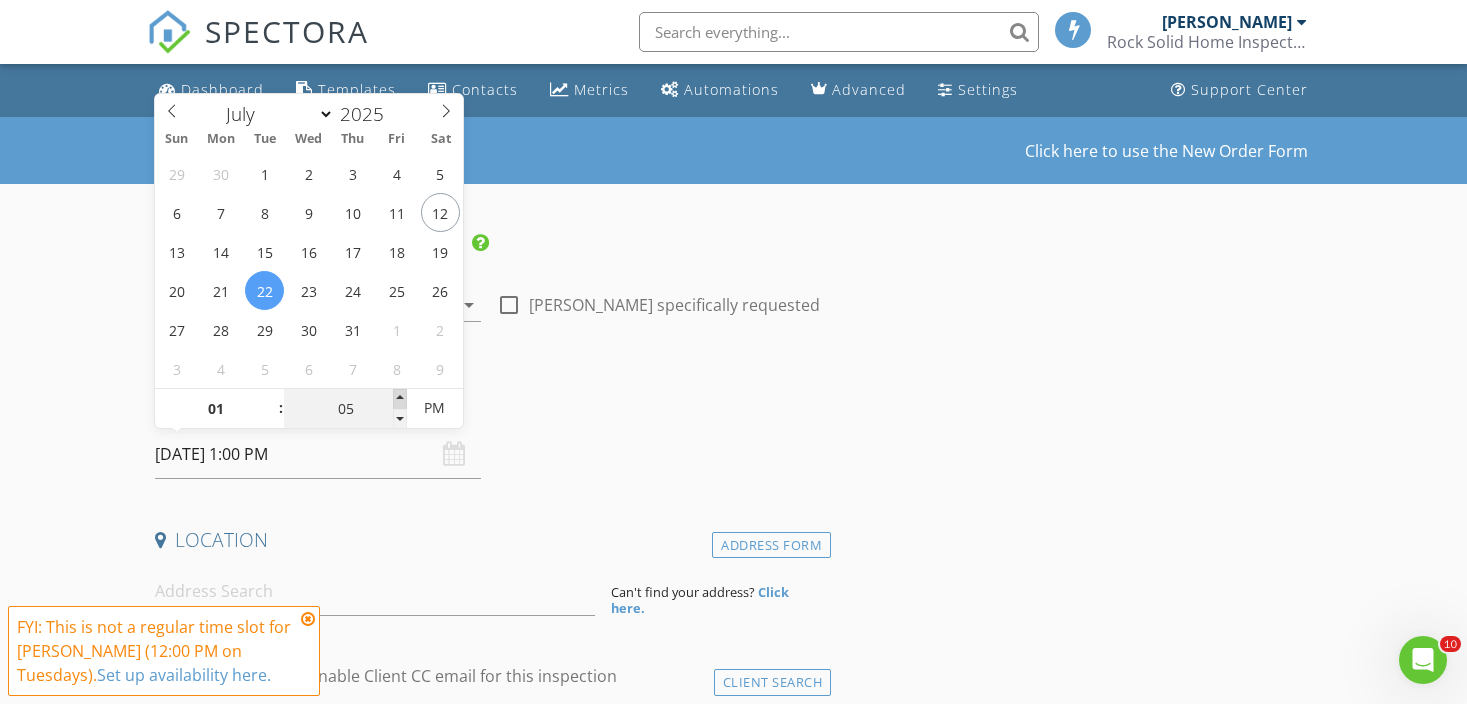 type on "07/22/2025 1:05 PM" 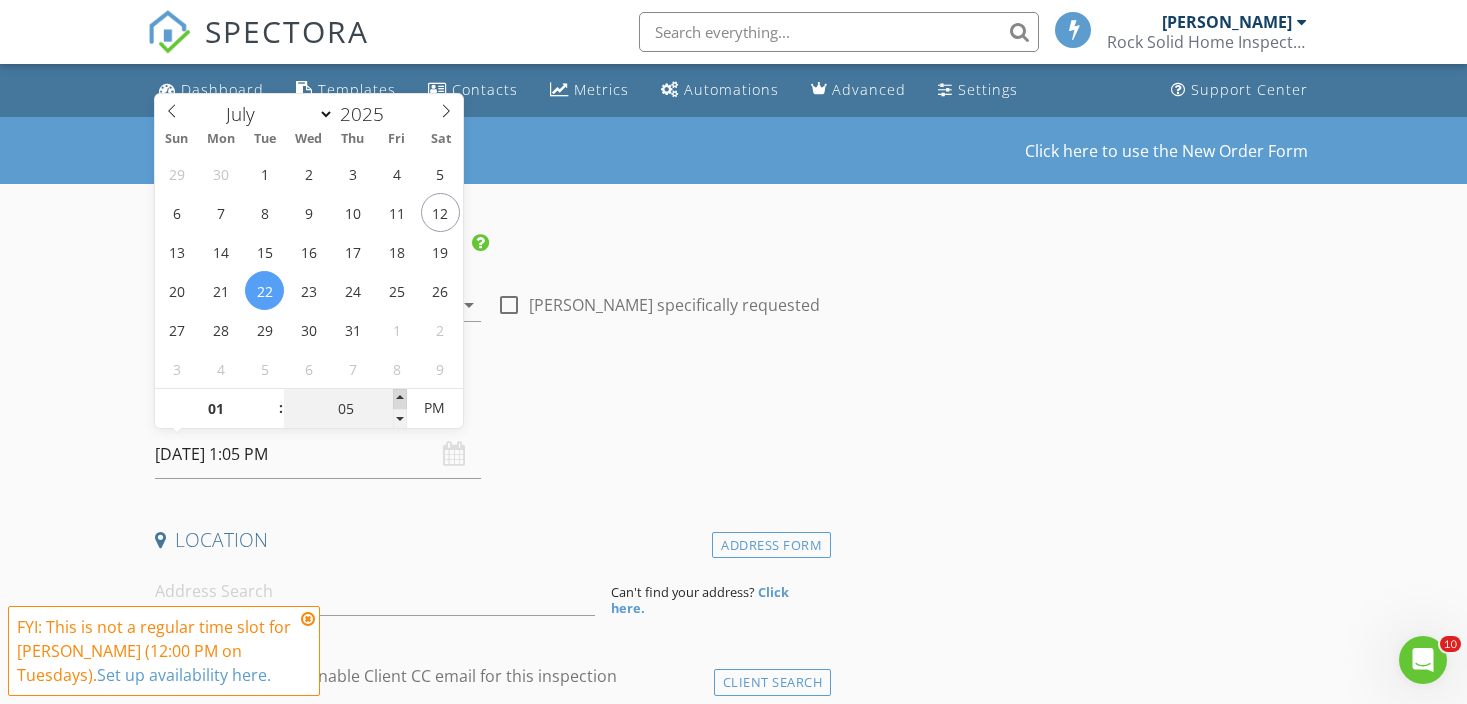 type on "10" 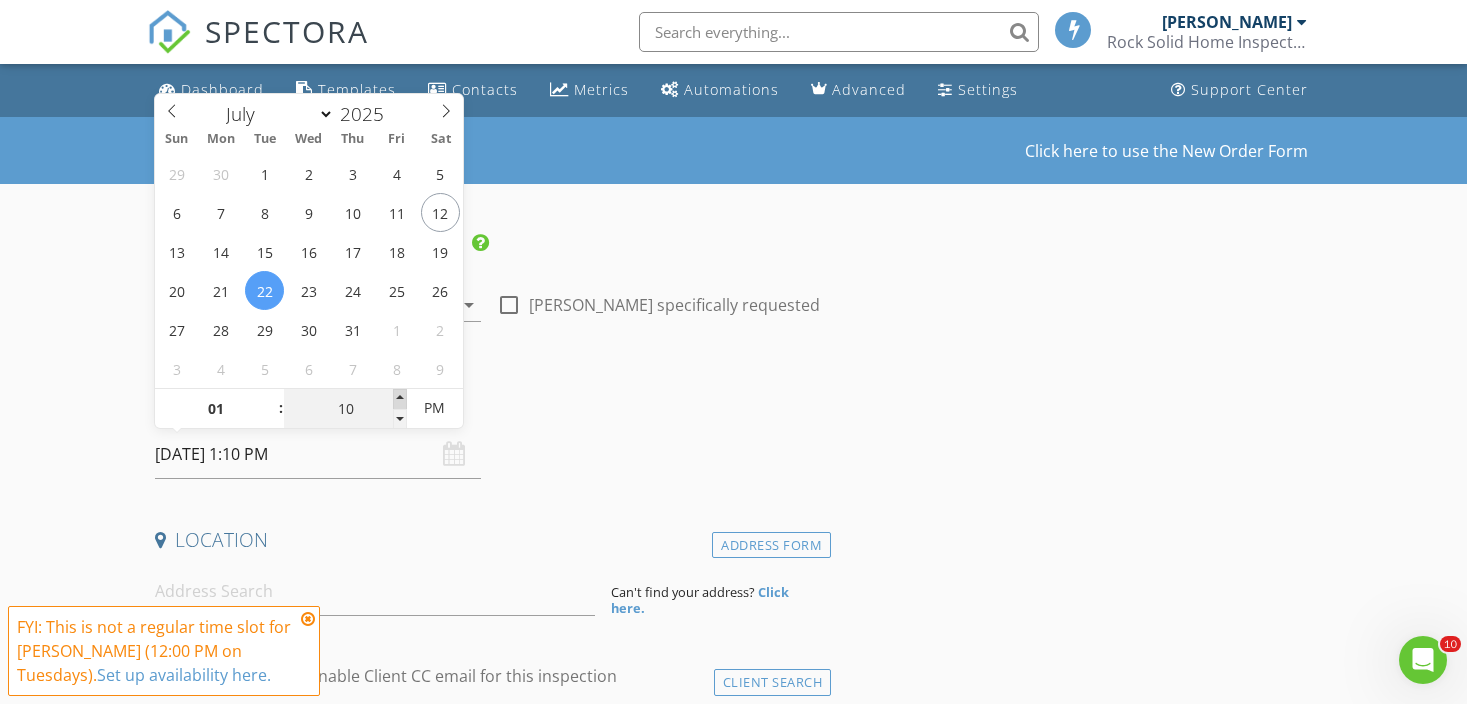 click at bounding box center (400, 399) 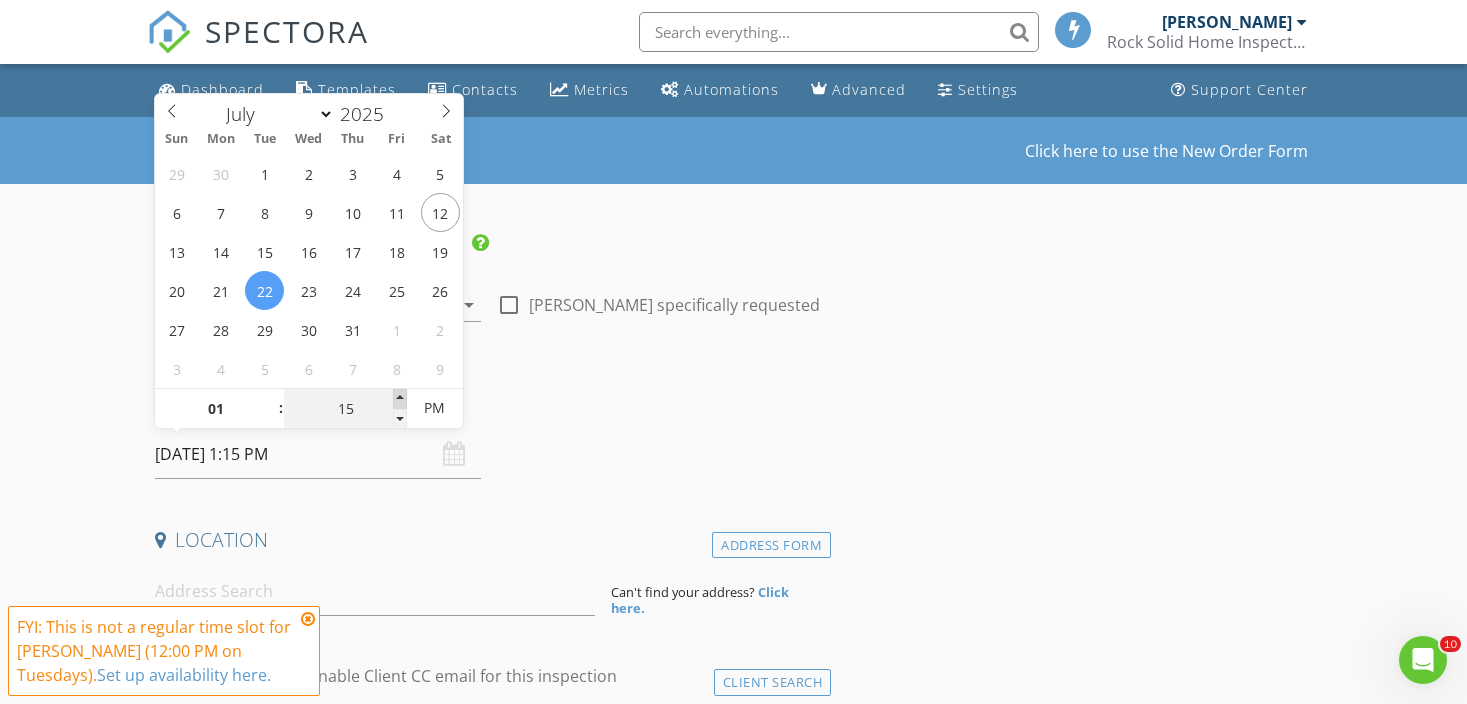 click at bounding box center (400, 399) 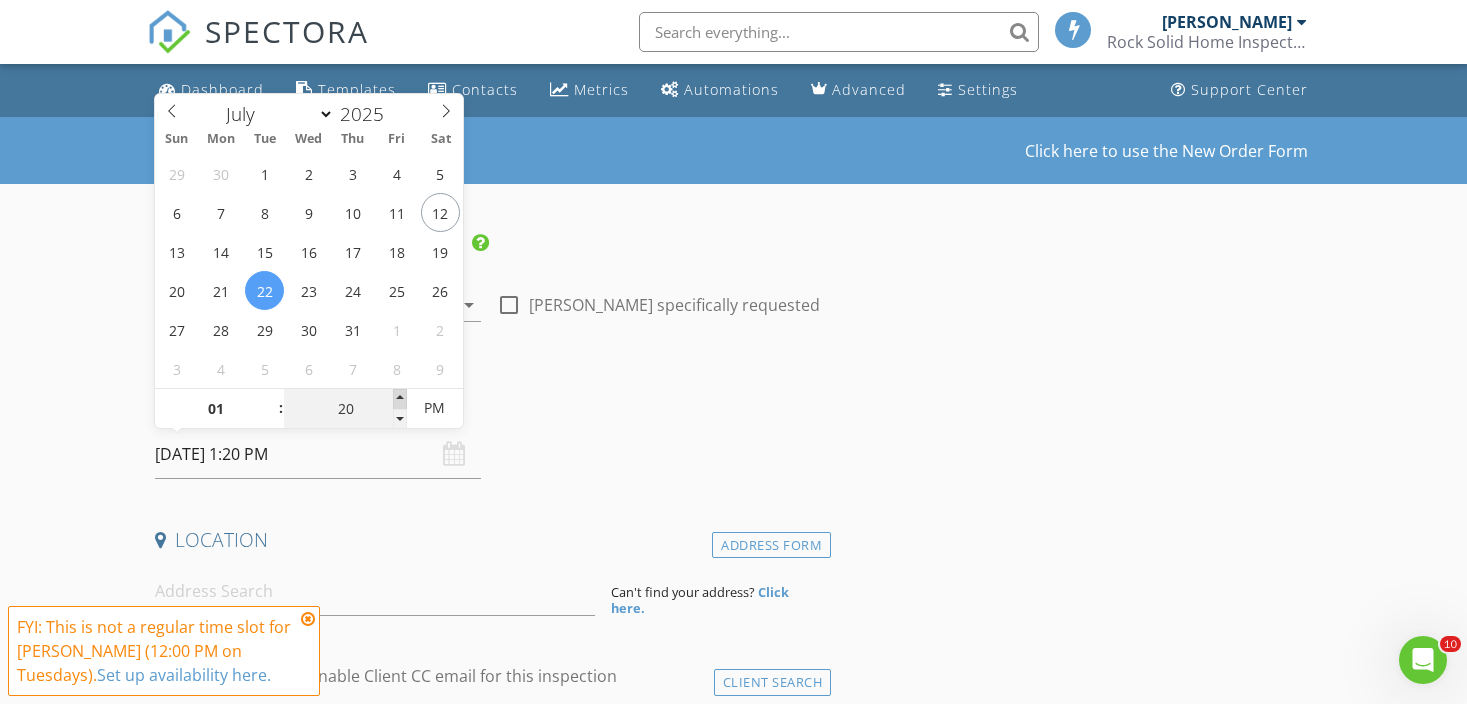 click at bounding box center (400, 399) 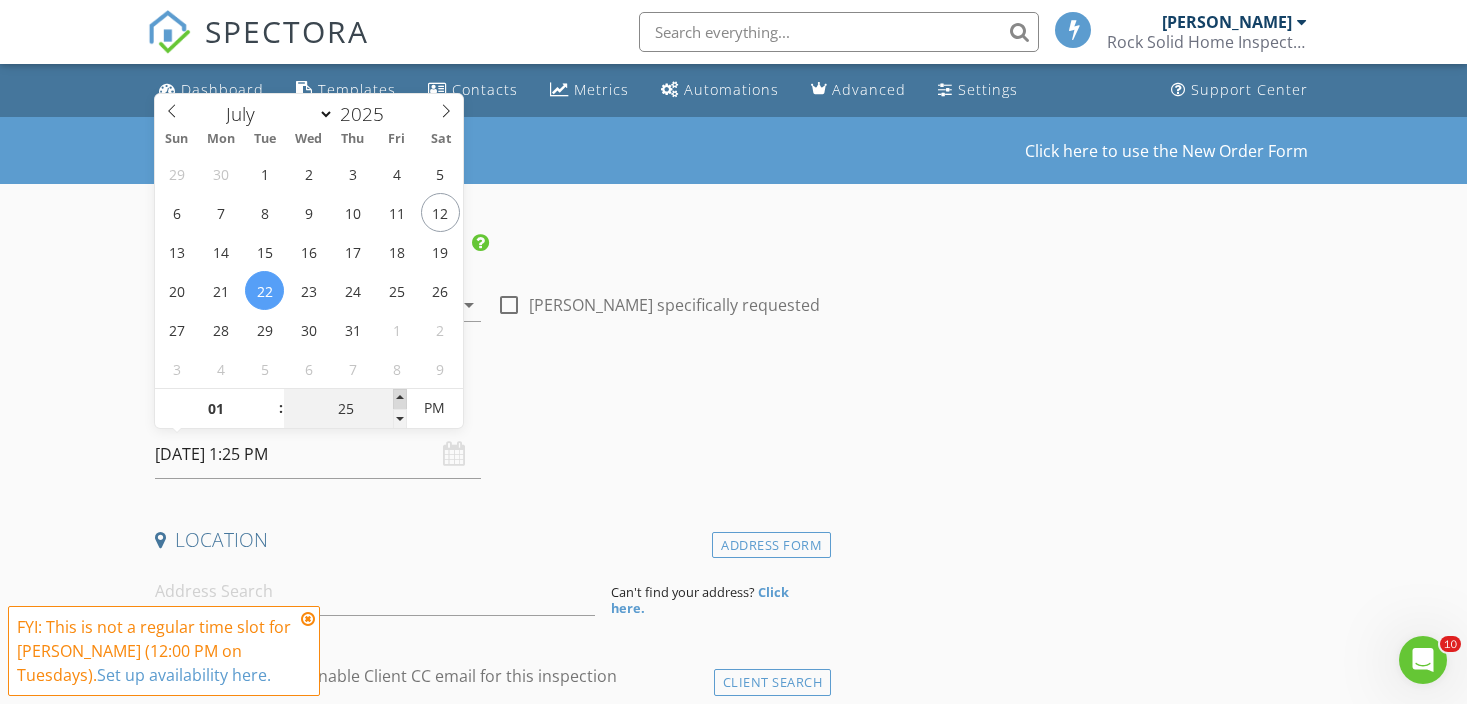 click at bounding box center (400, 399) 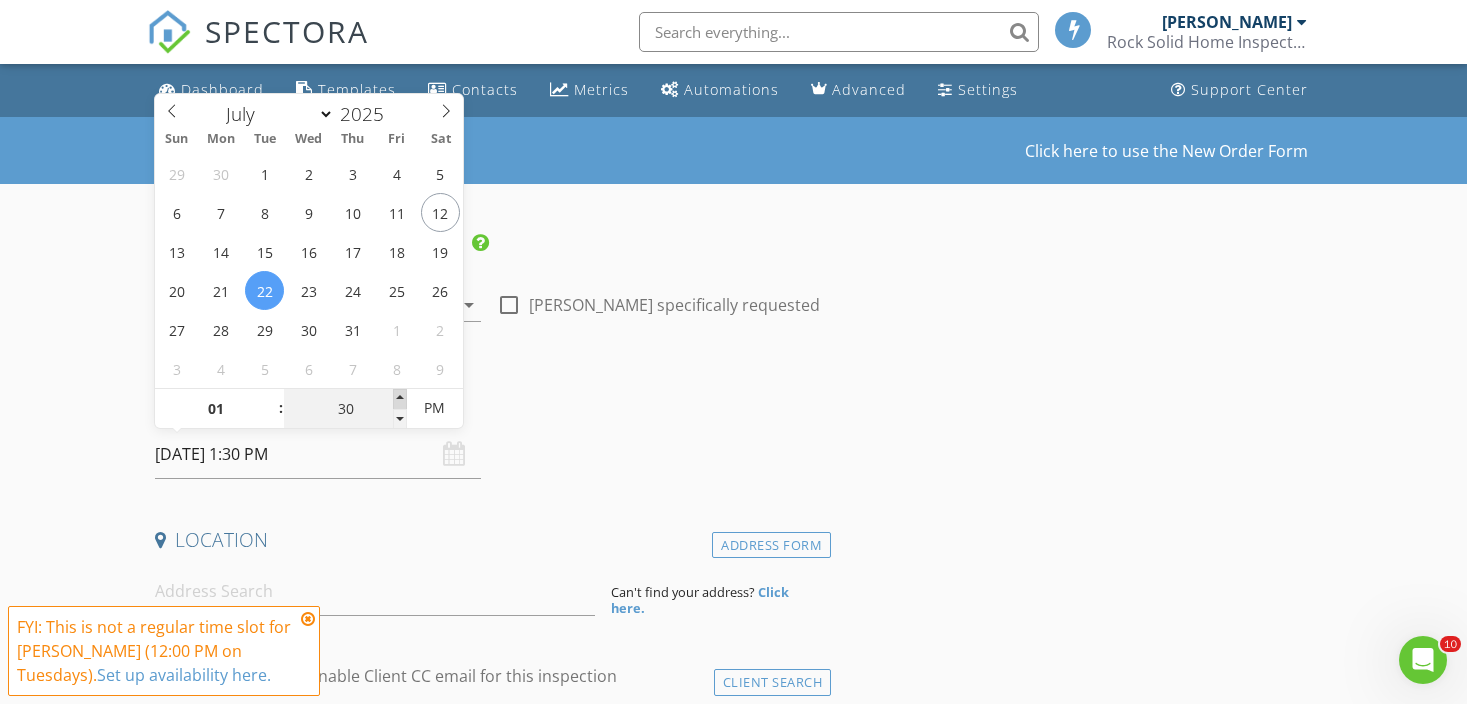 click at bounding box center [400, 399] 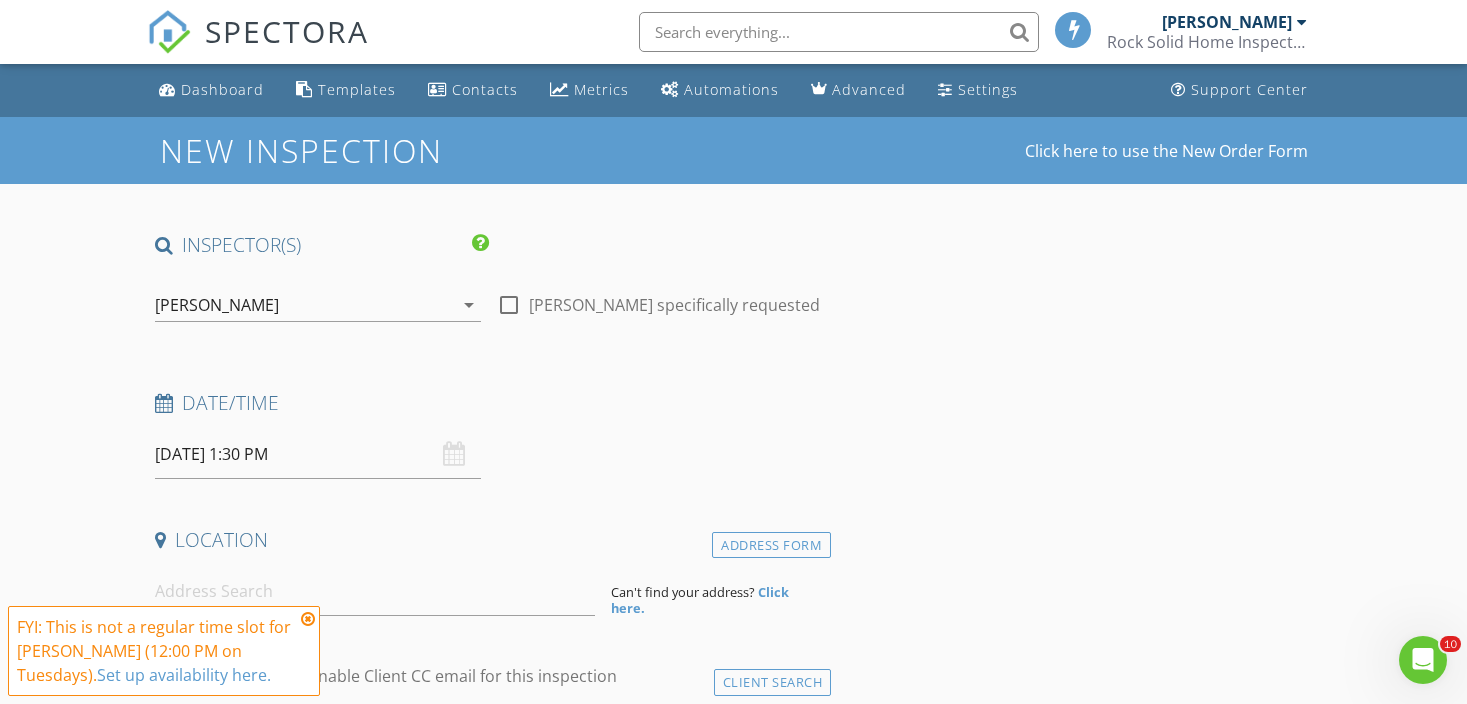 click on "Date/Time
07/22/2025 1:30 PM" at bounding box center [489, 434] 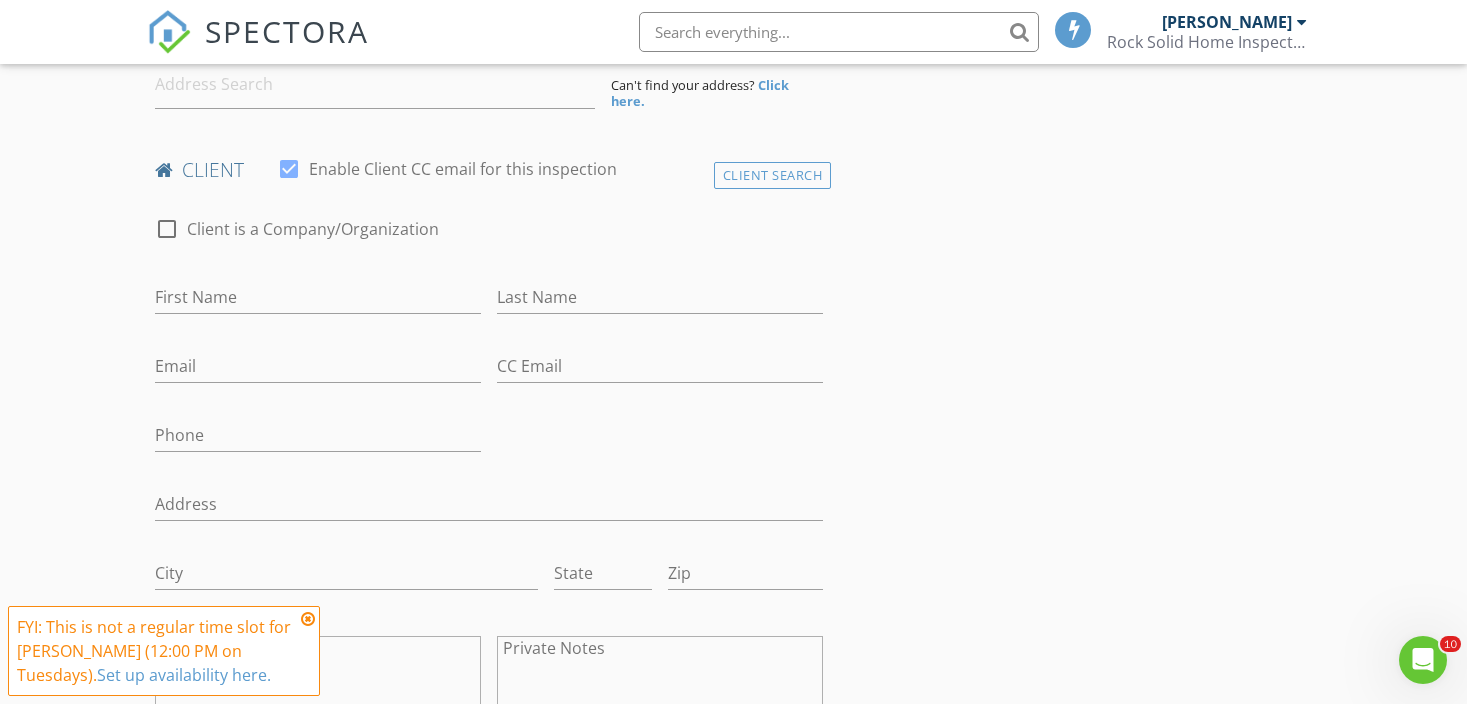 scroll, scrollTop: 508, scrollLeft: 0, axis: vertical 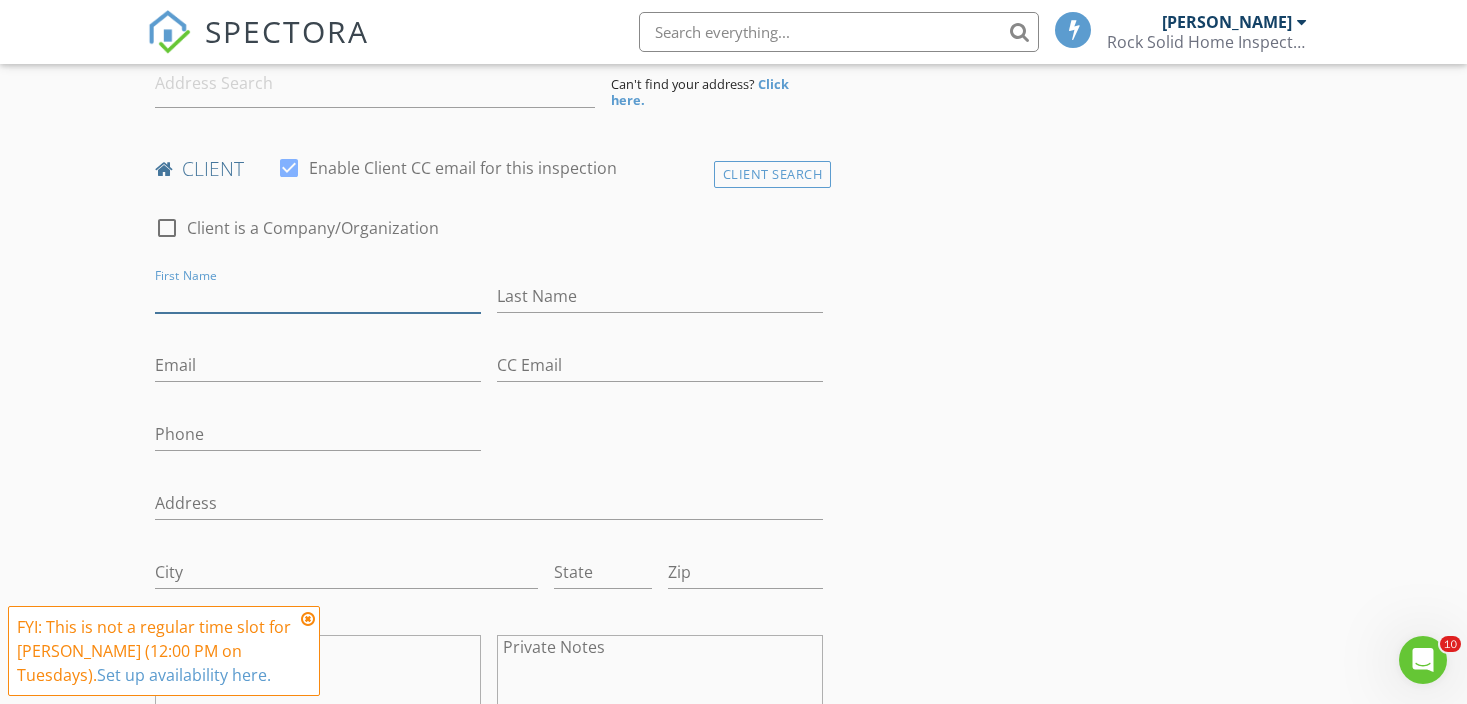 click on "First Name" at bounding box center [318, 296] 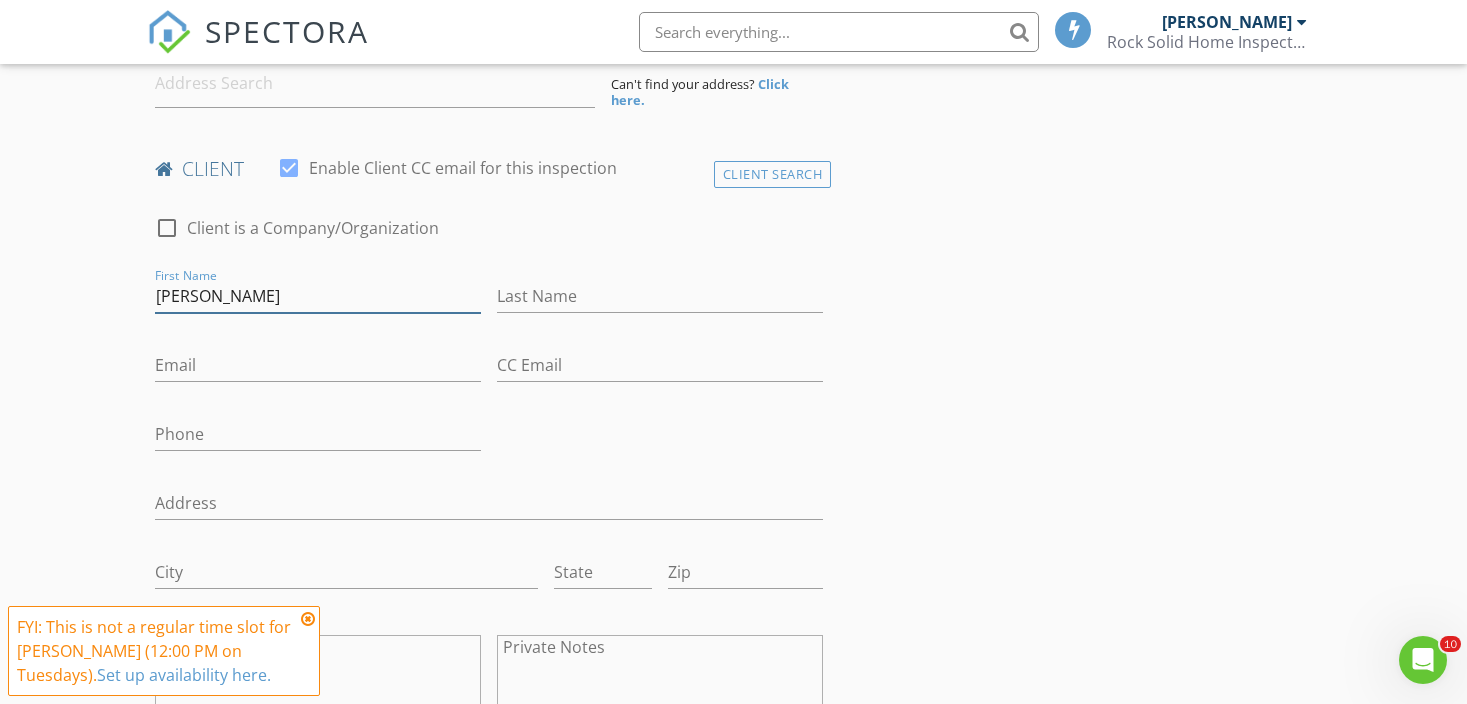 drag, startPoint x: 202, startPoint y: 299, endPoint x: 319, endPoint y: 299, distance: 117 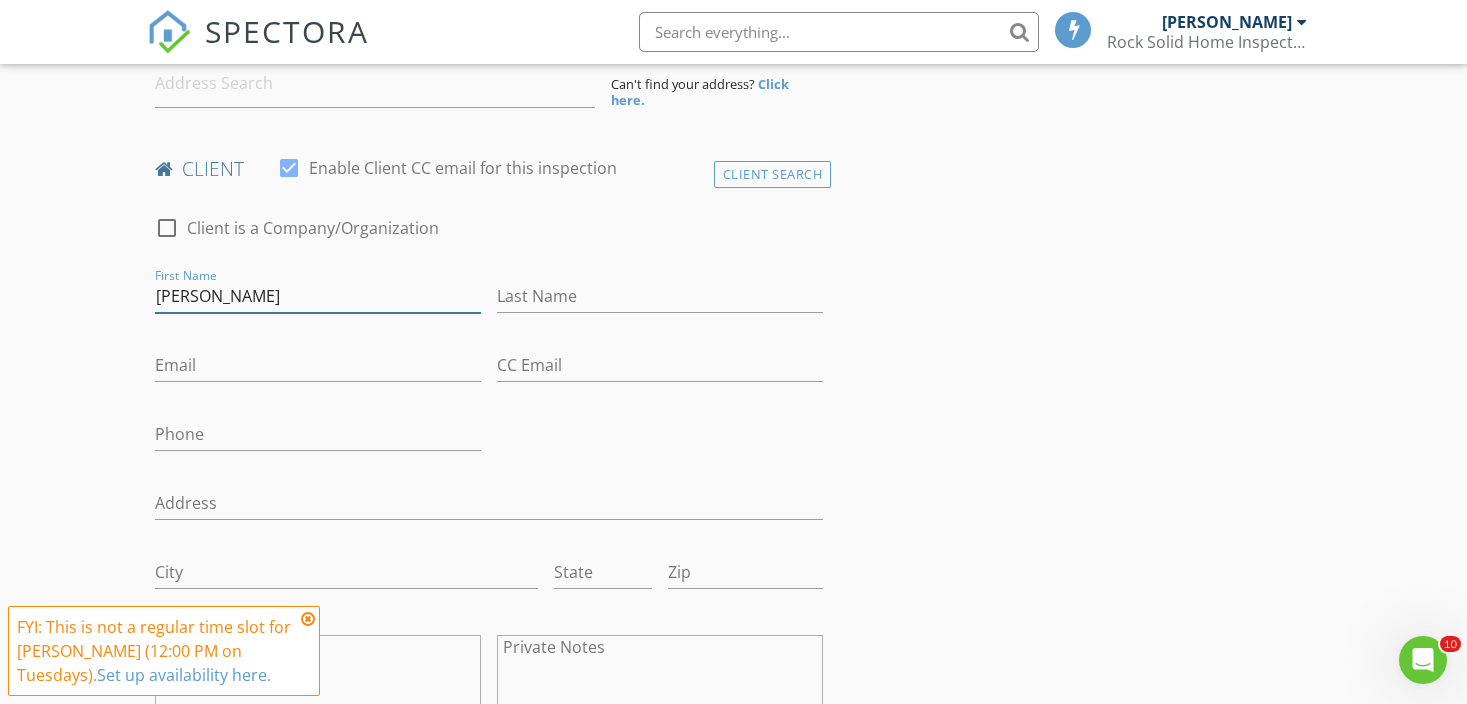 type on "[PERSON_NAME]" 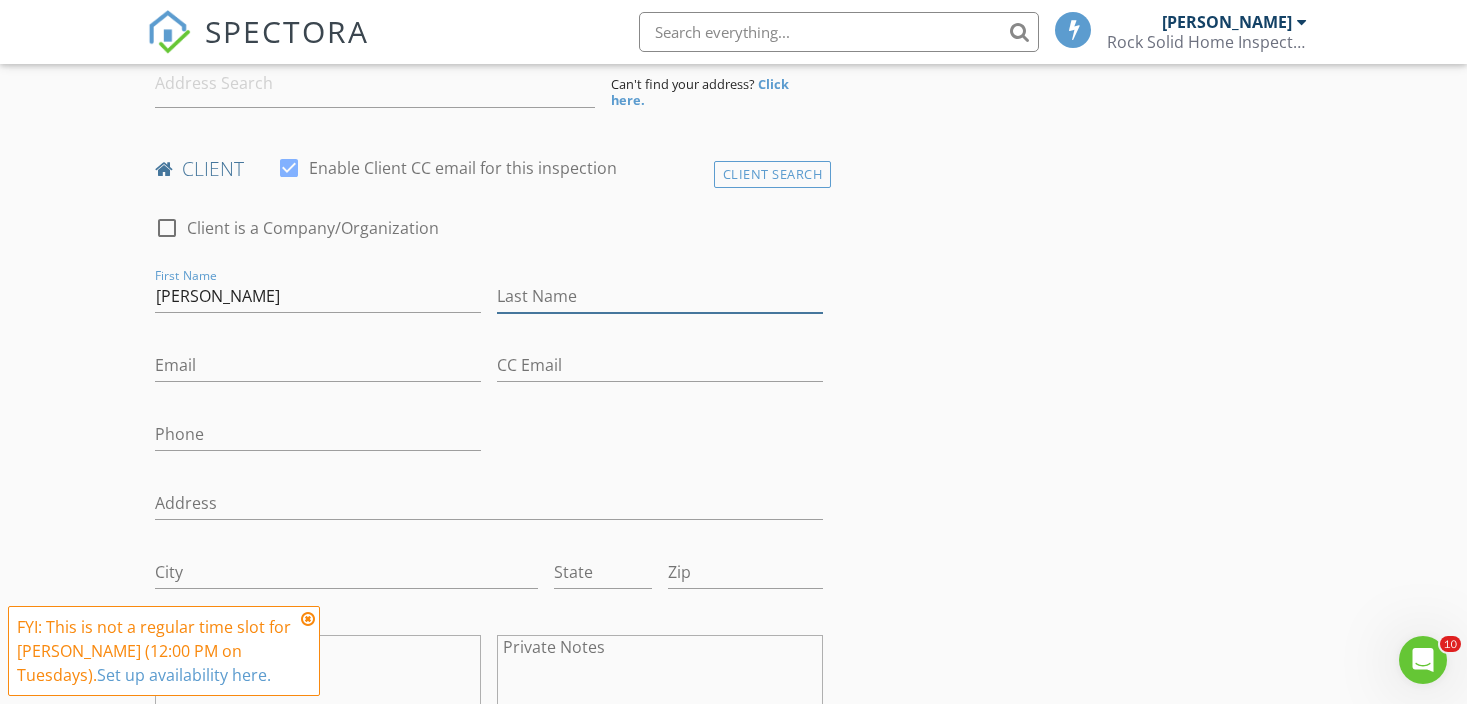 click on "Last Name" at bounding box center [660, 296] 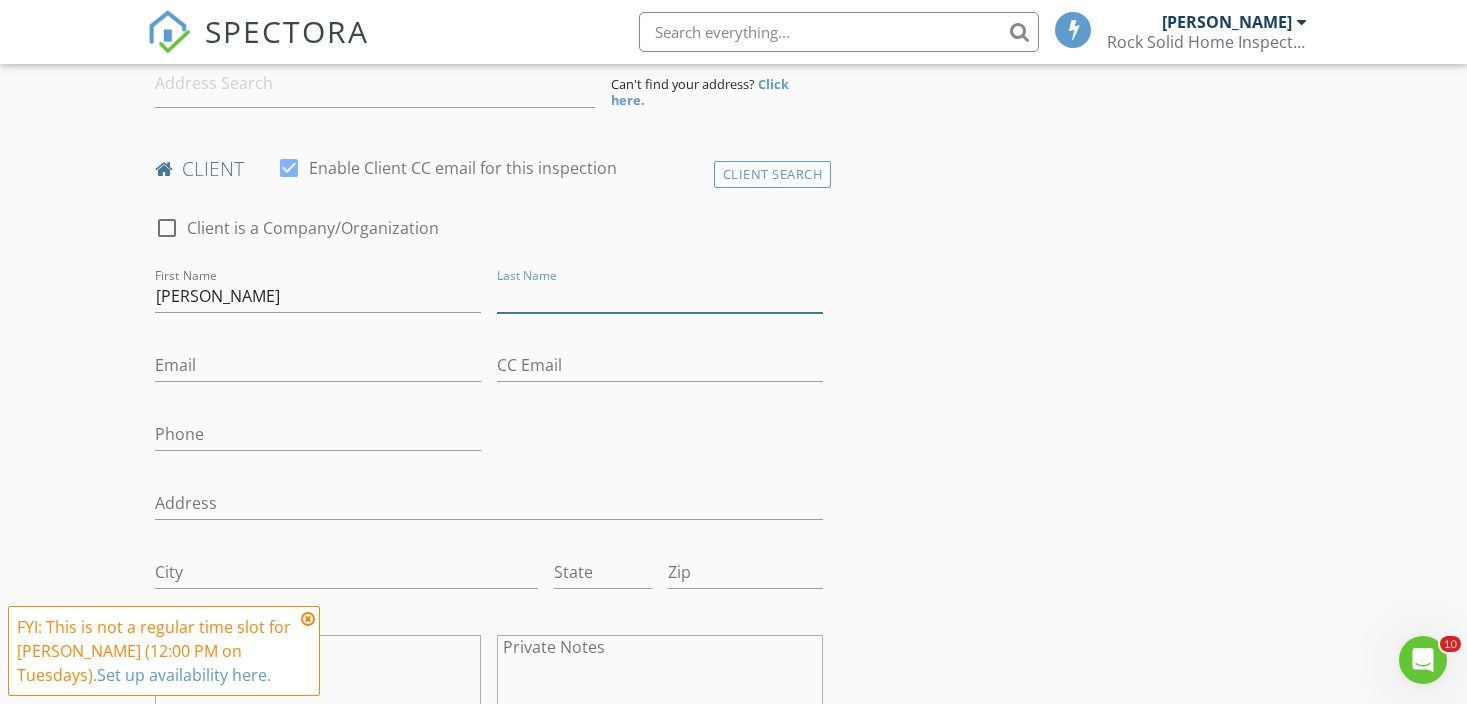 paste on "Osipov" 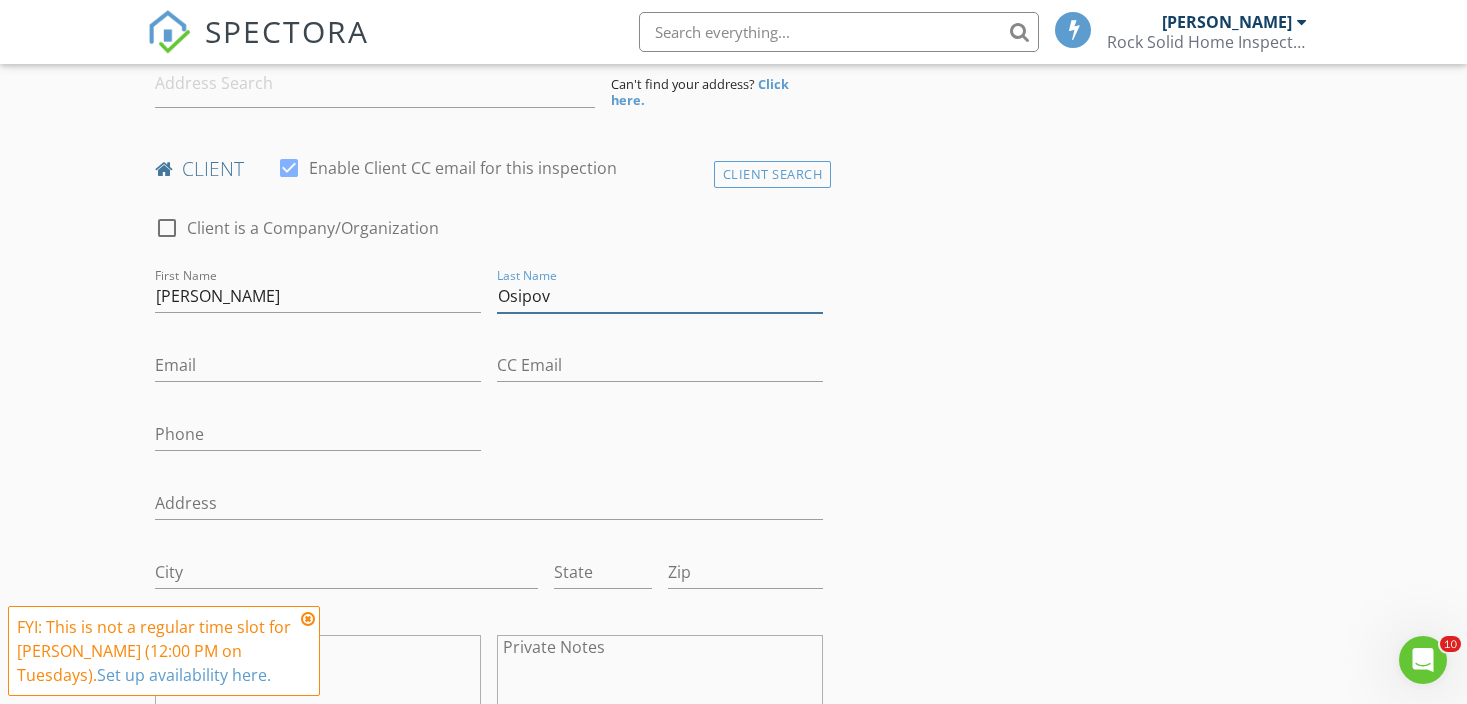 type on "Osipov" 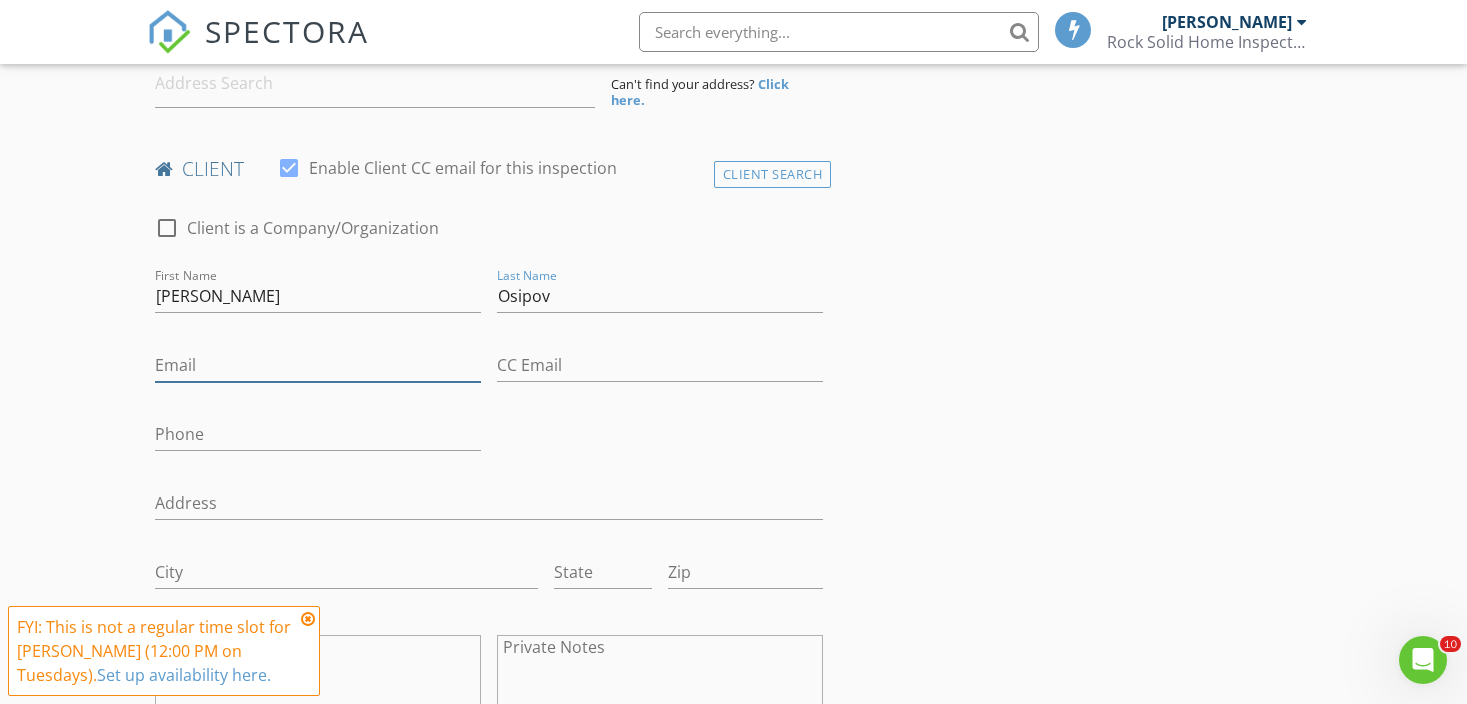 click on "Email" at bounding box center (318, 365) 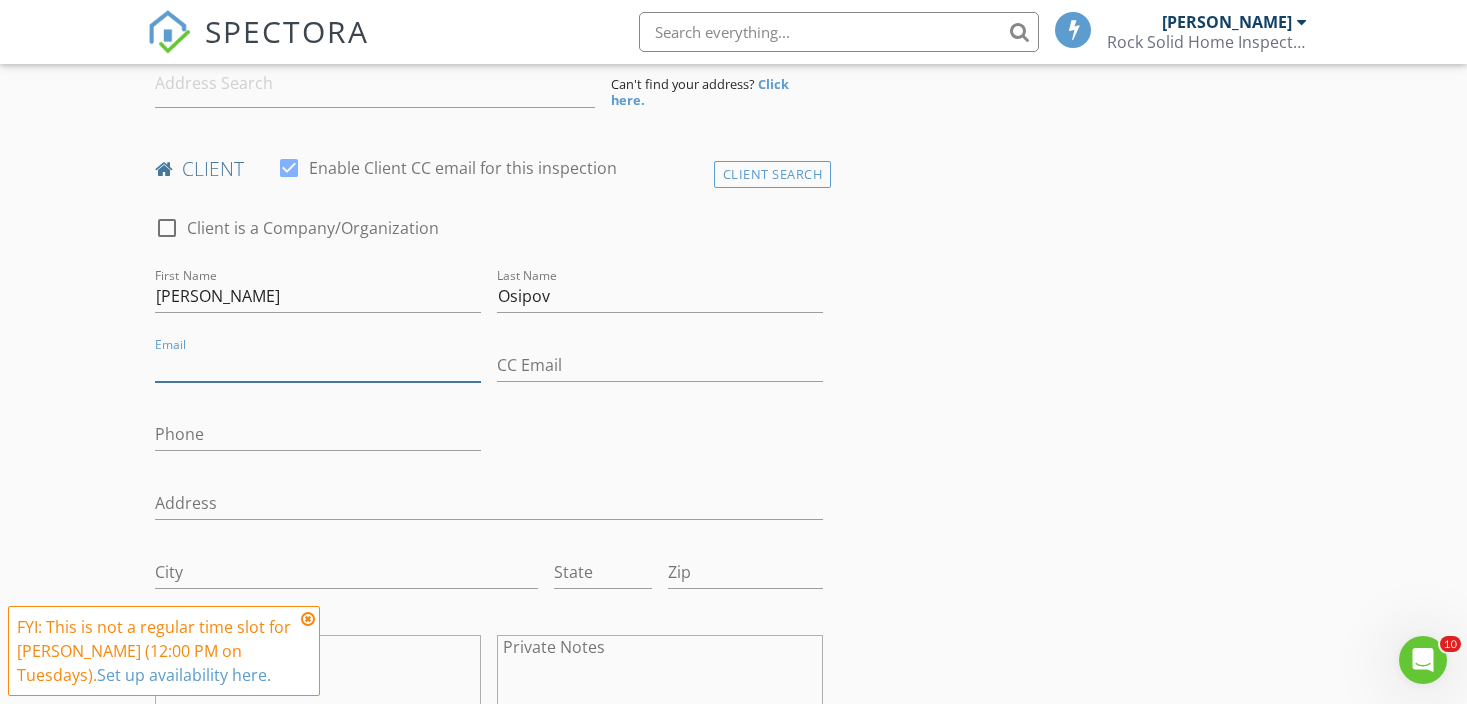 paste on "[EMAIL_ADDRESS][DOMAIN_NAME]" 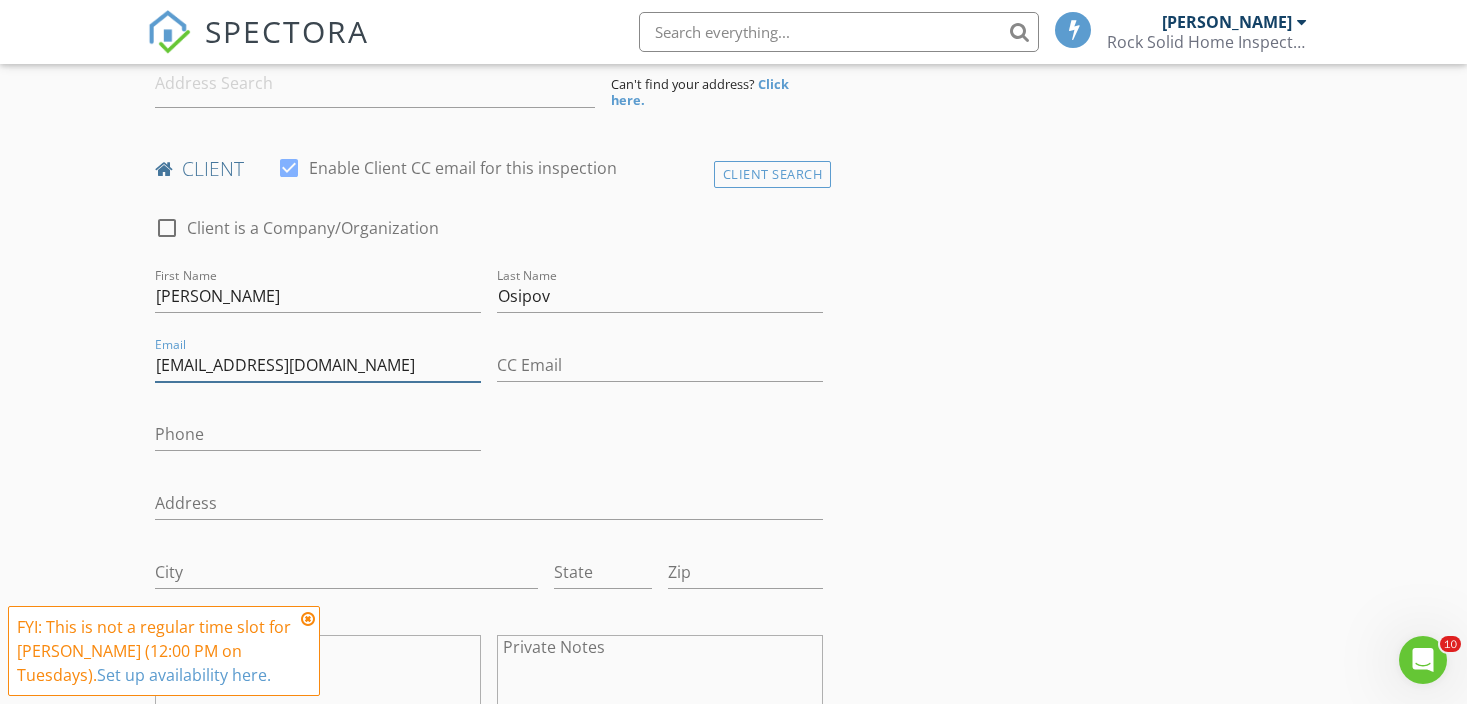 type on "[EMAIL_ADDRESS][DOMAIN_NAME]" 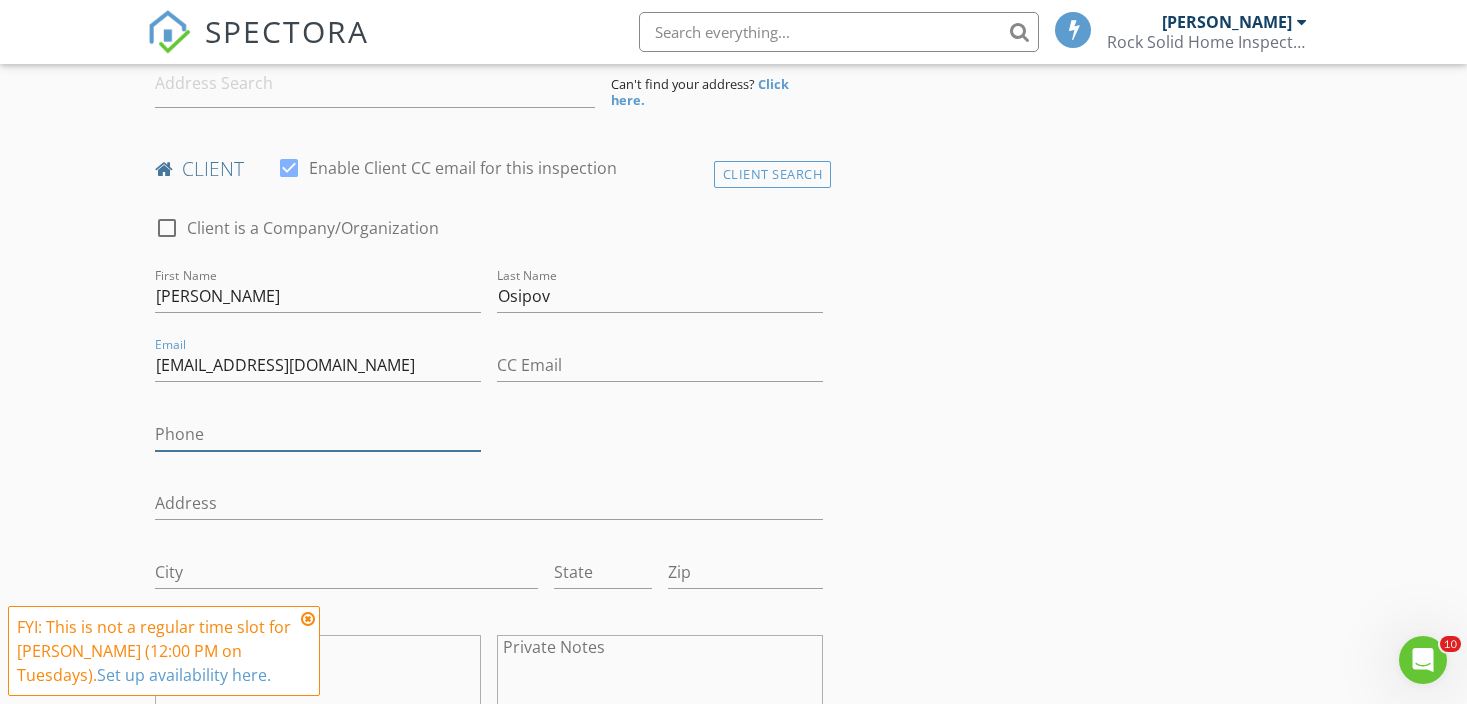 click on "Phone" at bounding box center [318, 434] 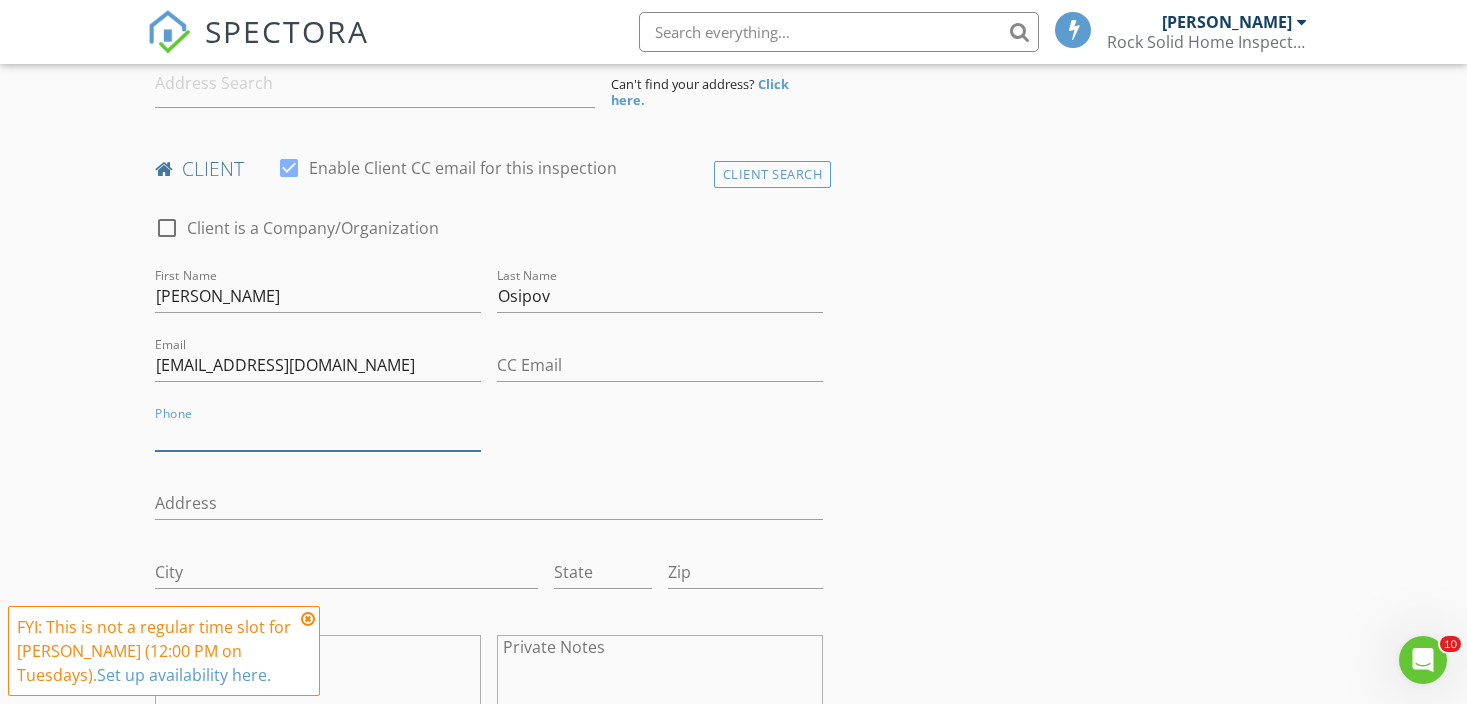 paste on "[PHONE_NUMBER]" 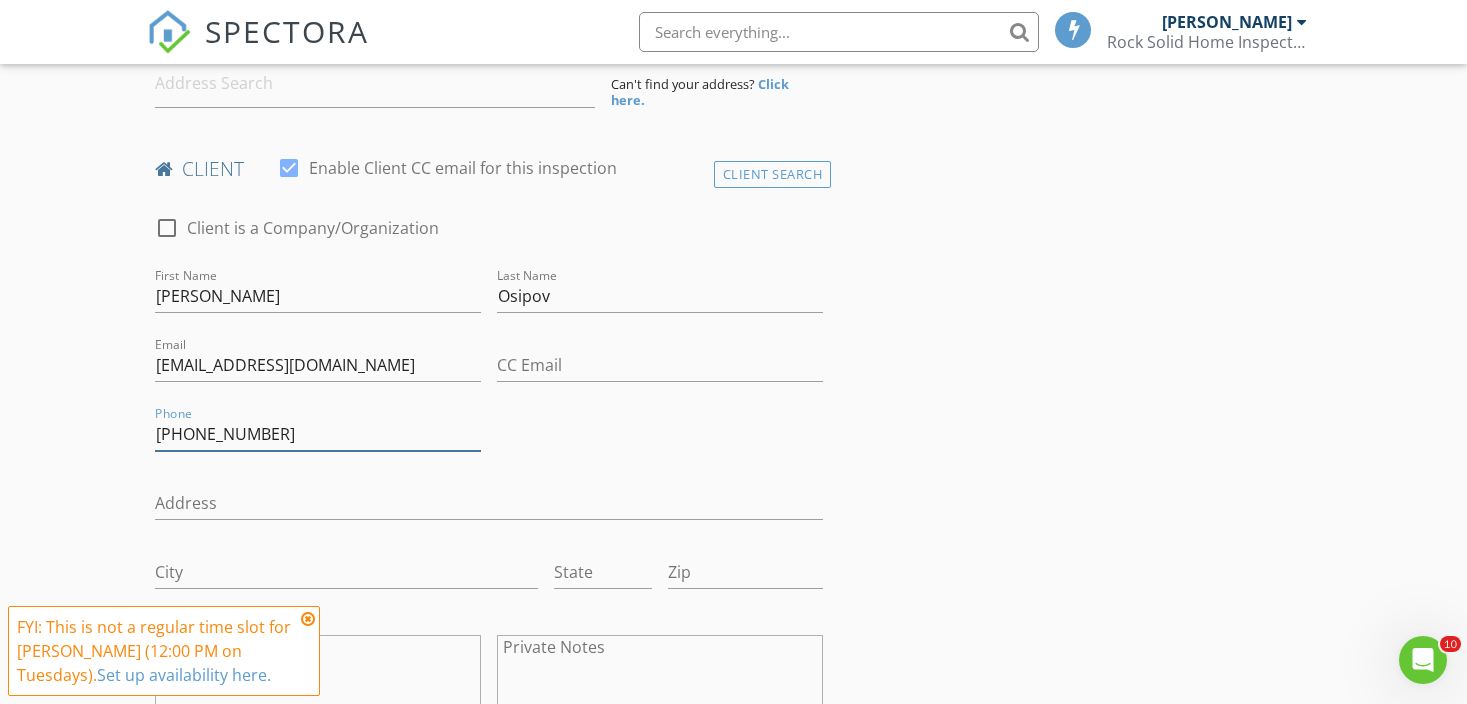 type on "[PHONE_NUMBER]" 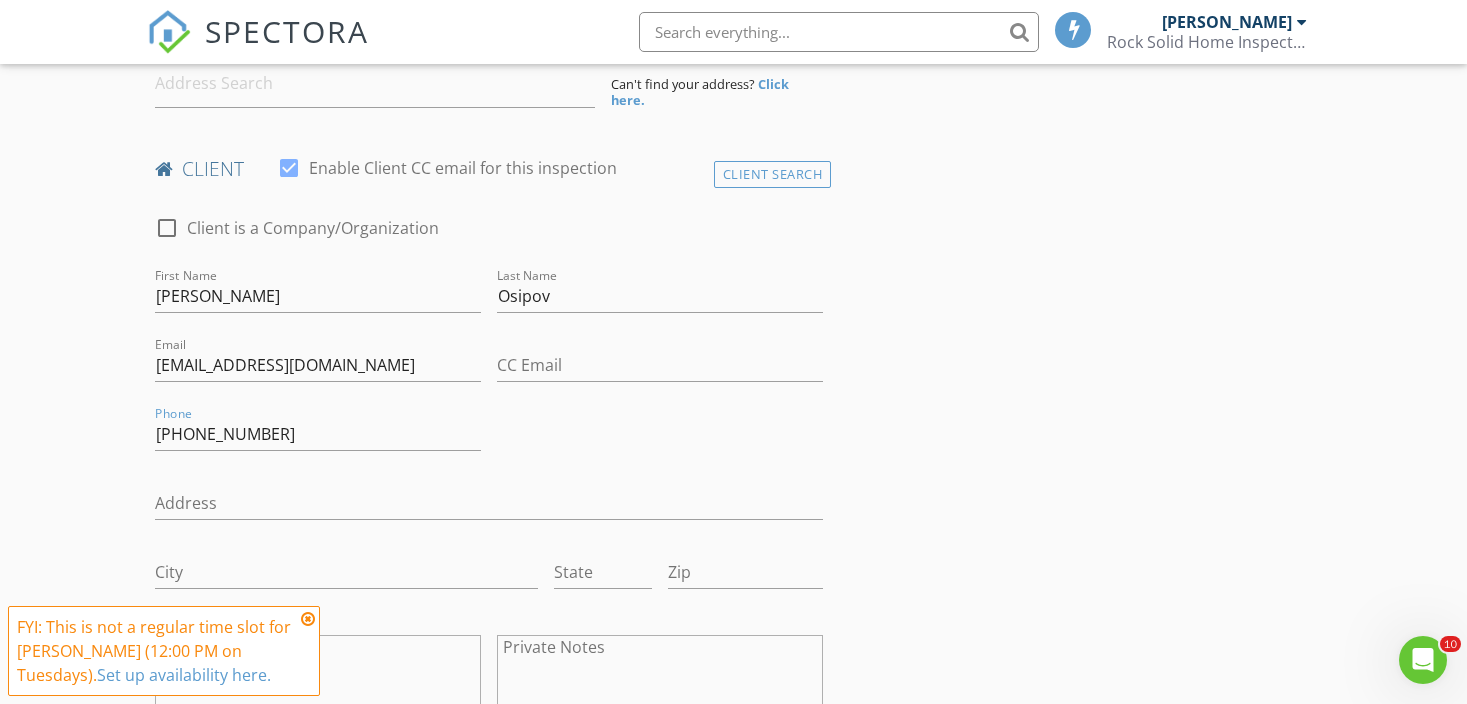 click at bounding box center (308, 619) 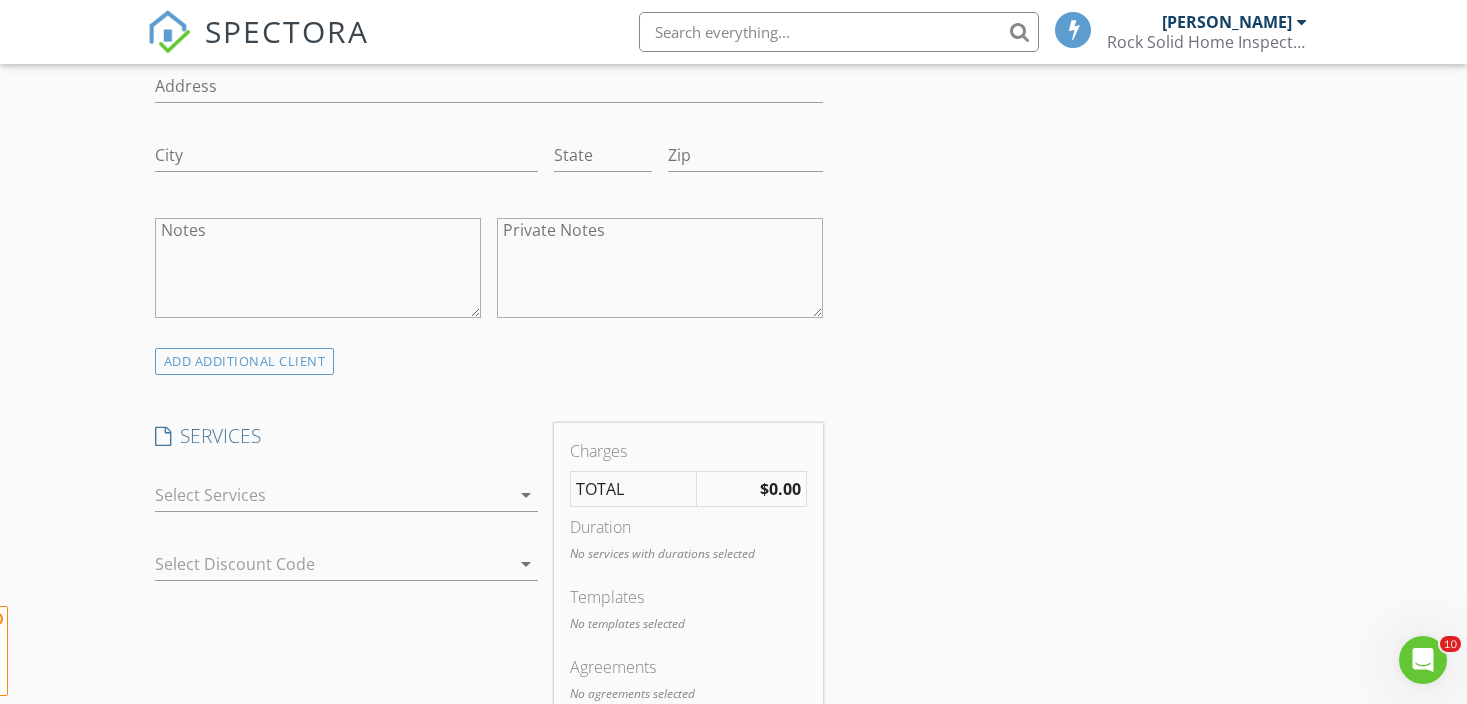 scroll, scrollTop: 924, scrollLeft: 0, axis: vertical 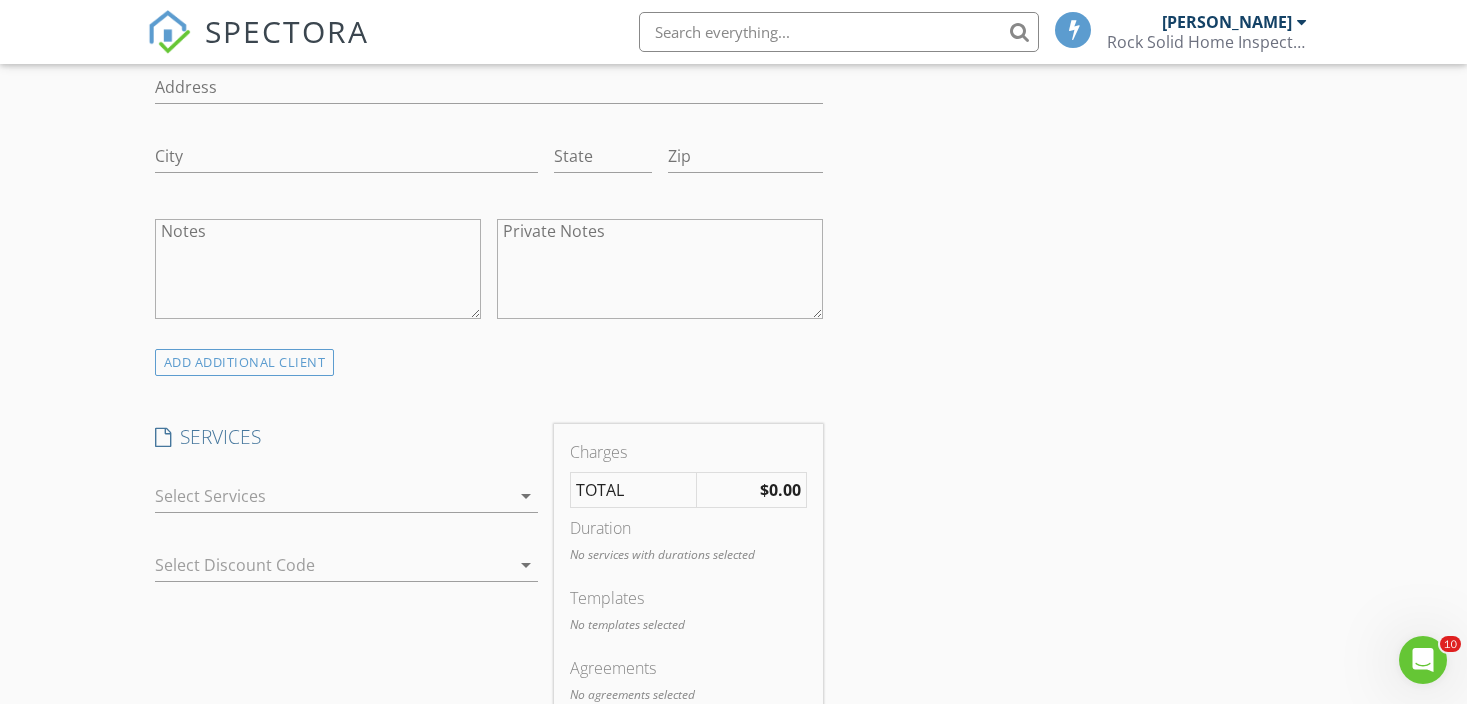 click at bounding box center [332, 496] 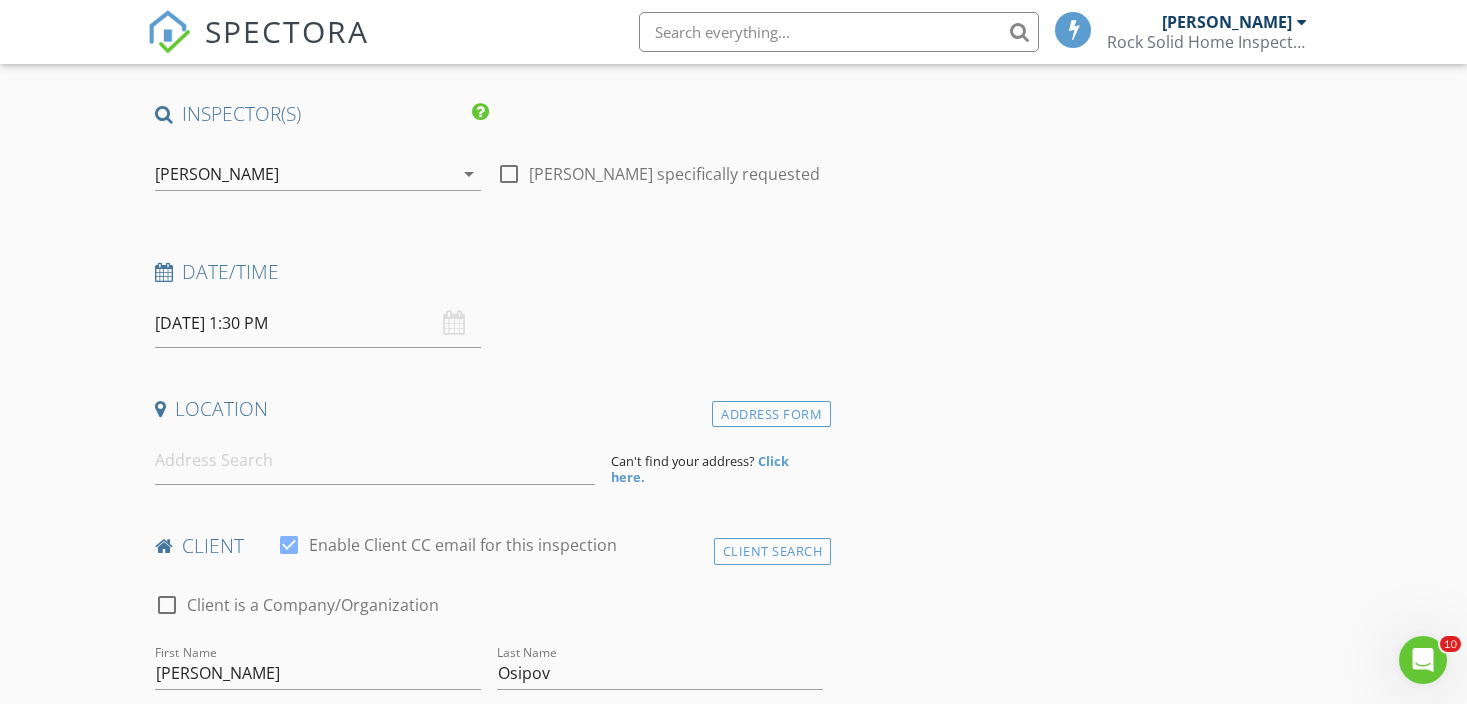 scroll, scrollTop: 175, scrollLeft: 0, axis: vertical 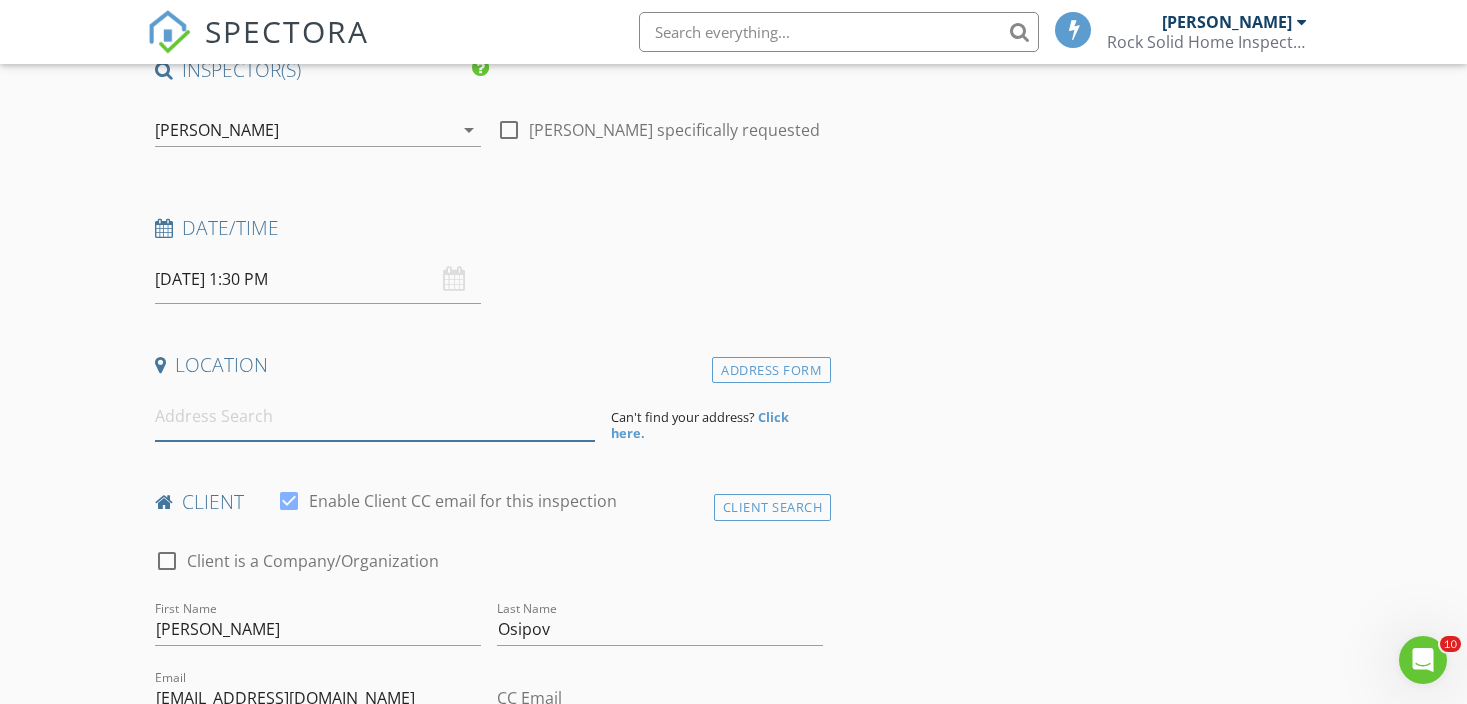 click at bounding box center [375, 416] 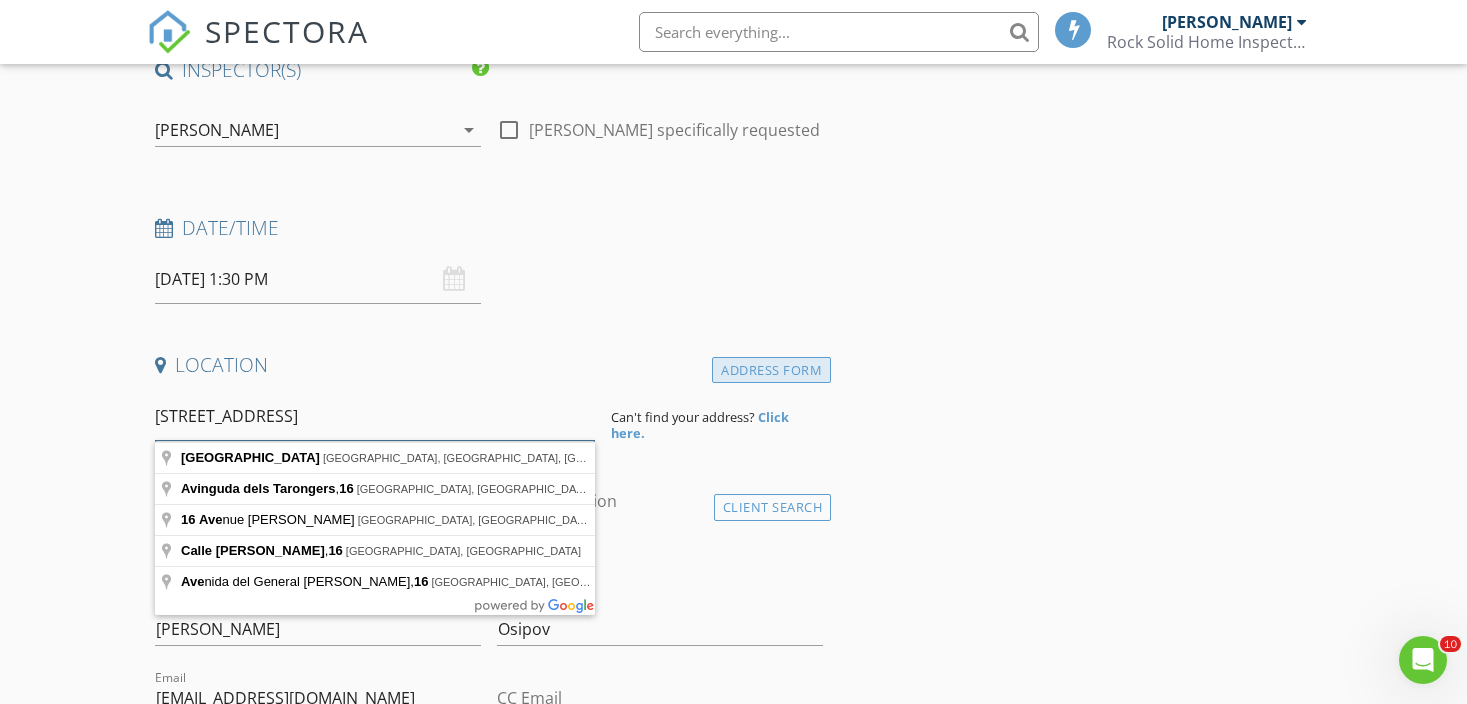 type on "16-1580 39th Ave" 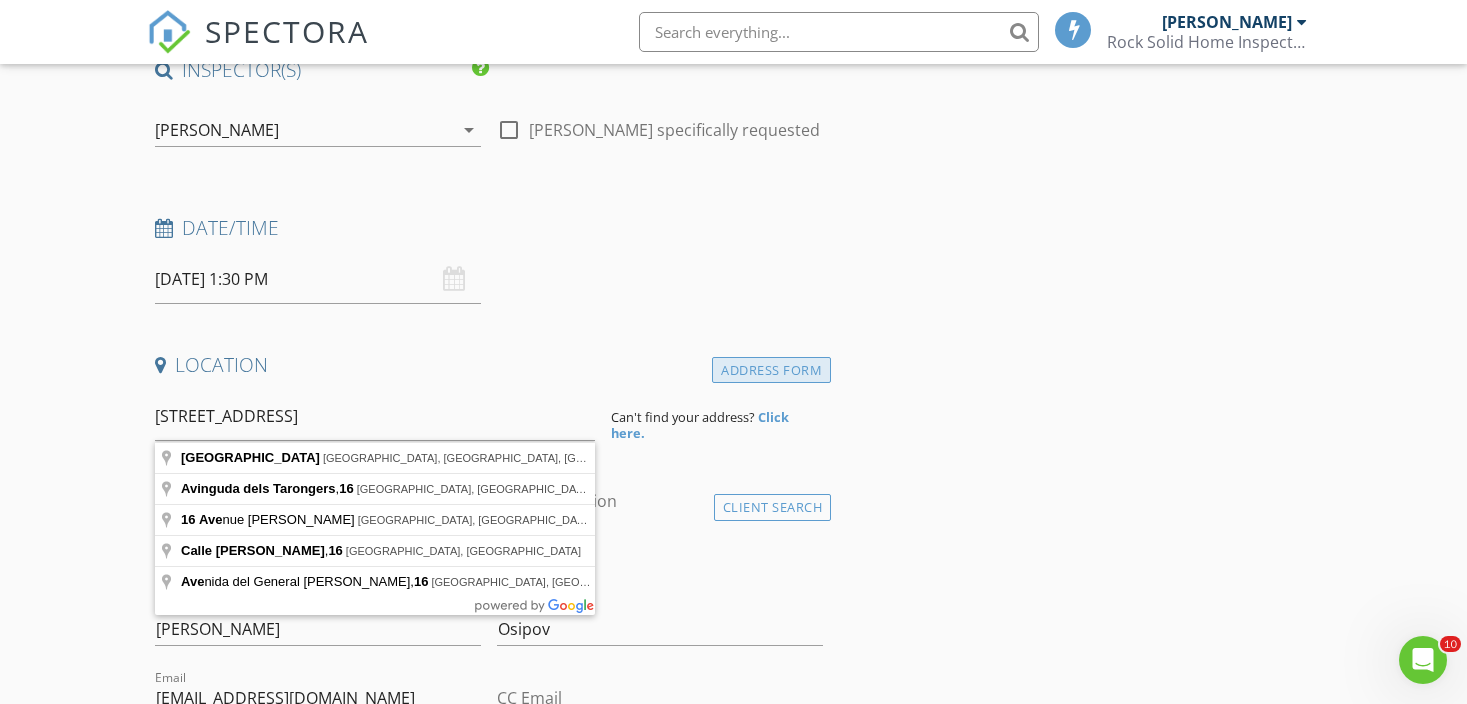 click on "Address Form" at bounding box center (771, 370) 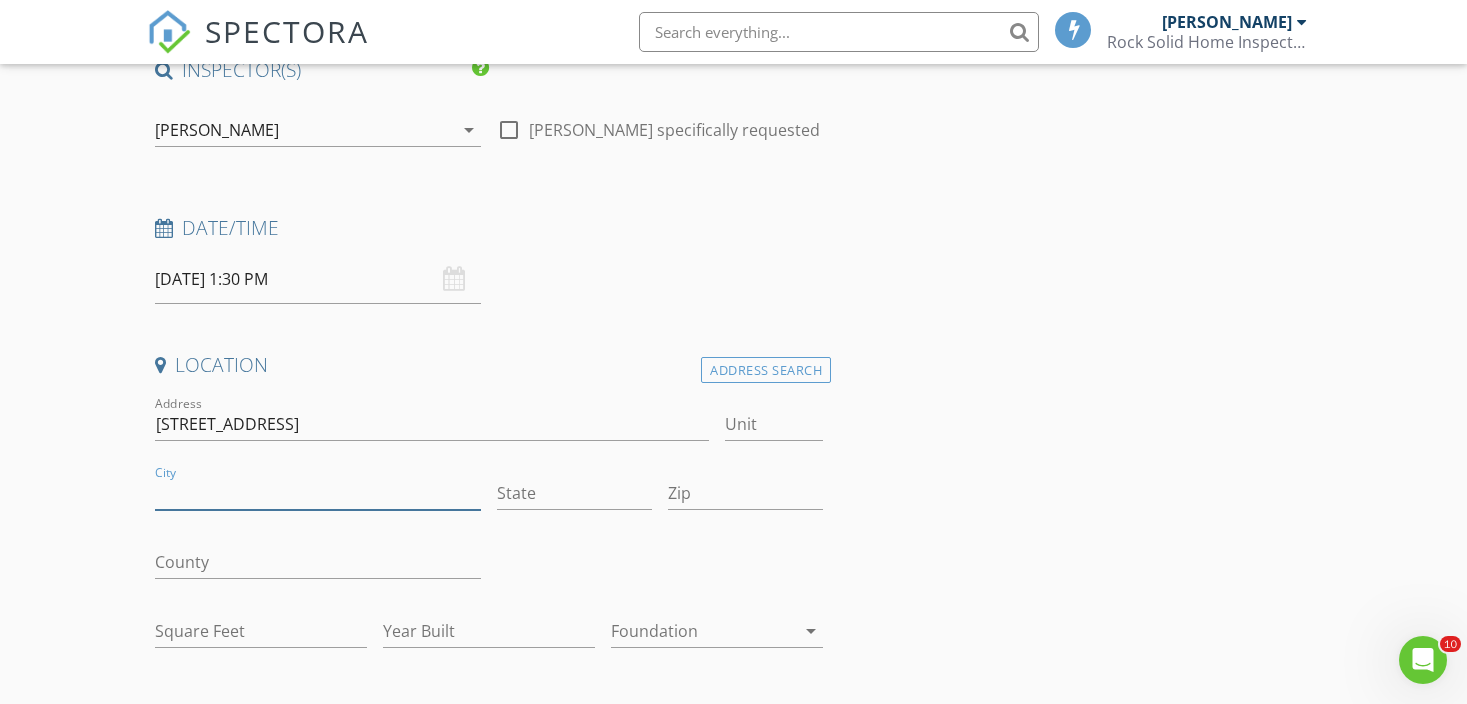 click on "City" at bounding box center [318, 493] 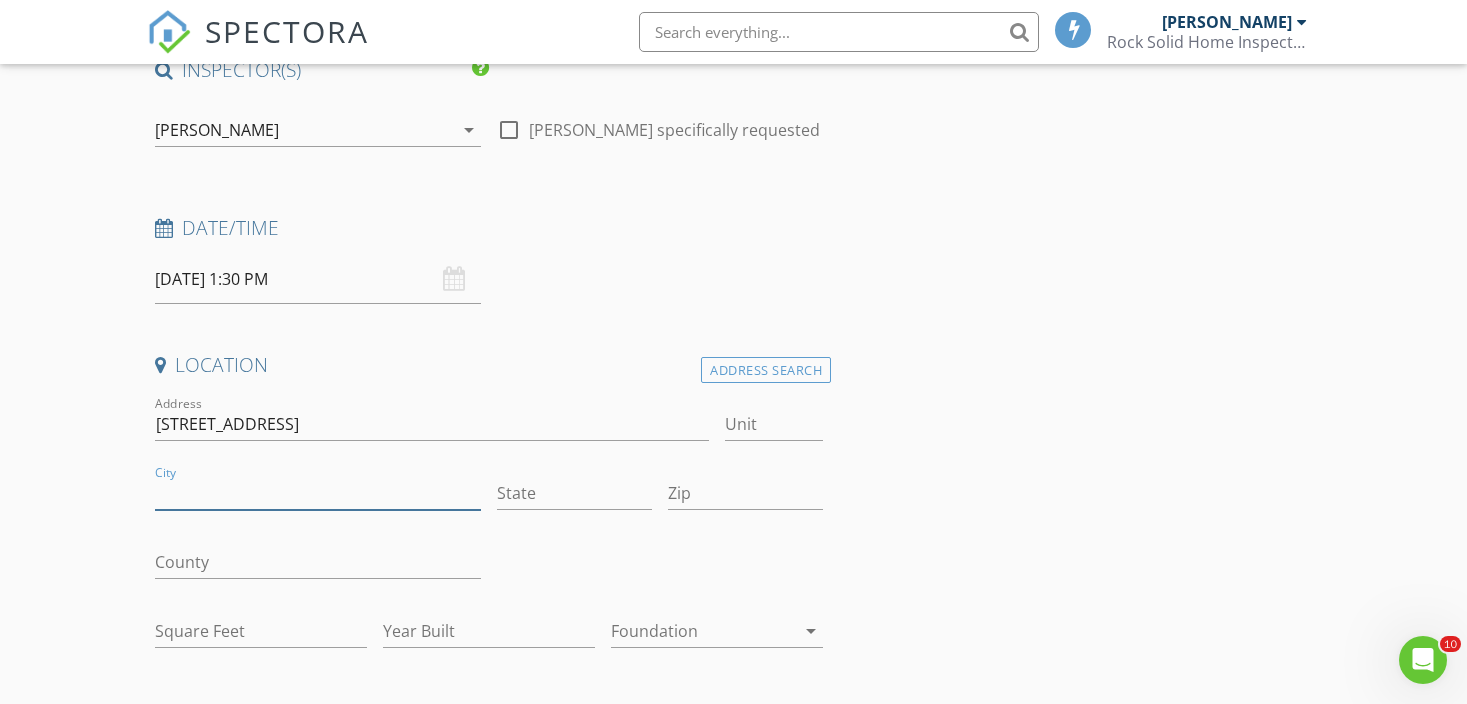 paste on "KURTISTOWN, HI 96760" 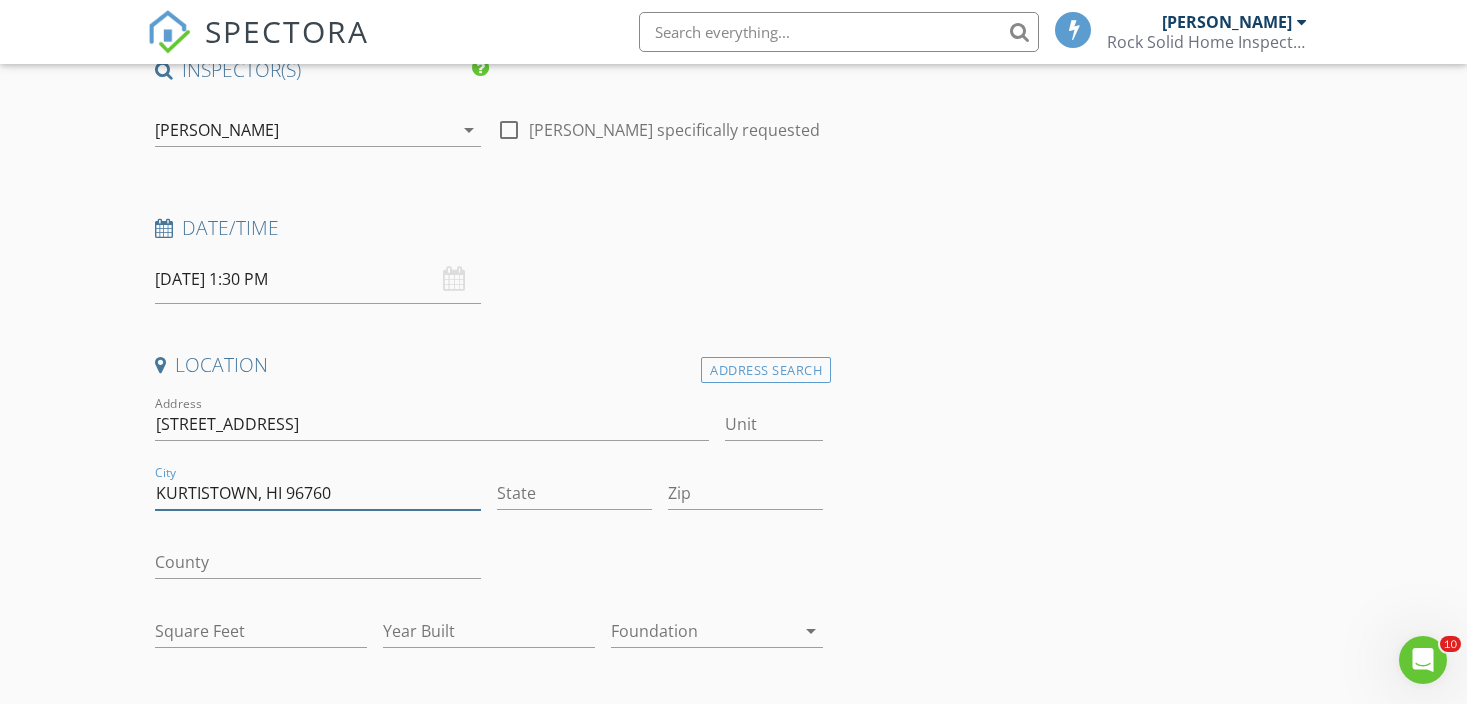drag, startPoint x: 288, startPoint y: 493, endPoint x: 380, endPoint y: 493, distance: 92 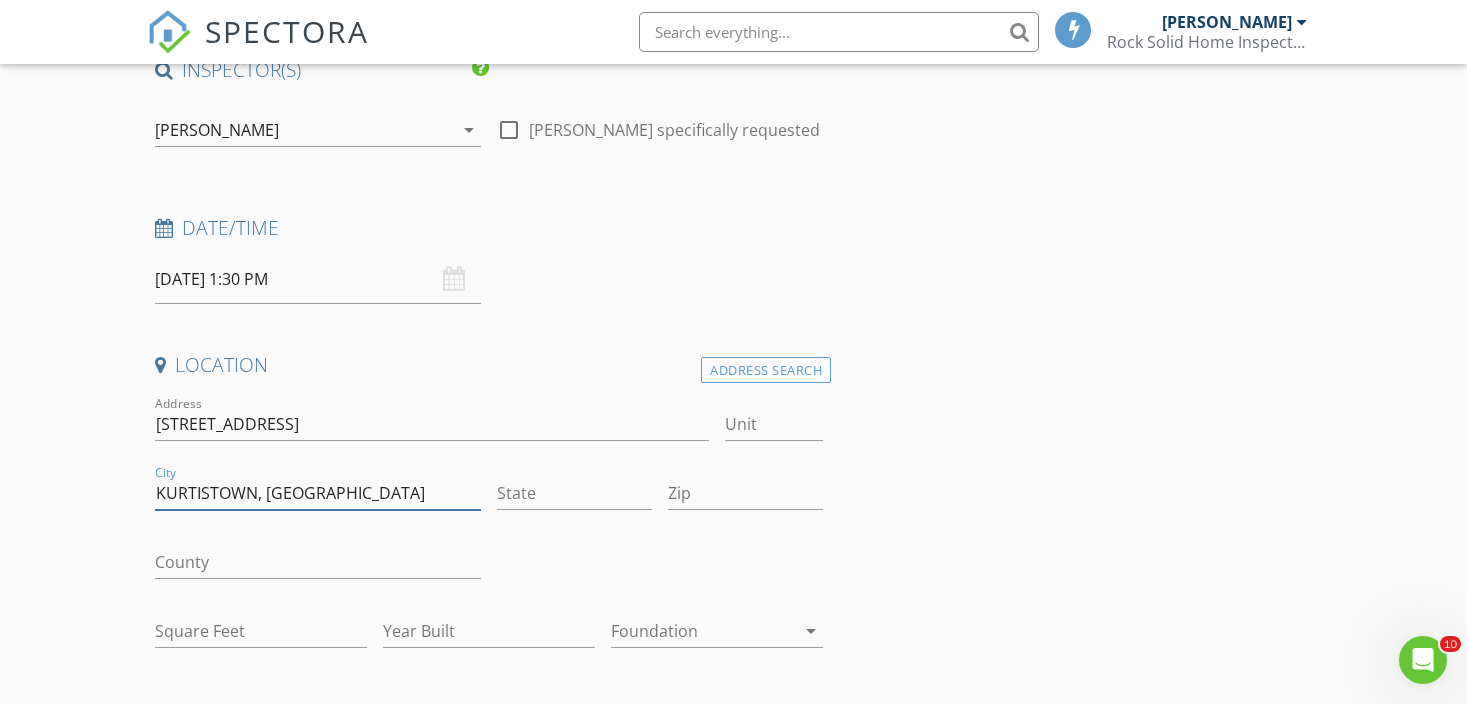 type on "KURTISTOWN, HI" 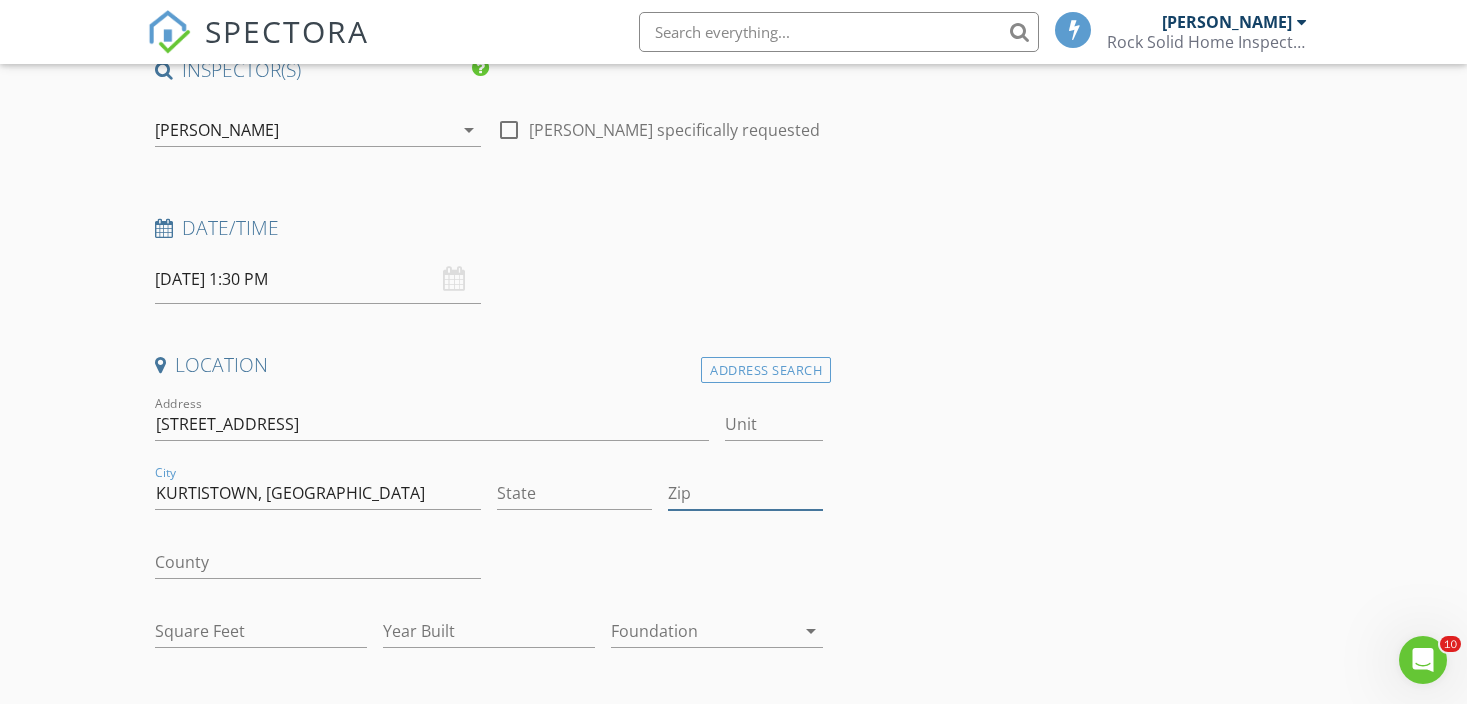 click on "Zip" at bounding box center [745, 493] 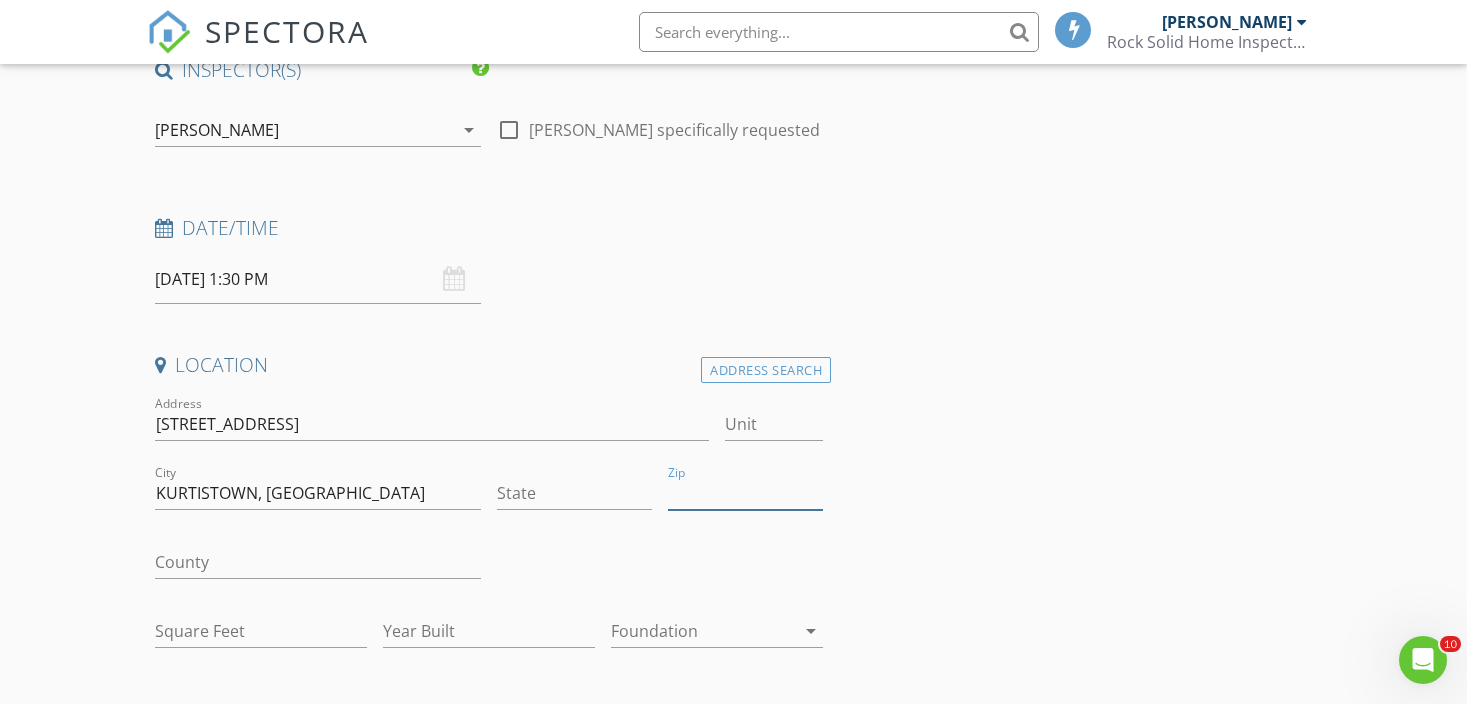 paste on "96760" 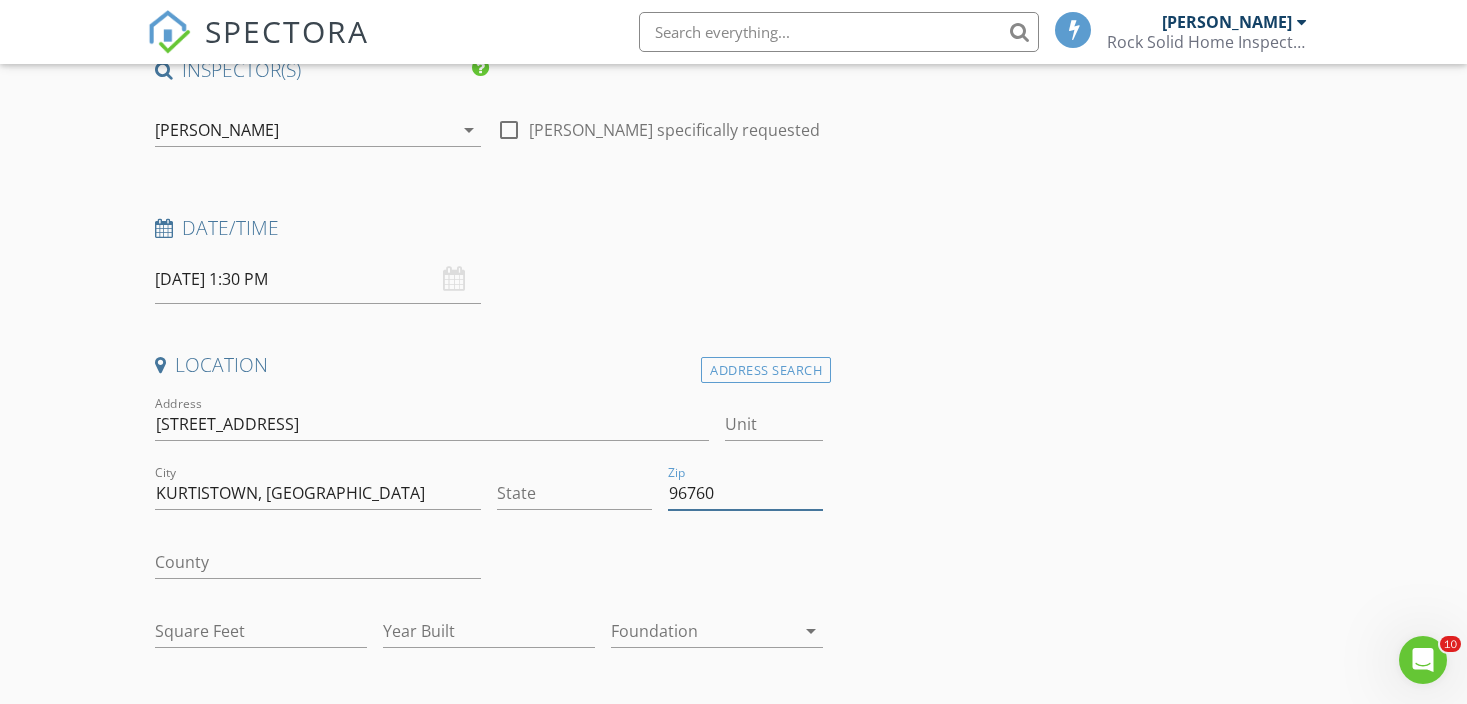 type on "96760" 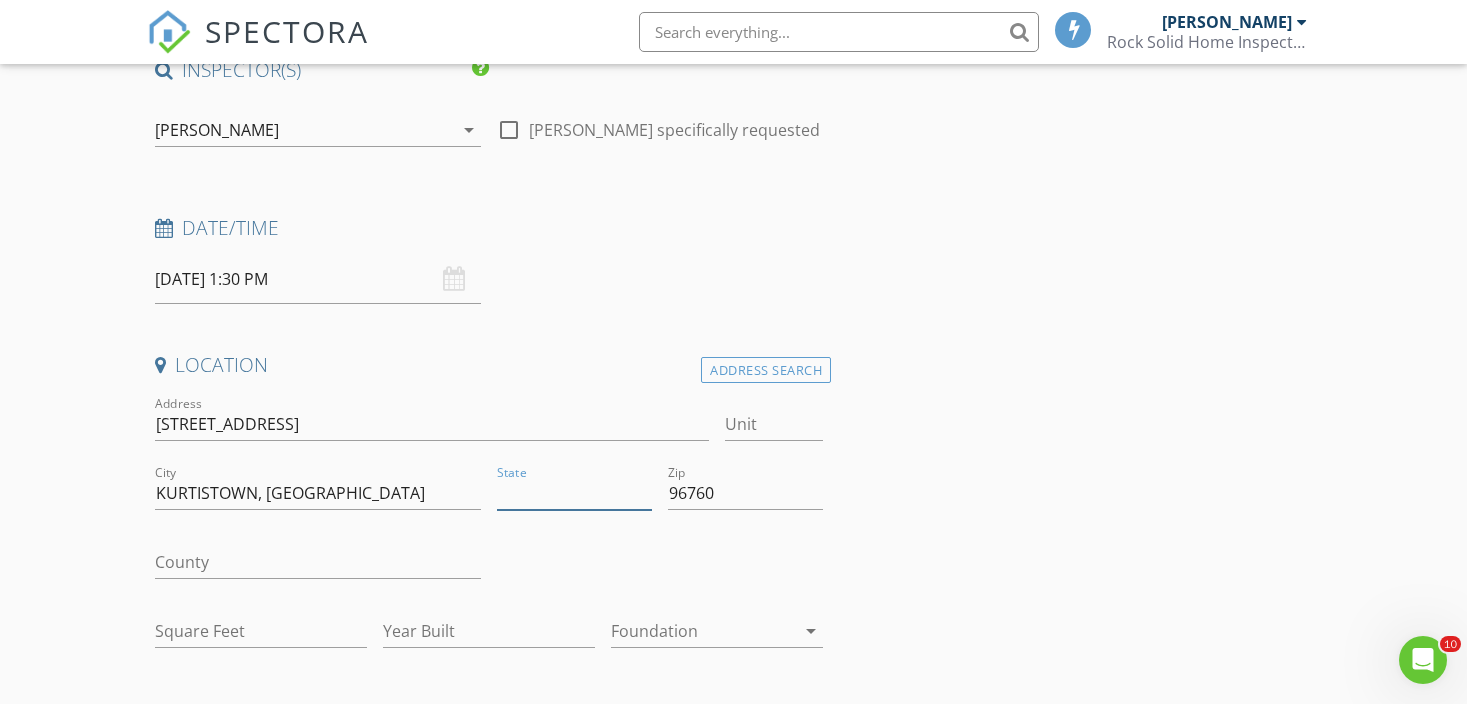click on "State" at bounding box center (574, 493) 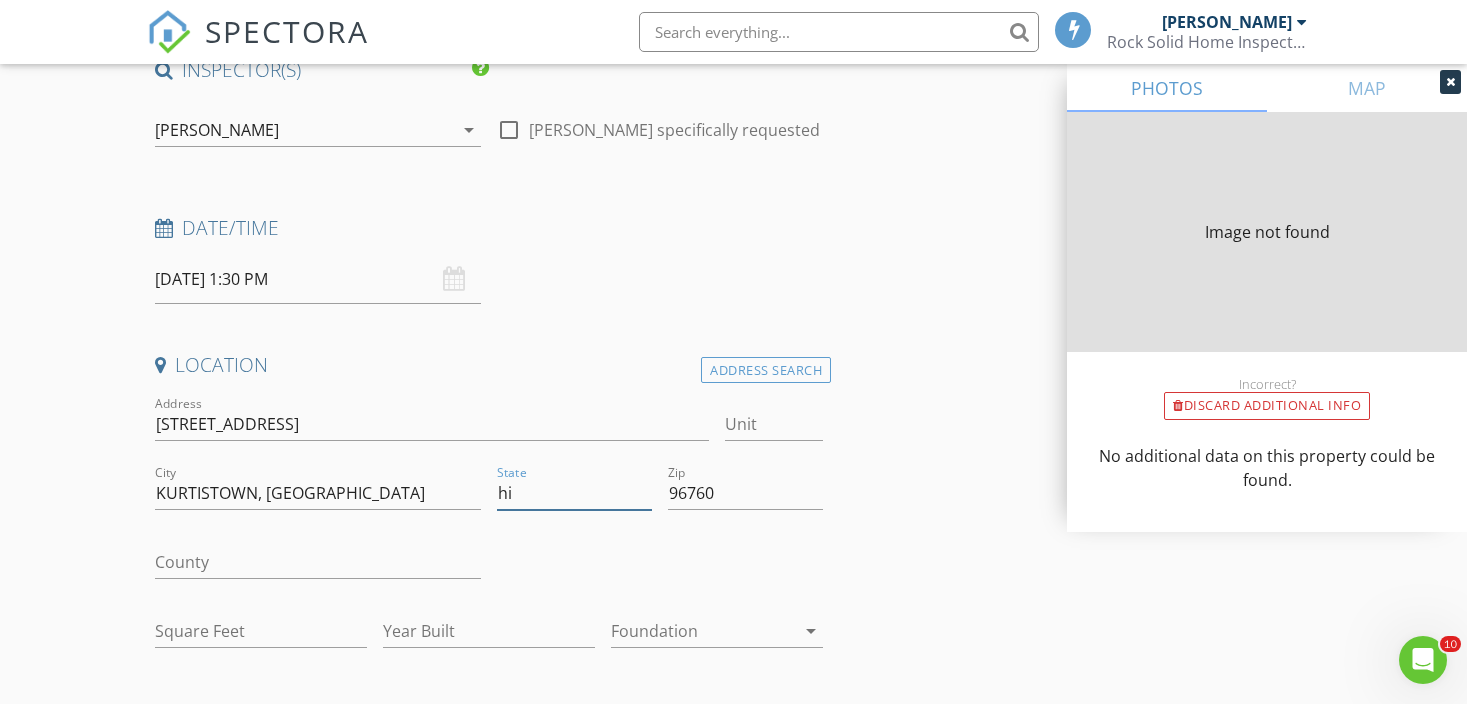 click on "hi" at bounding box center (574, 493) 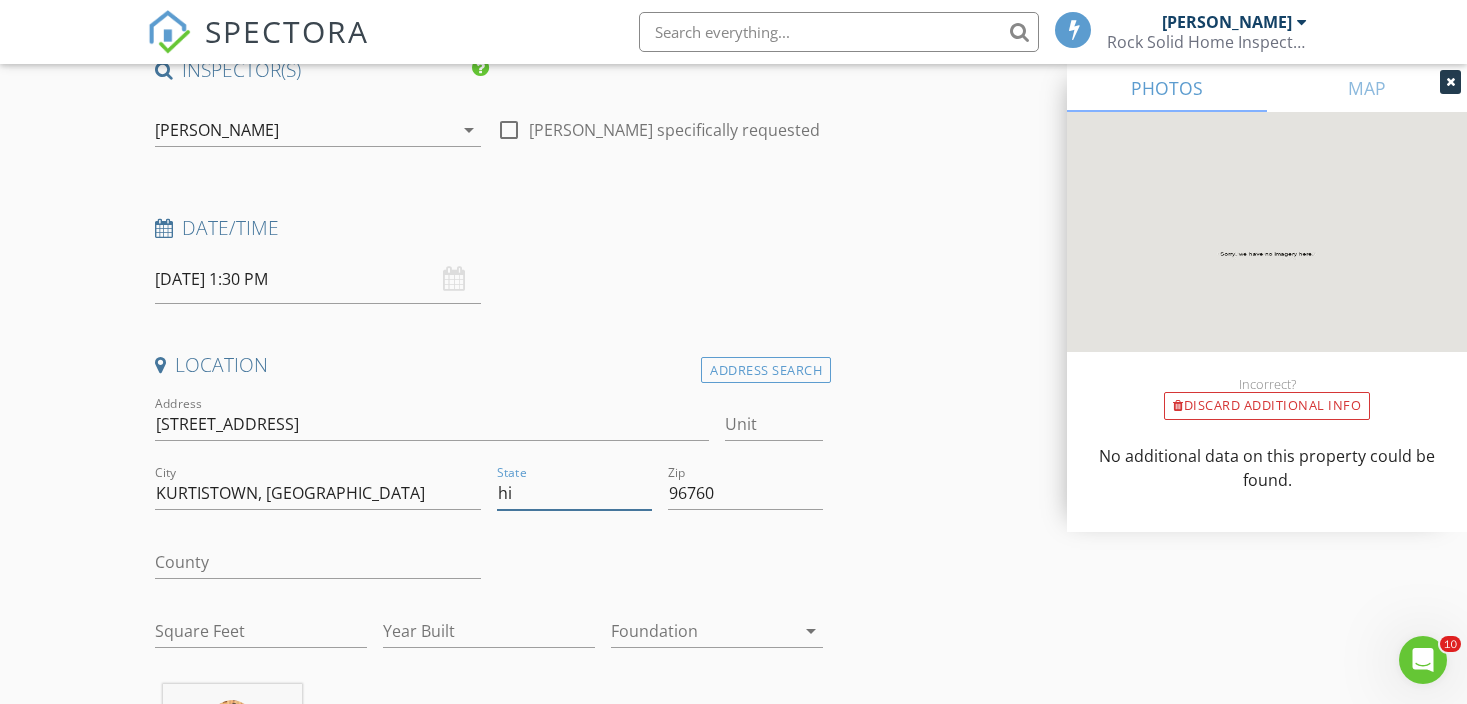 type on "hi" 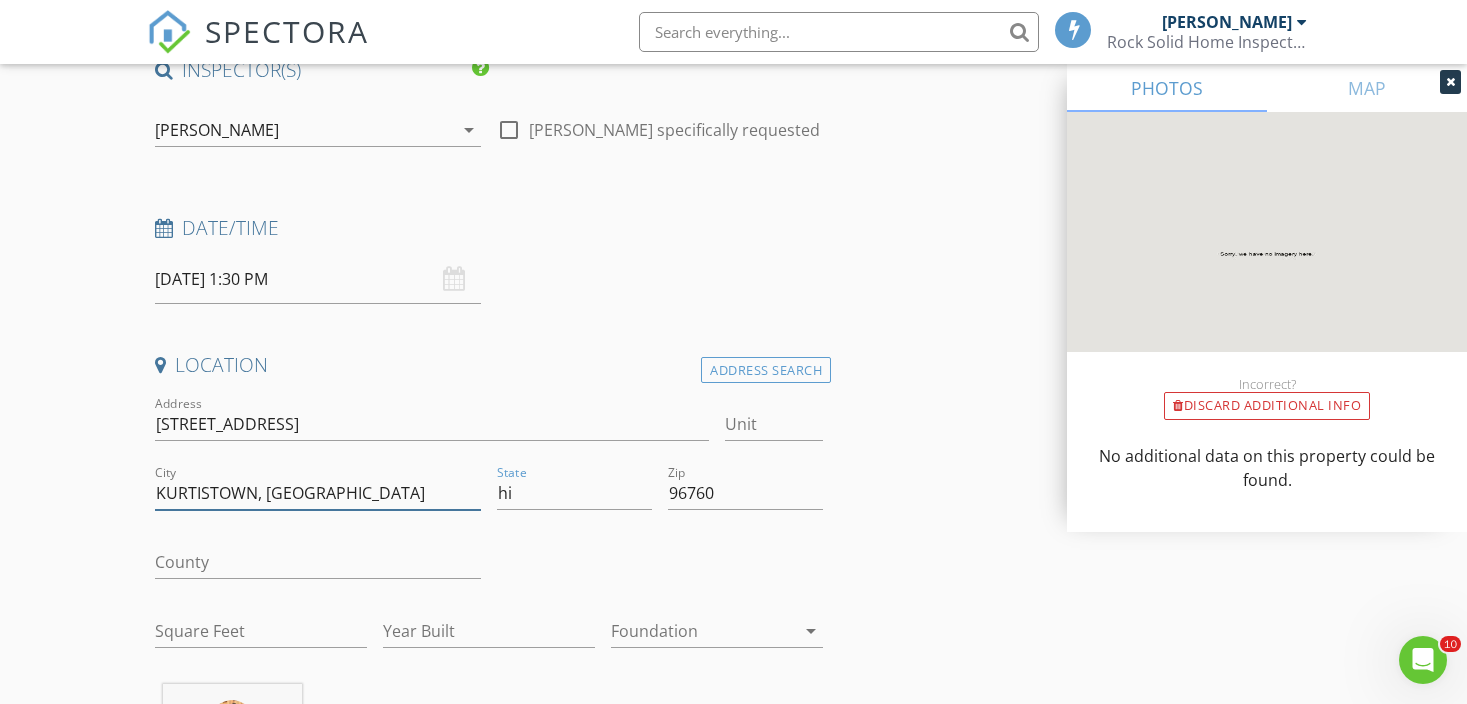click on "KURTISTOWN, HI" at bounding box center (318, 493) 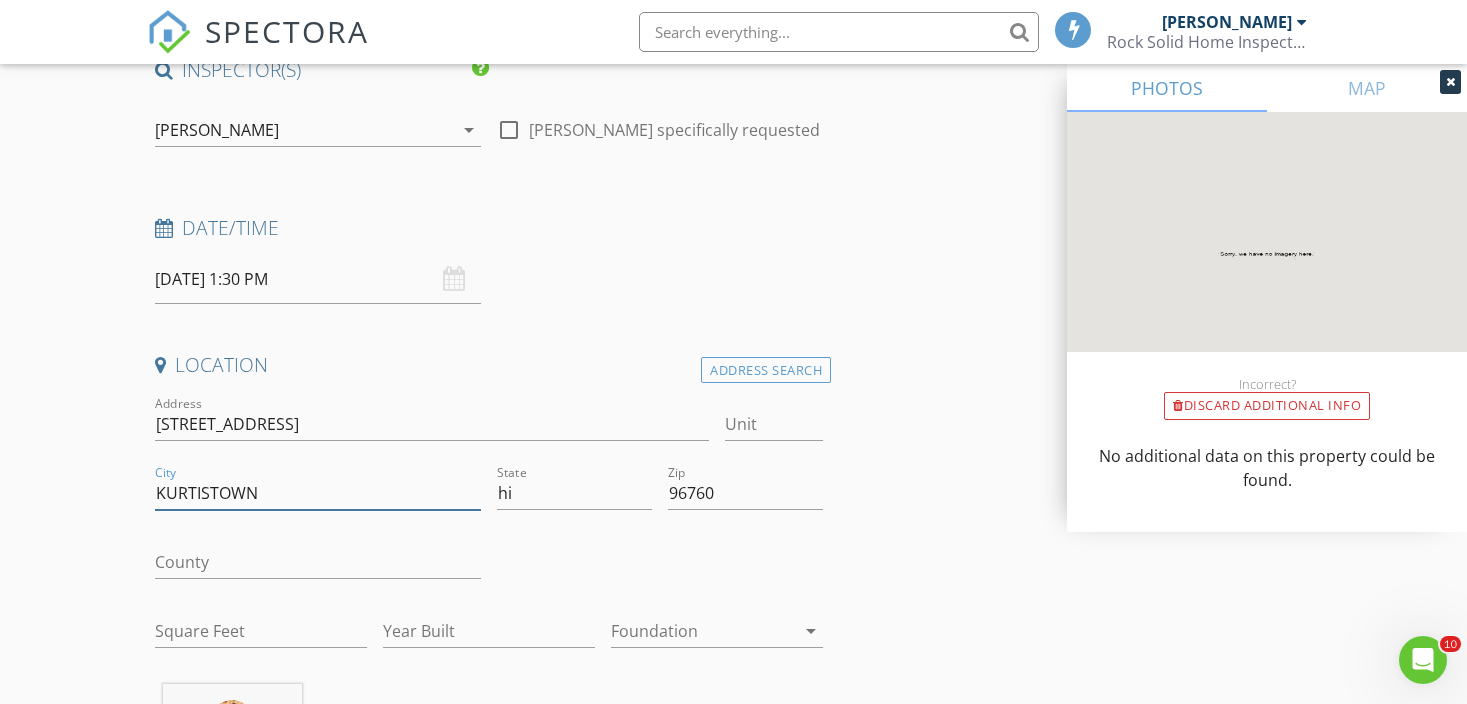 type on "KURTISTOWN" 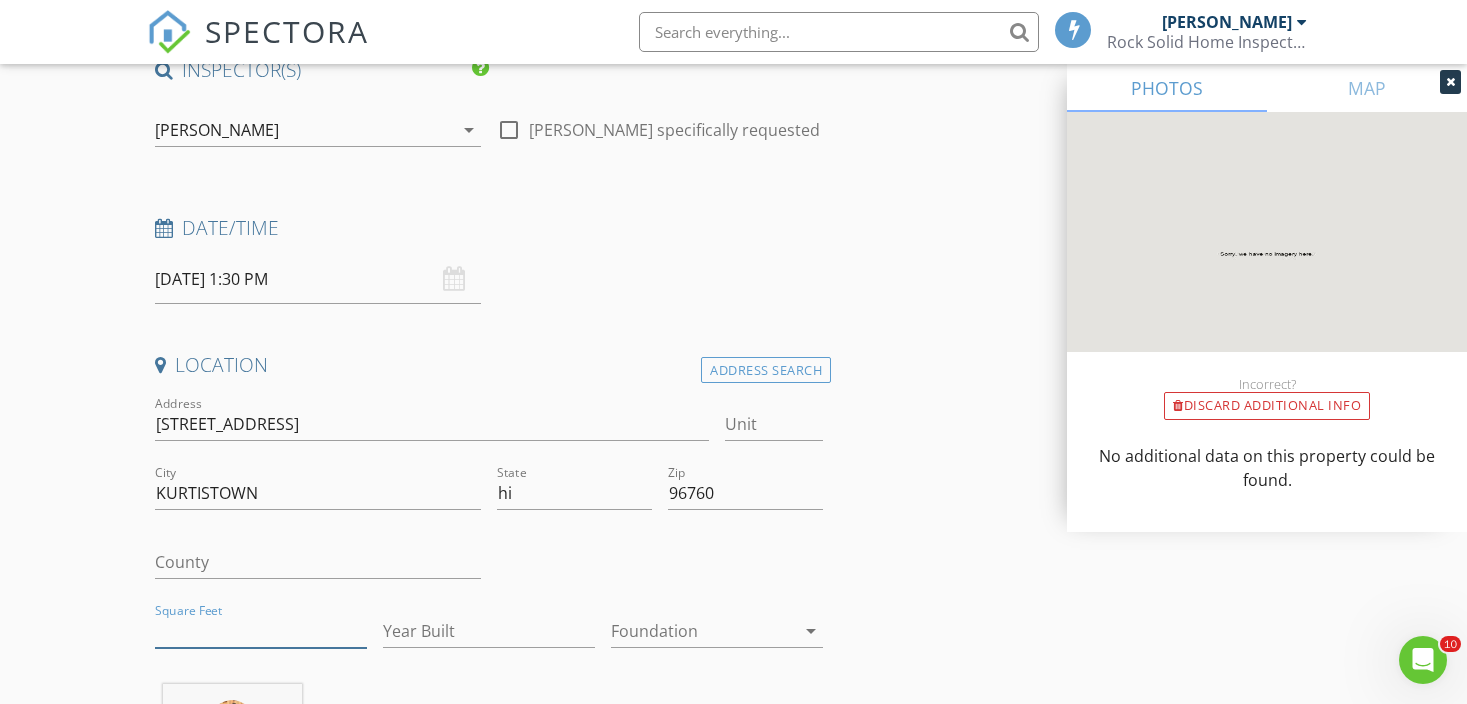 click on "Square Feet" at bounding box center [261, 631] 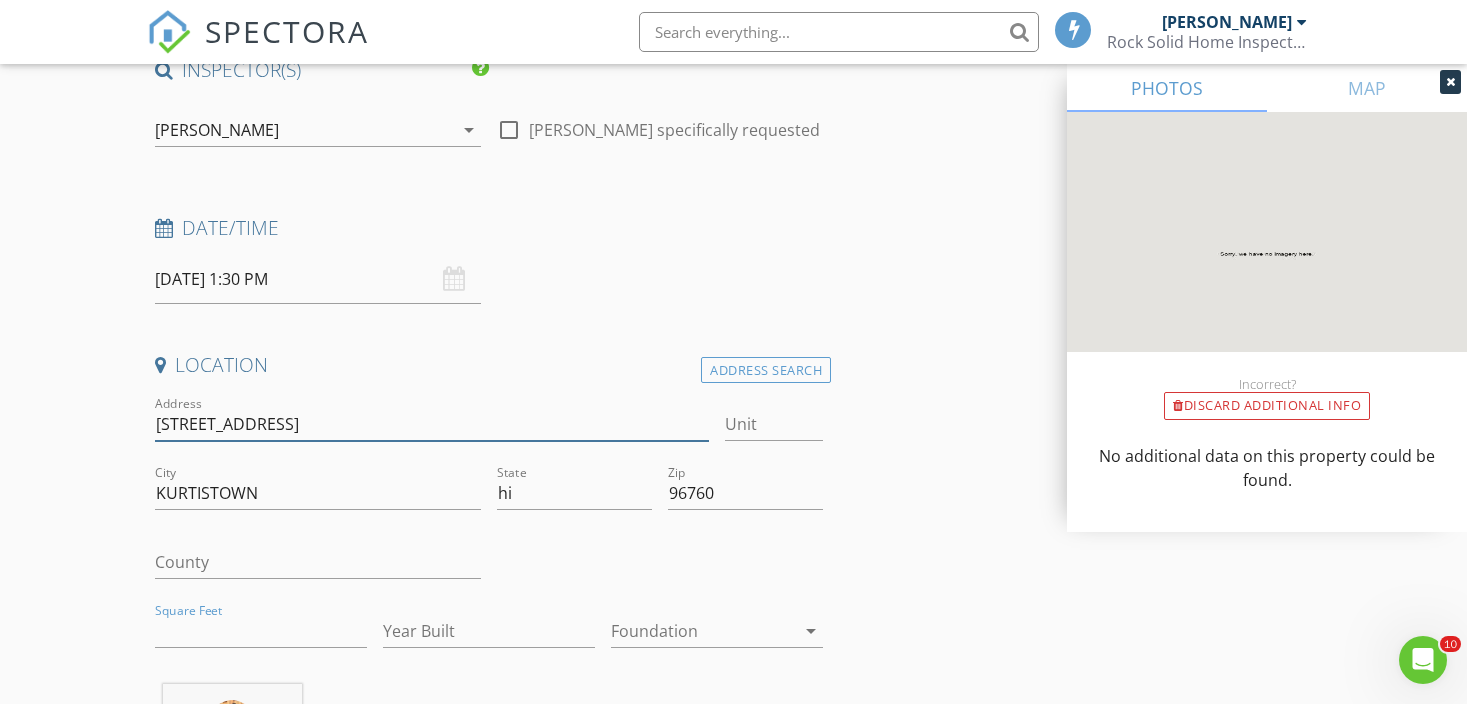 click on "16-1580 39th Ave" at bounding box center (432, 424) 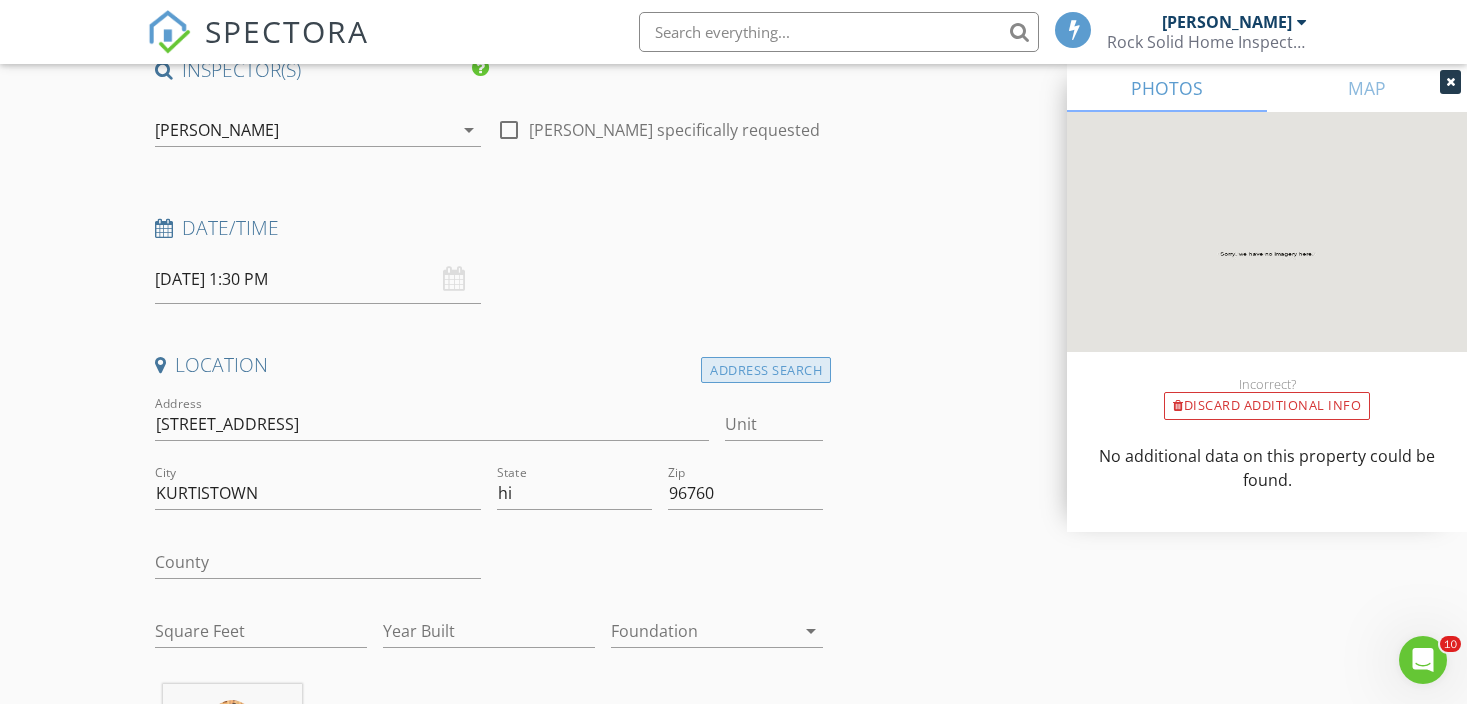 click on "Address Search" at bounding box center (766, 370) 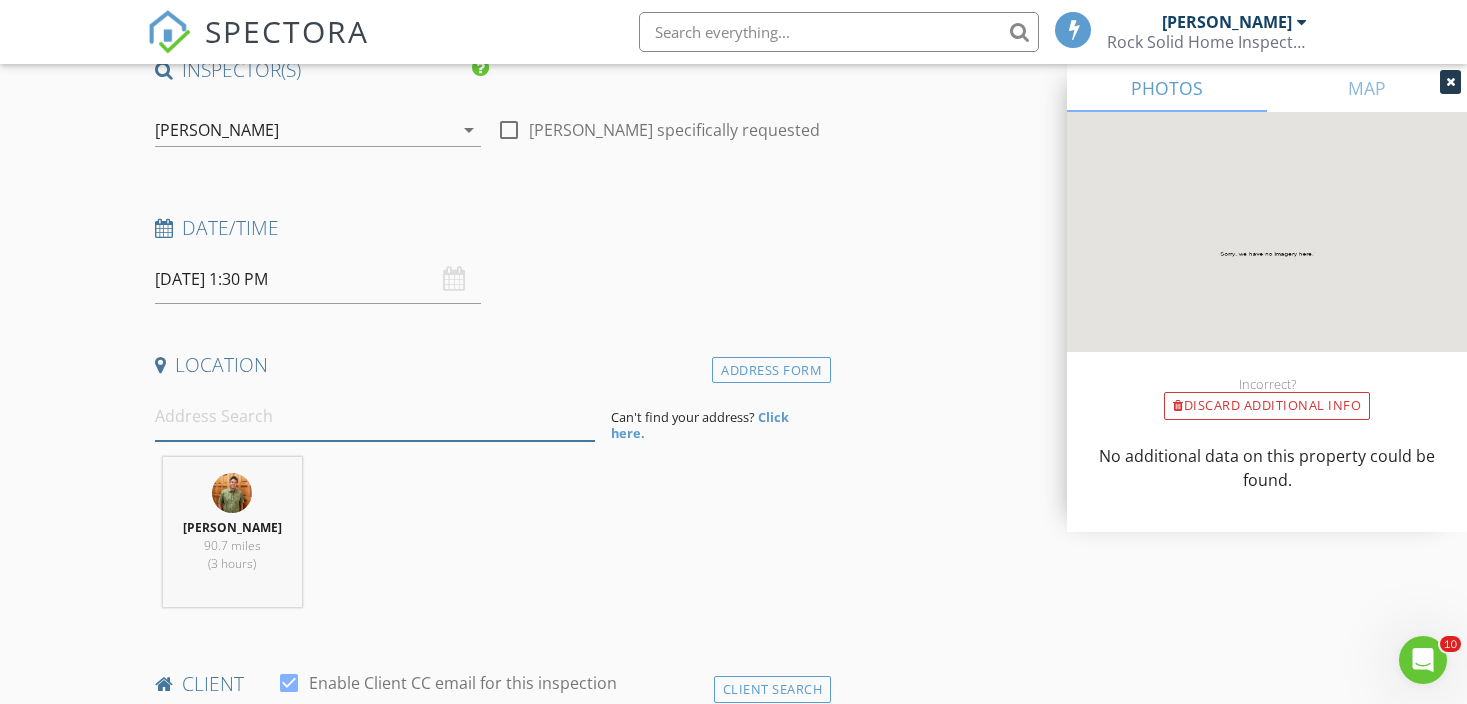 click at bounding box center (375, 416) 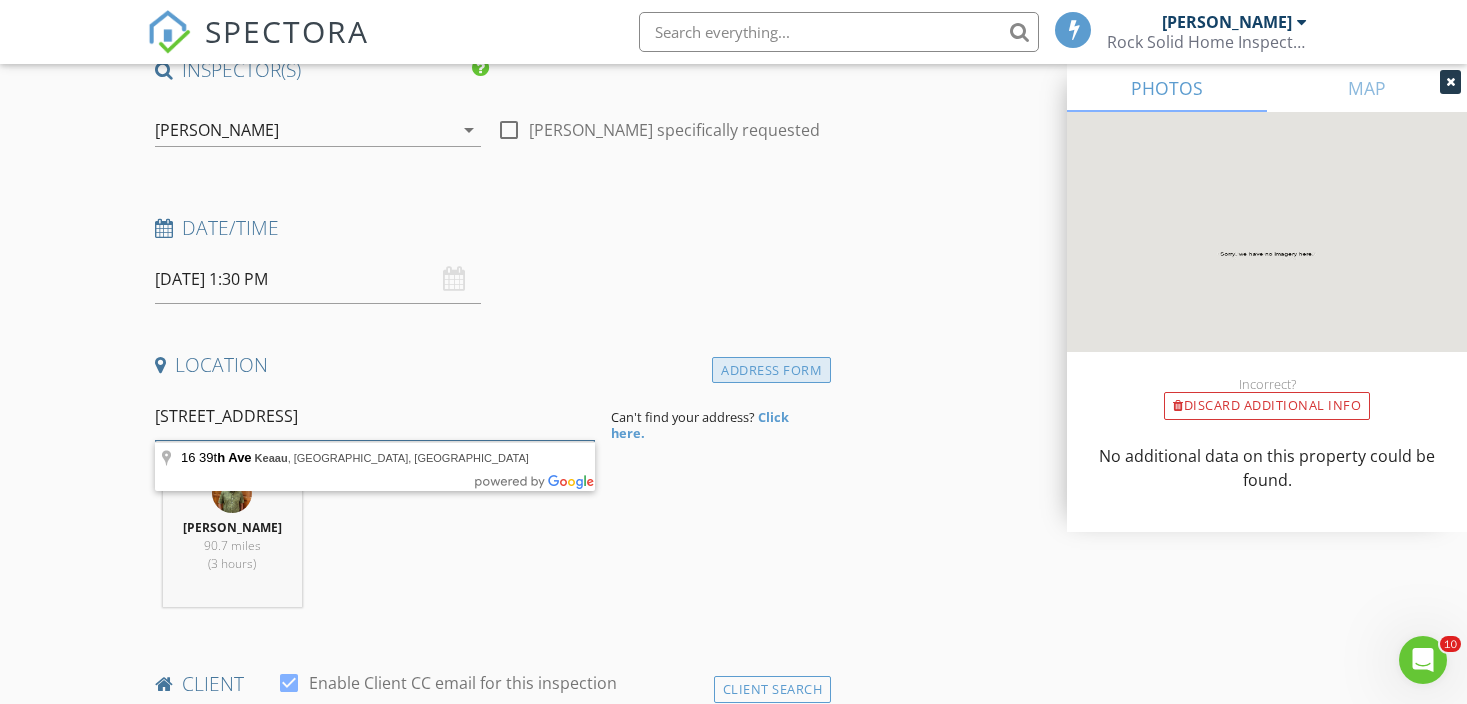 type on "16-1580 39TH AVE, KURTISTOWN, HI 96760" 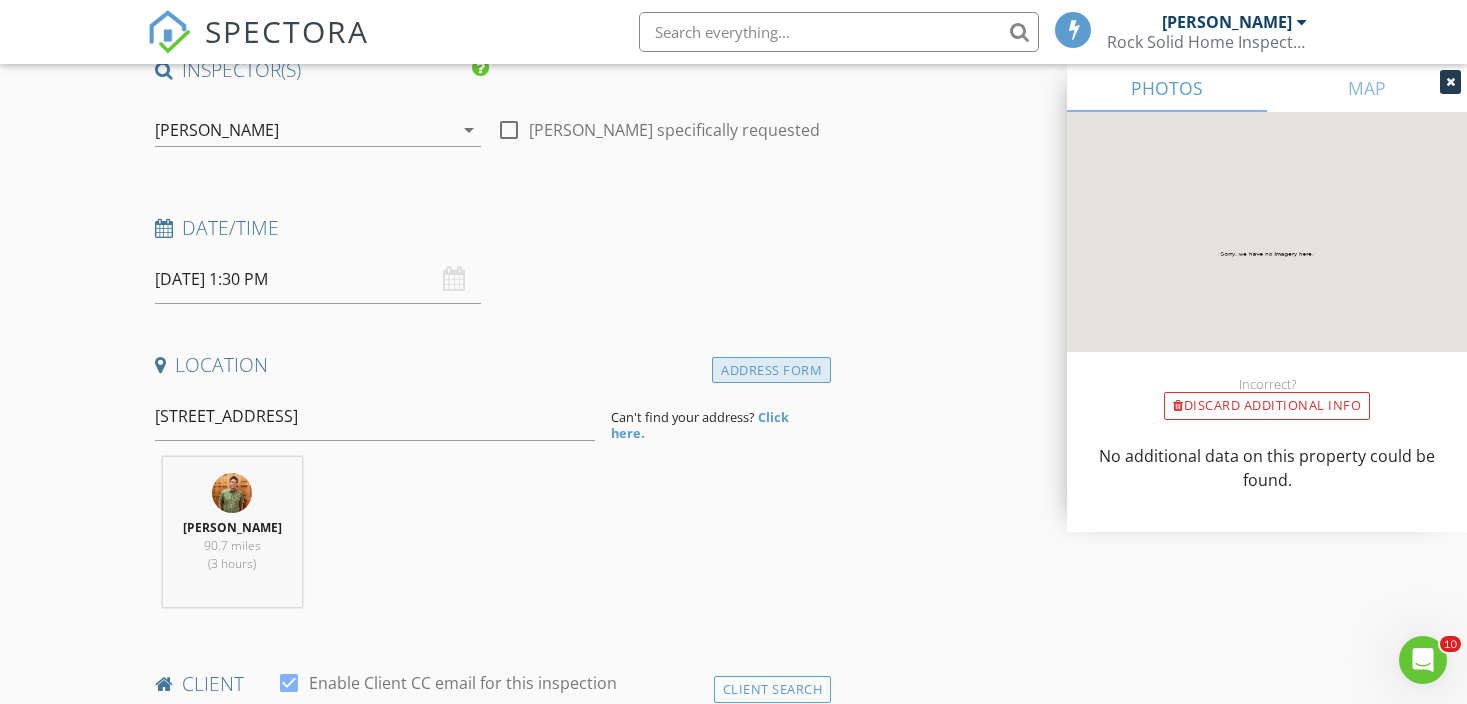 click on "Address Form" at bounding box center [771, 370] 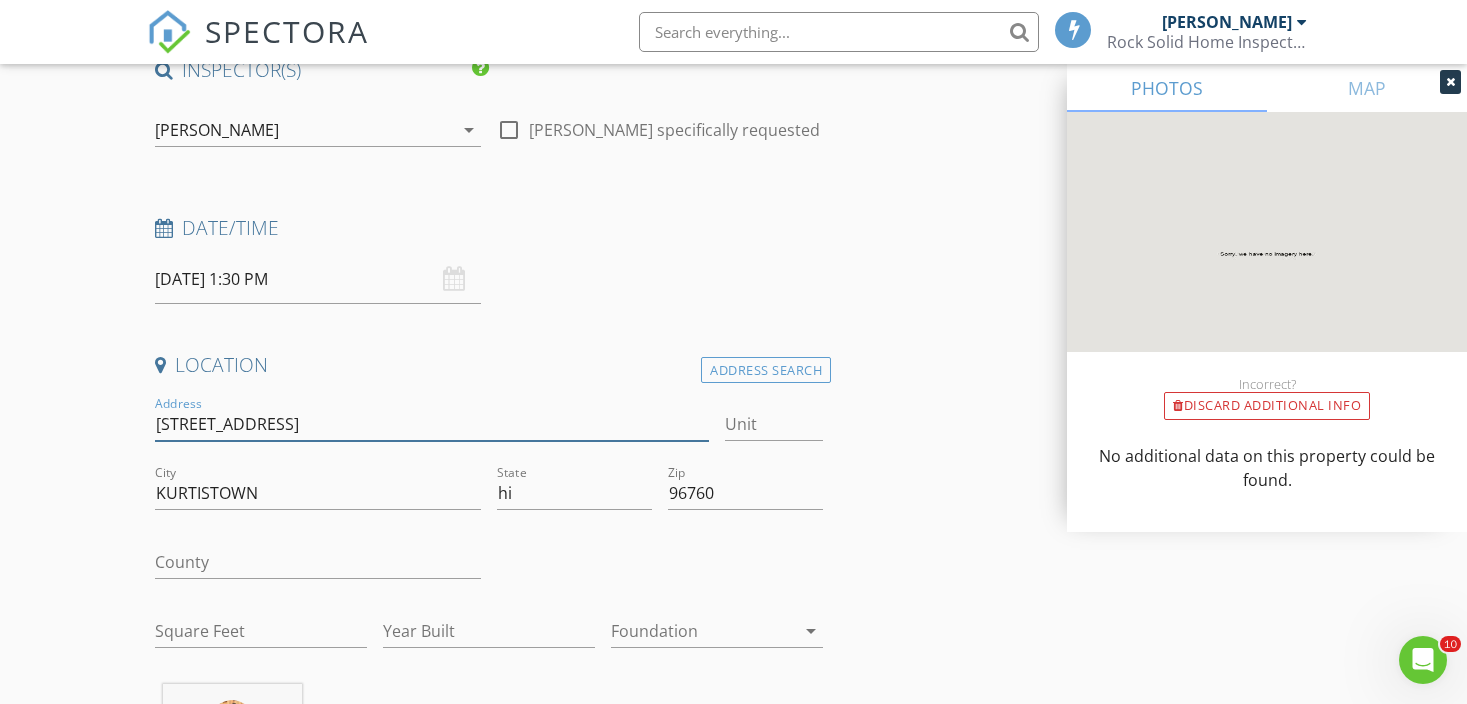 click on "16-1580 39TH AVE, KURTISTOWN, HI 96760" at bounding box center (432, 424) 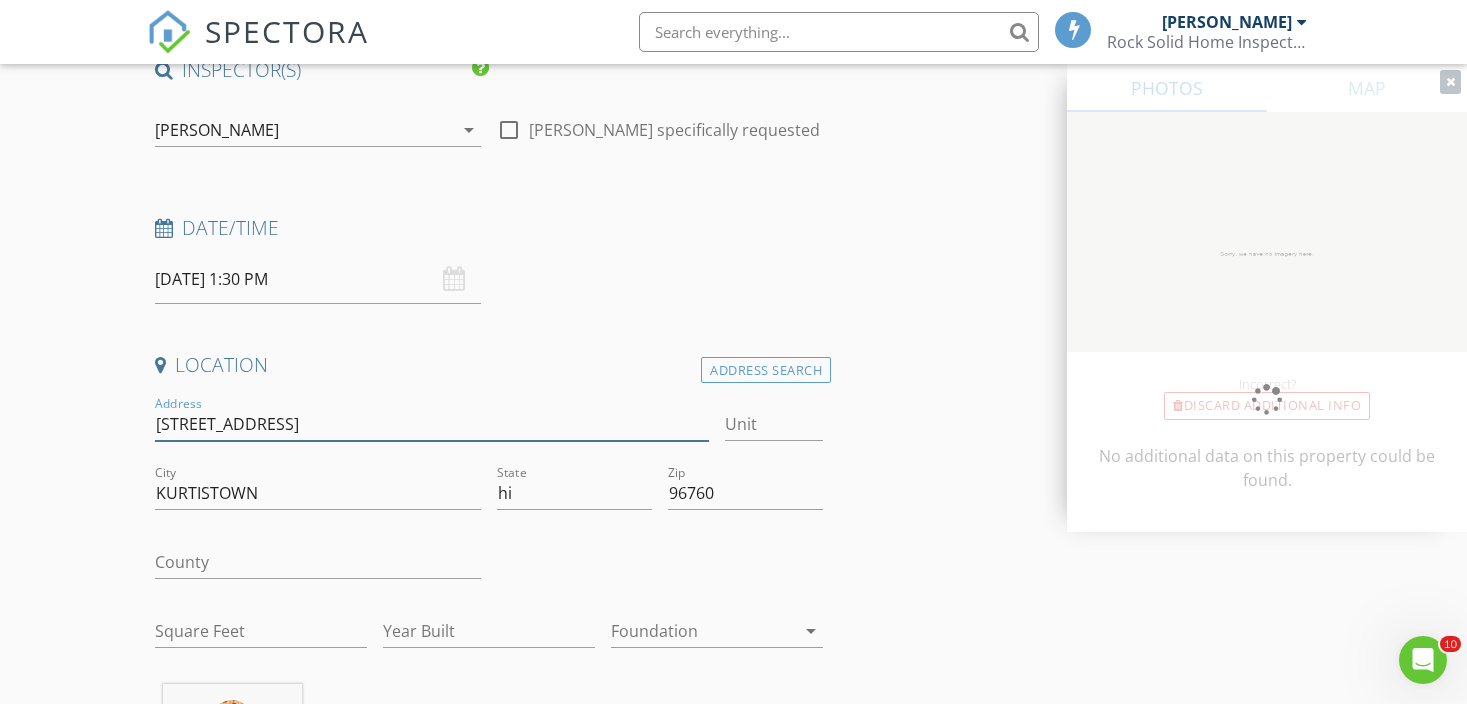 type on "[STREET_ADDRESS]" 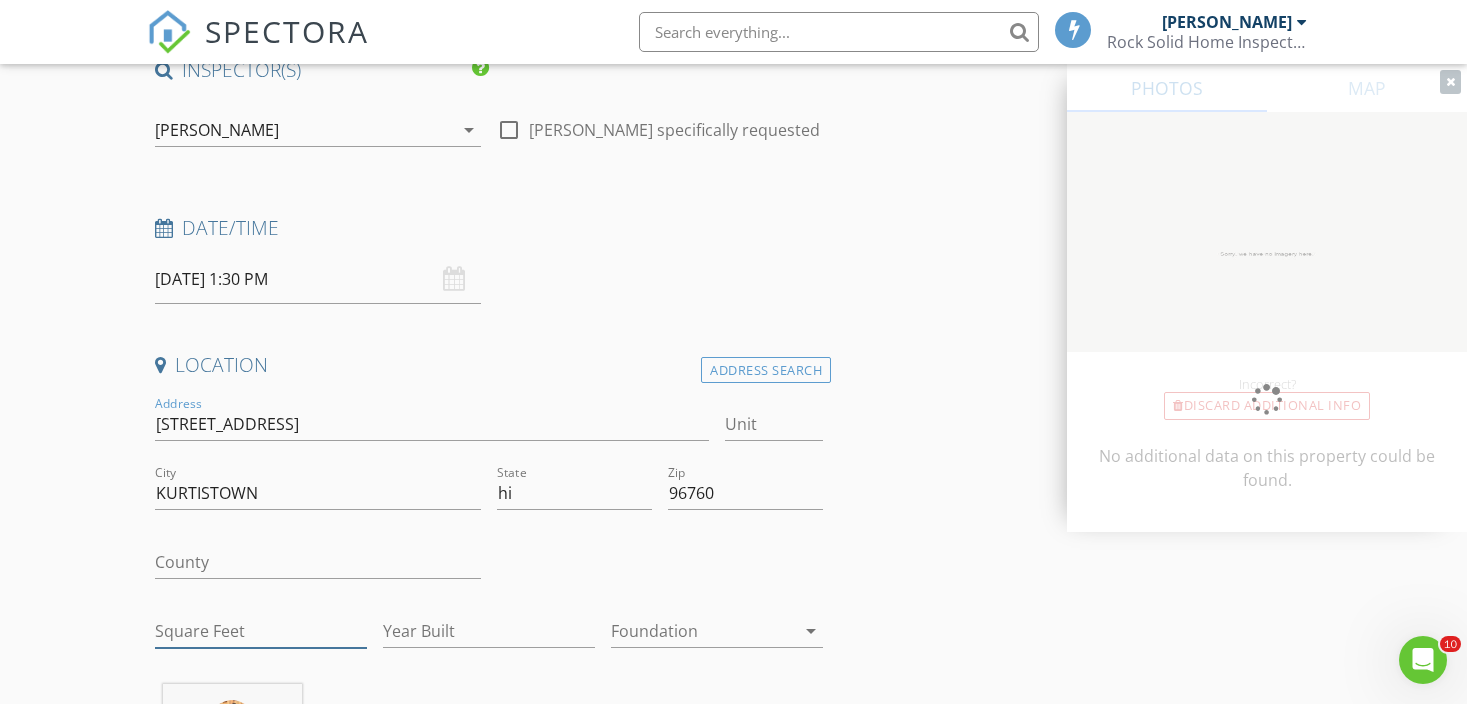 click on "Square Feet" at bounding box center (261, 631) 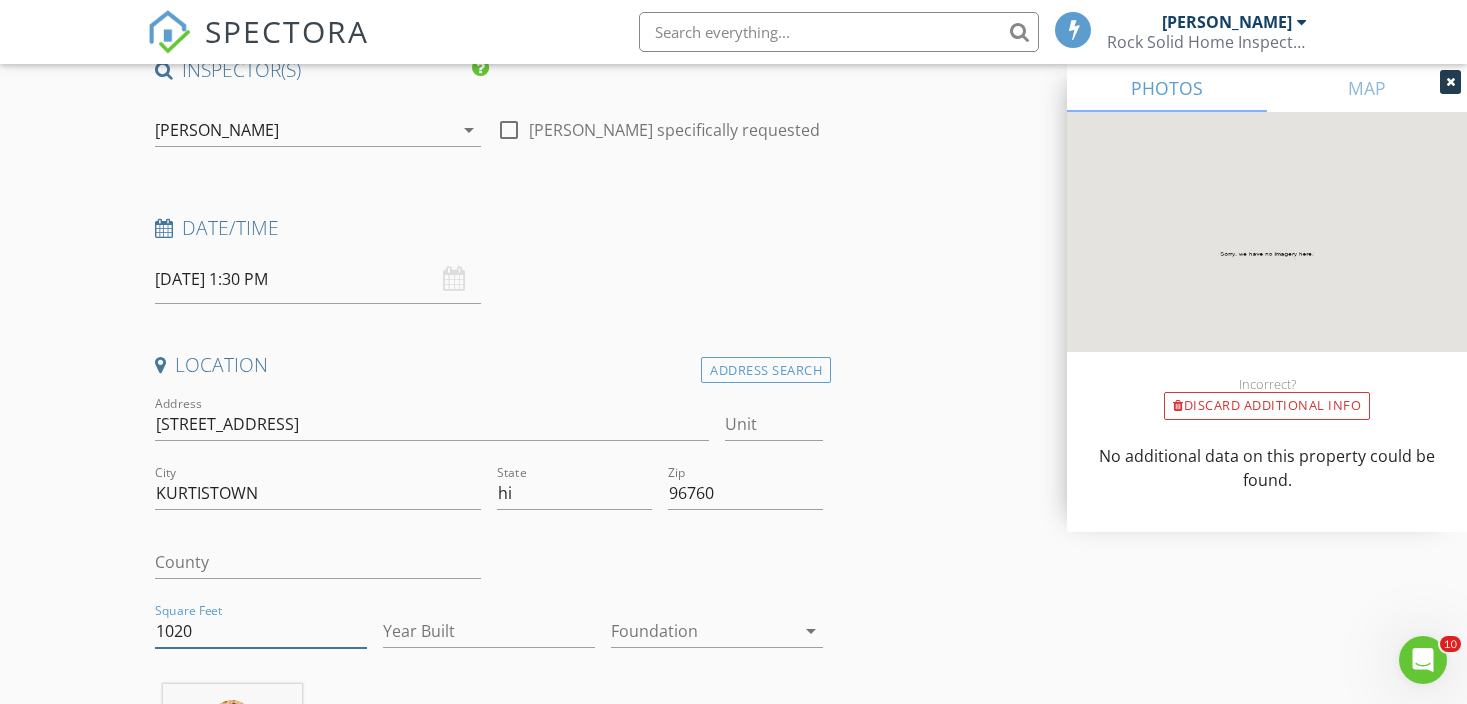 type on "1020" 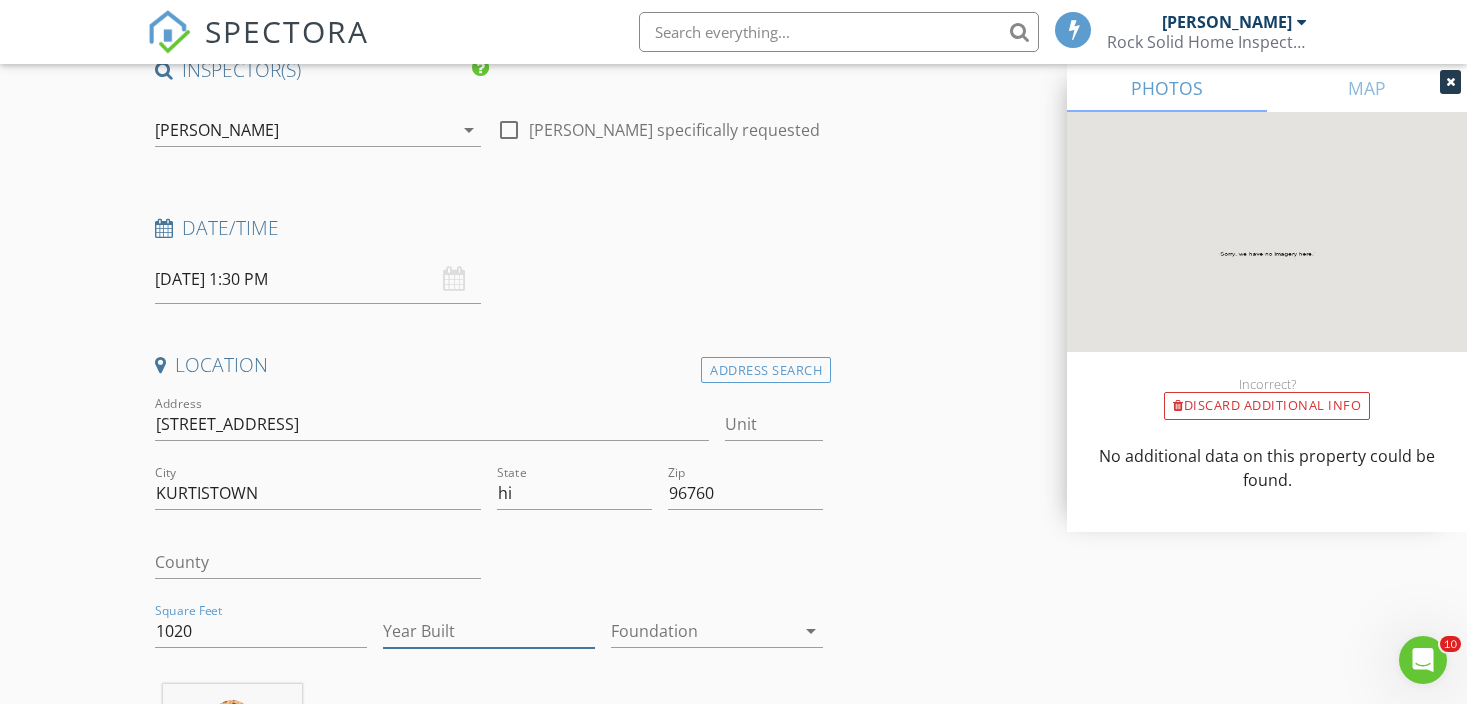 click on "Year Built" at bounding box center [489, 631] 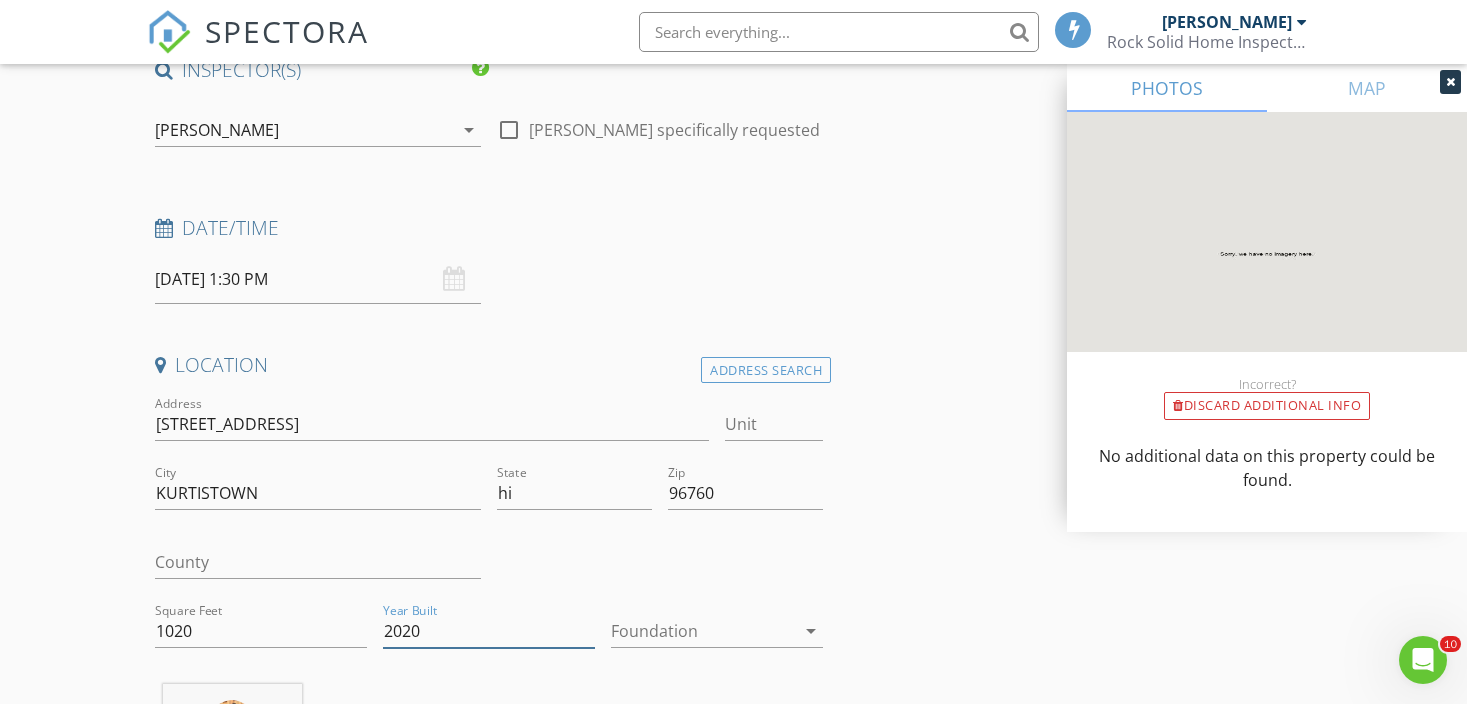 type on "2020" 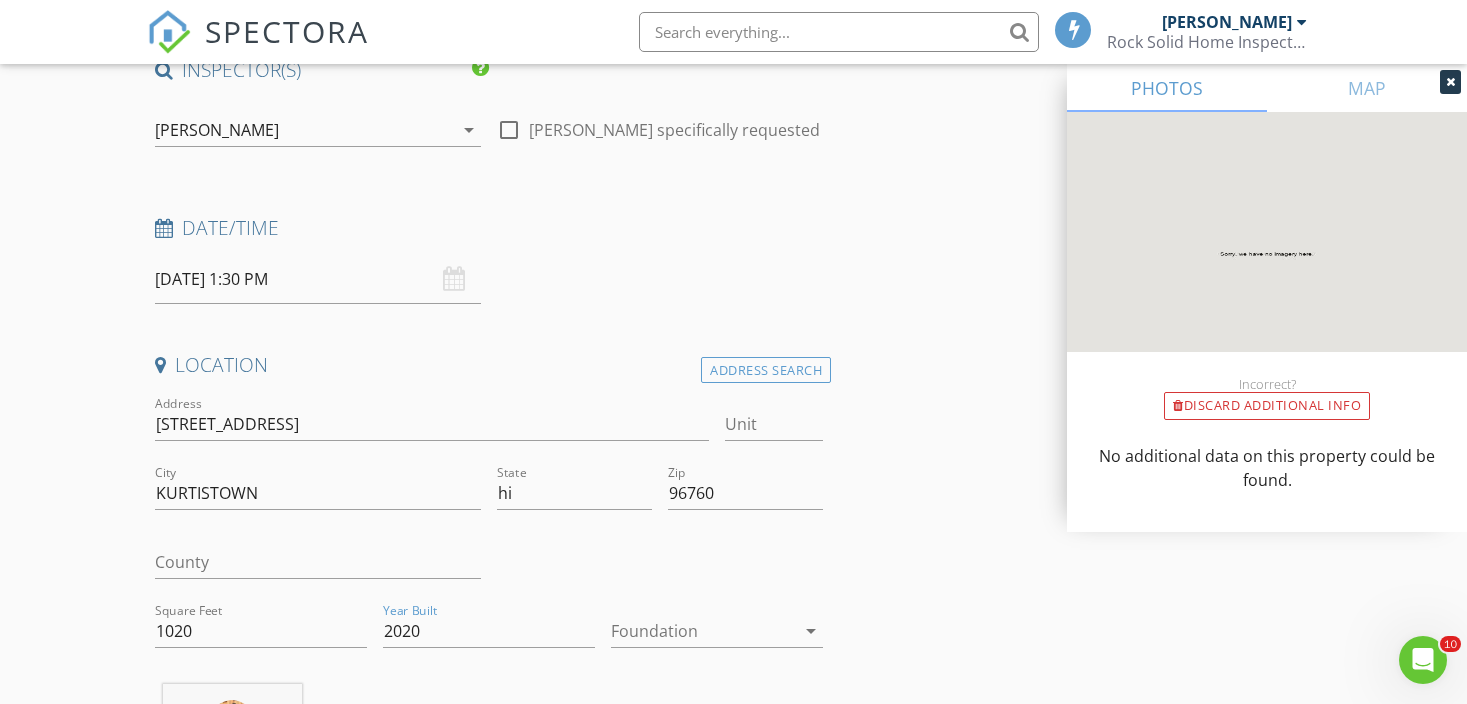 click at bounding box center [703, 631] 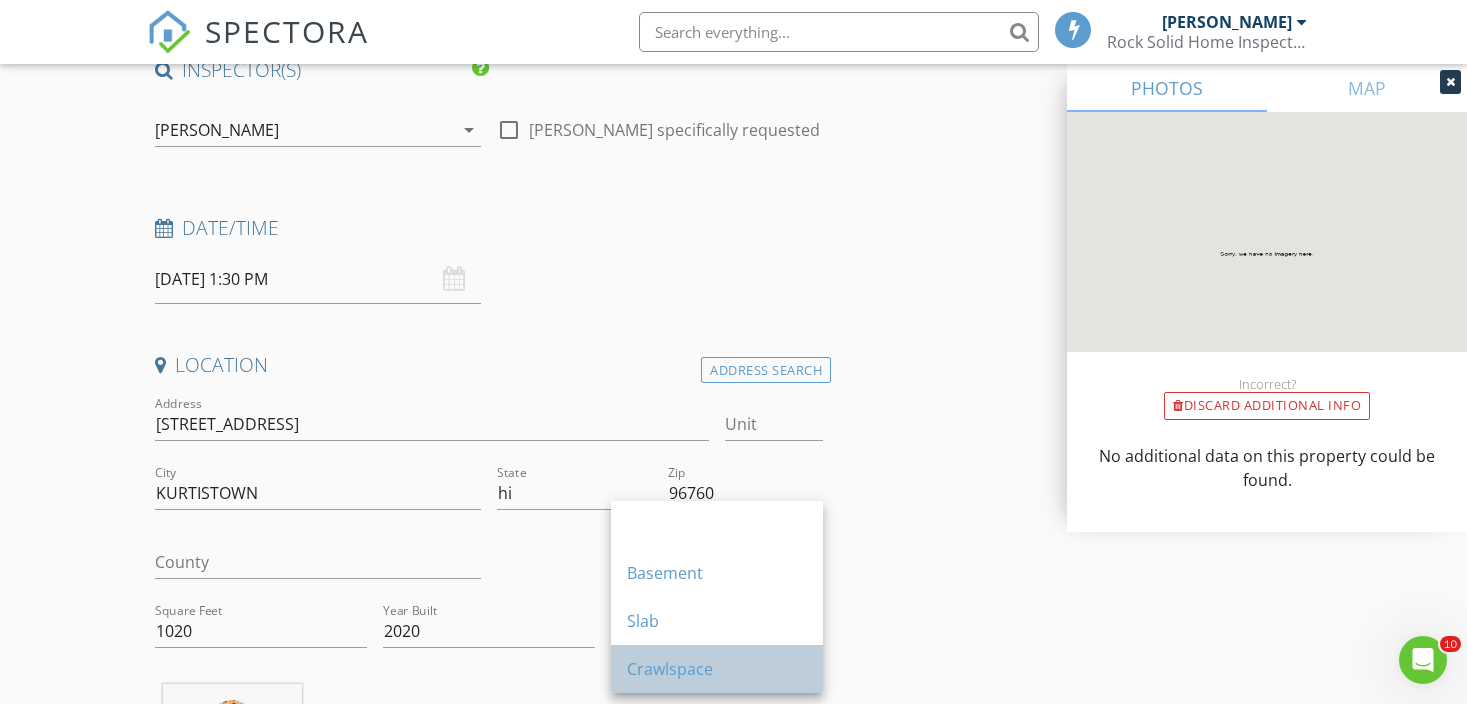 click on "Crawlspace" at bounding box center (717, 669) 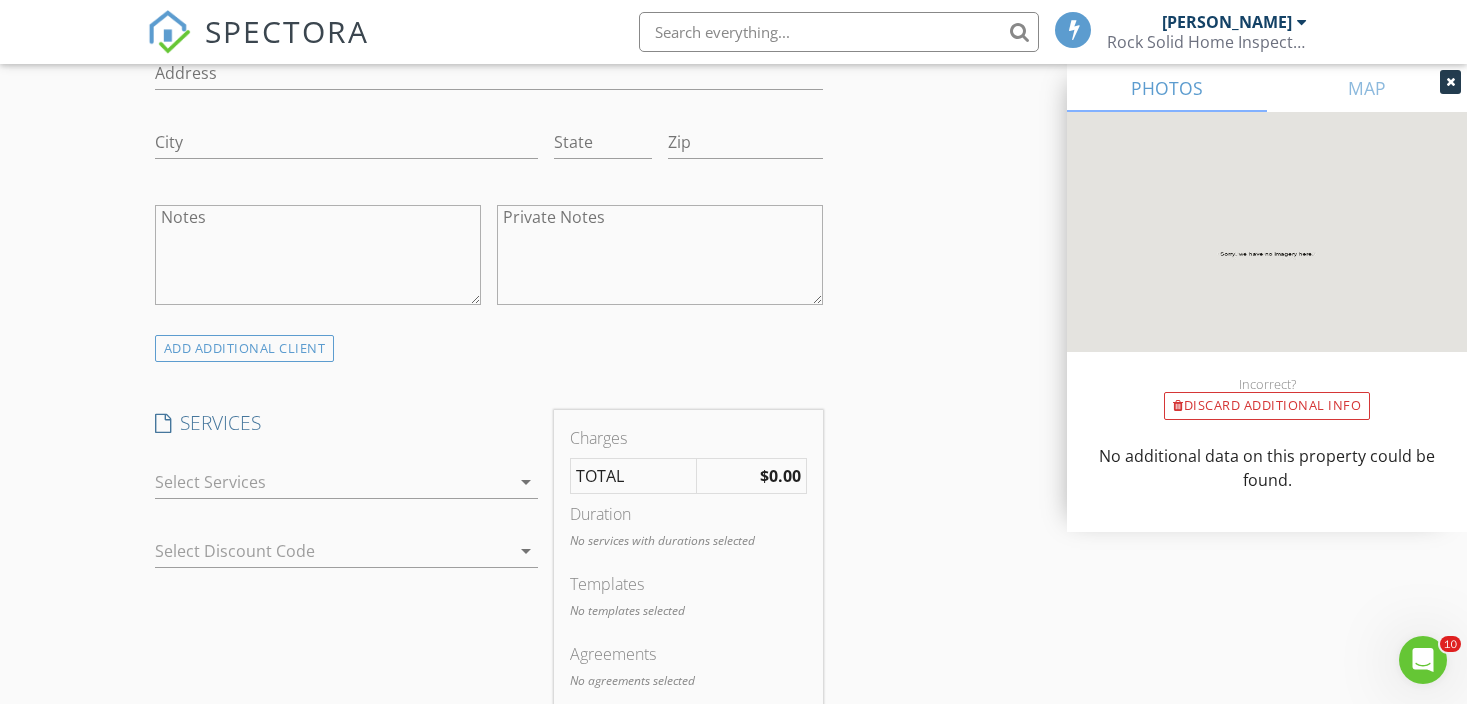 scroll, scrollTop: 1348, scrollLeft: 0, axis: vertical 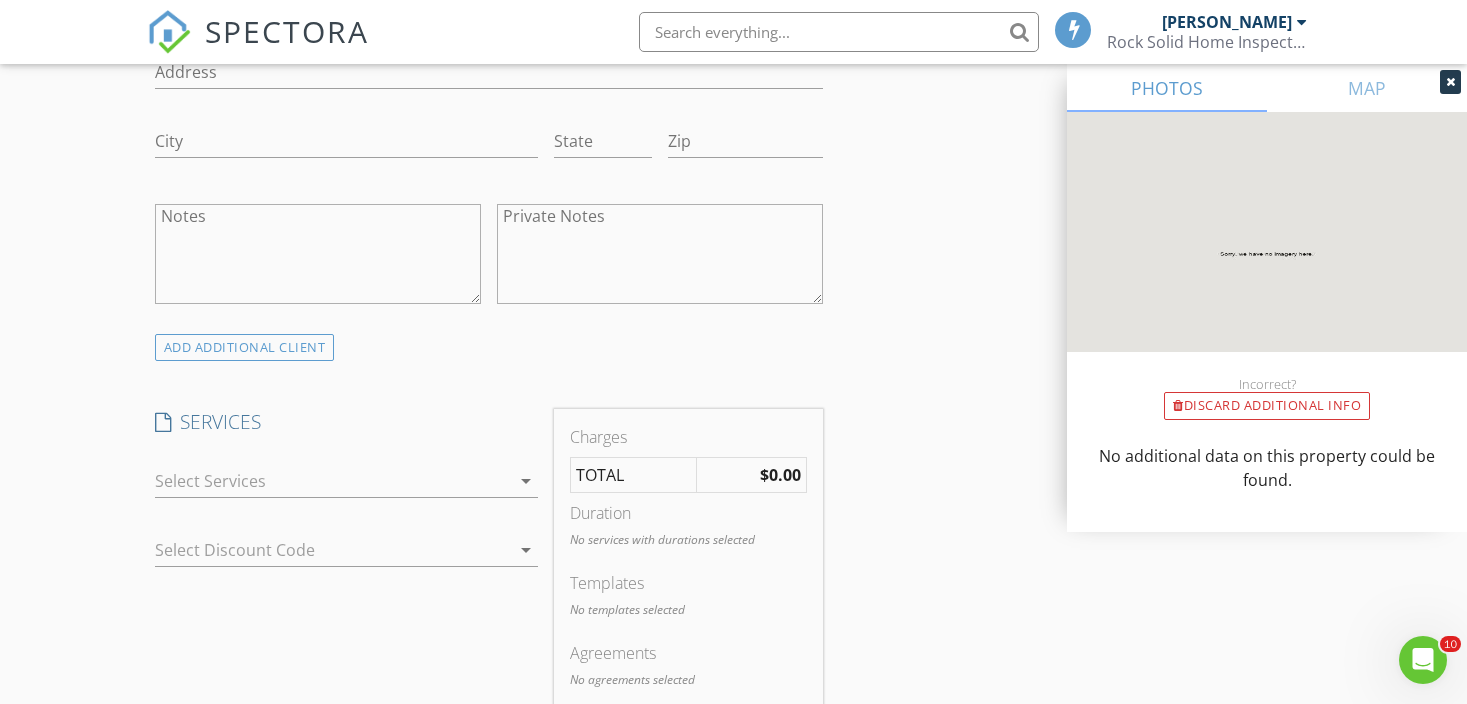 click at bounding box center [332, 481] 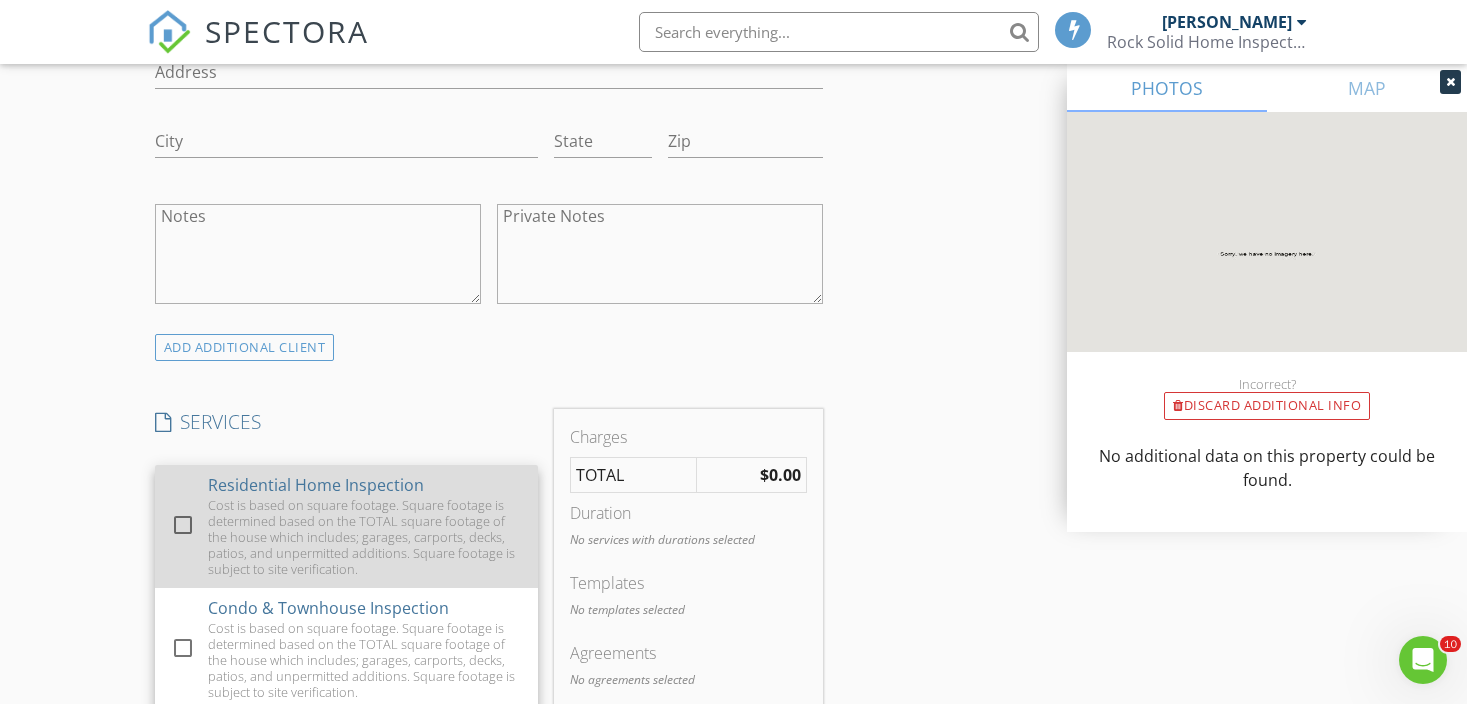 click on "Residential Home Inspection" at bounding box center (316, 485) 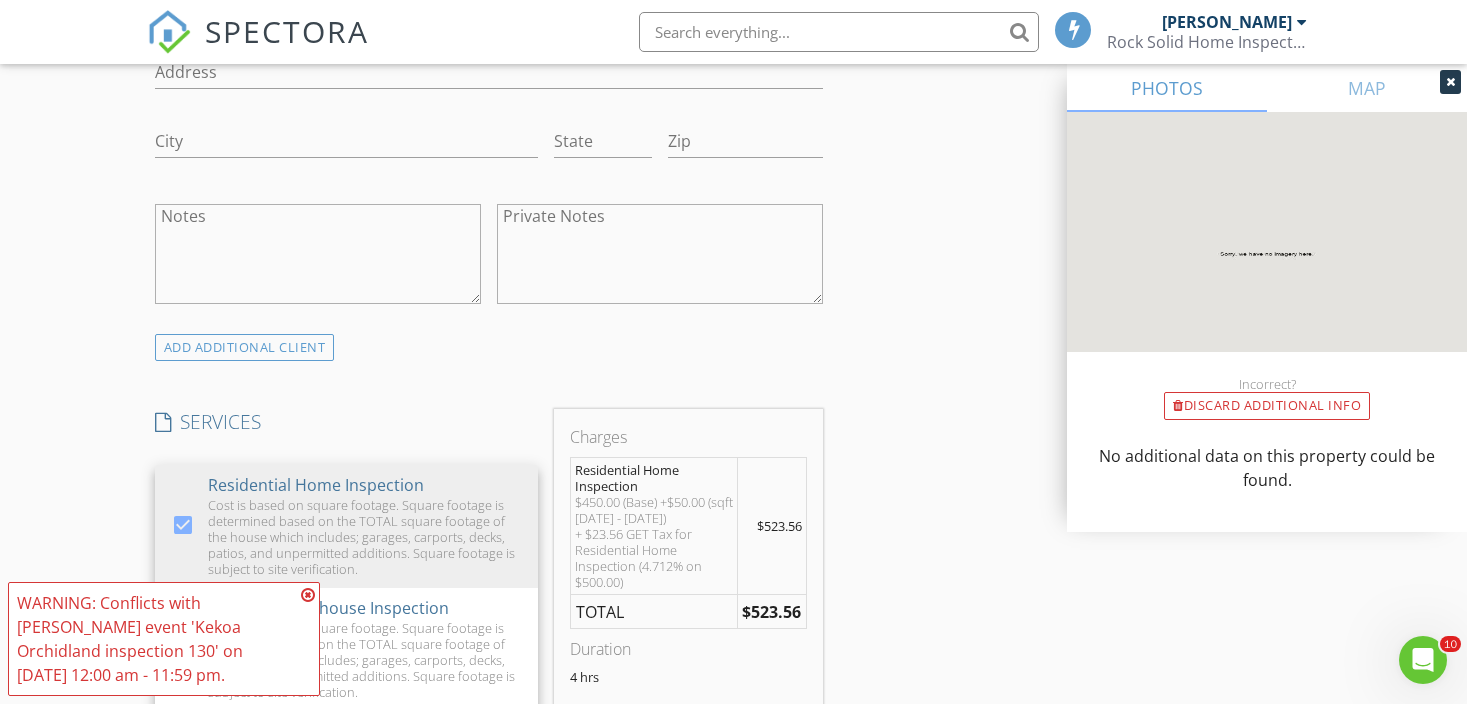 click at bounding box center (308, 595) 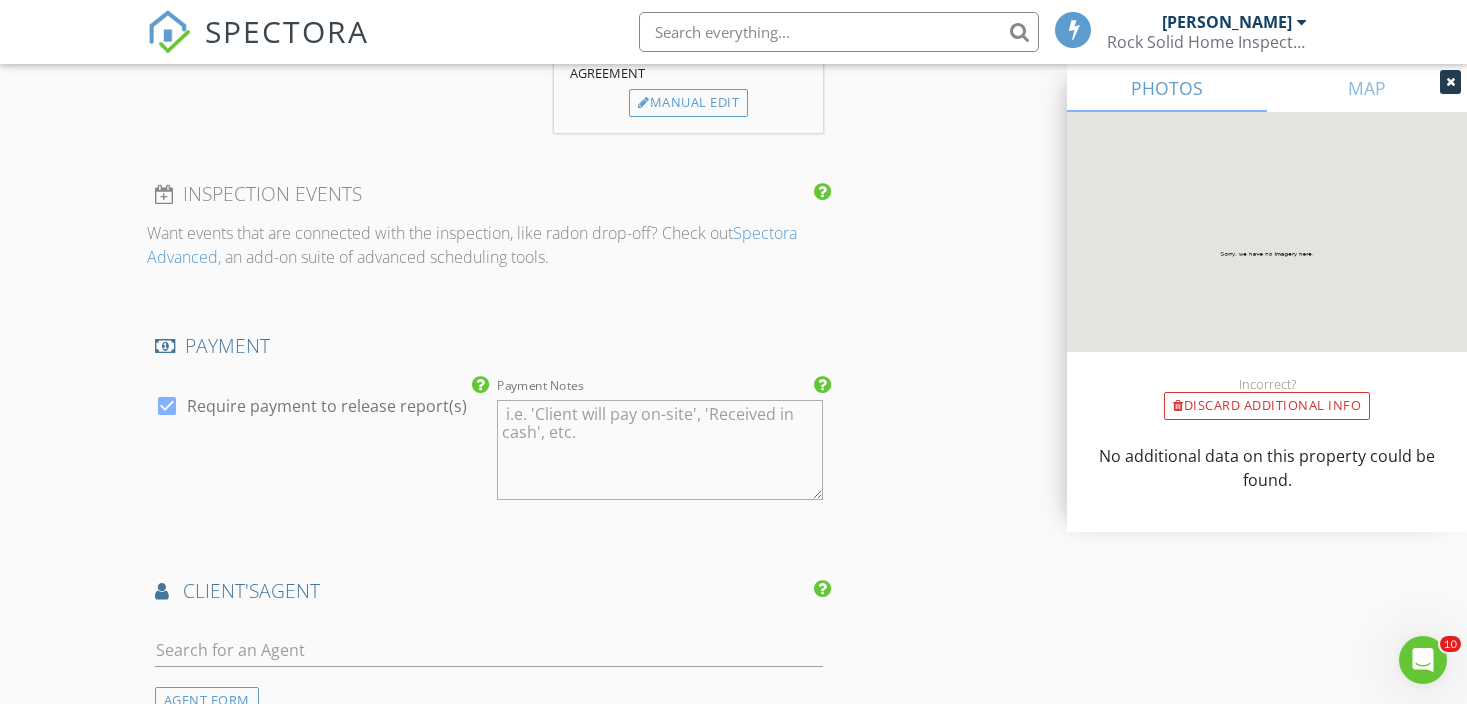 scroll, scrollTop: 2093, scrollLeft: 0, axis: vertical 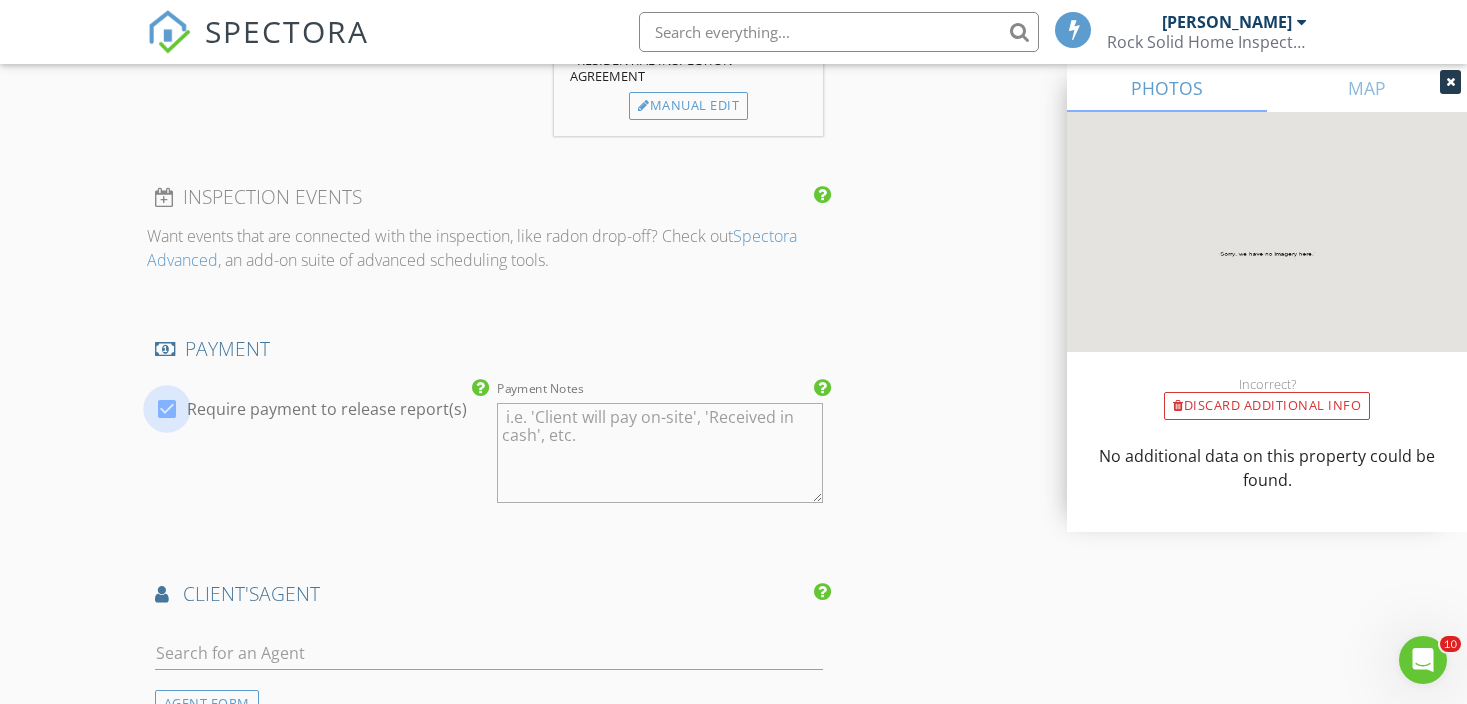 click at bounding box center (167, 409) 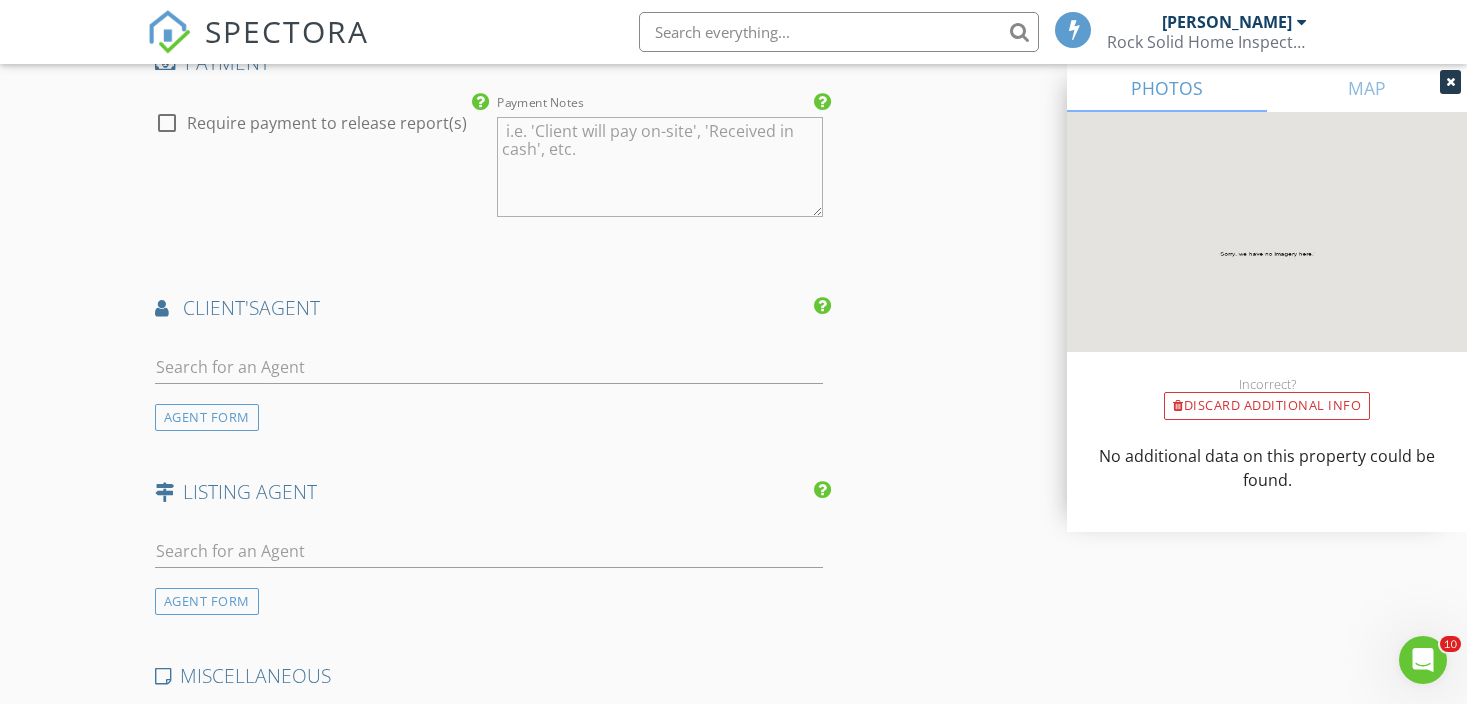 scroll, scrollTop: 2377, scrollLeft: 0, axis: vertical 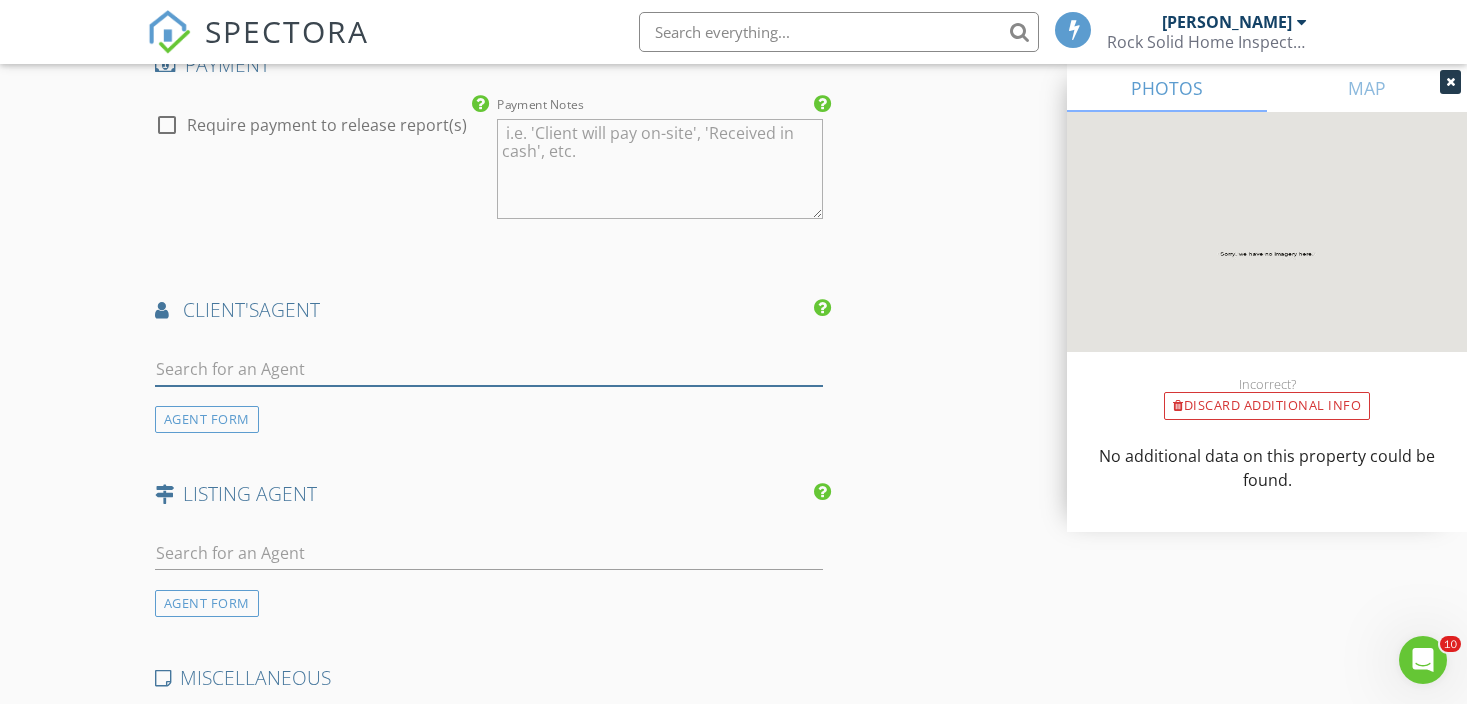 click at bounding box center [489, 369] 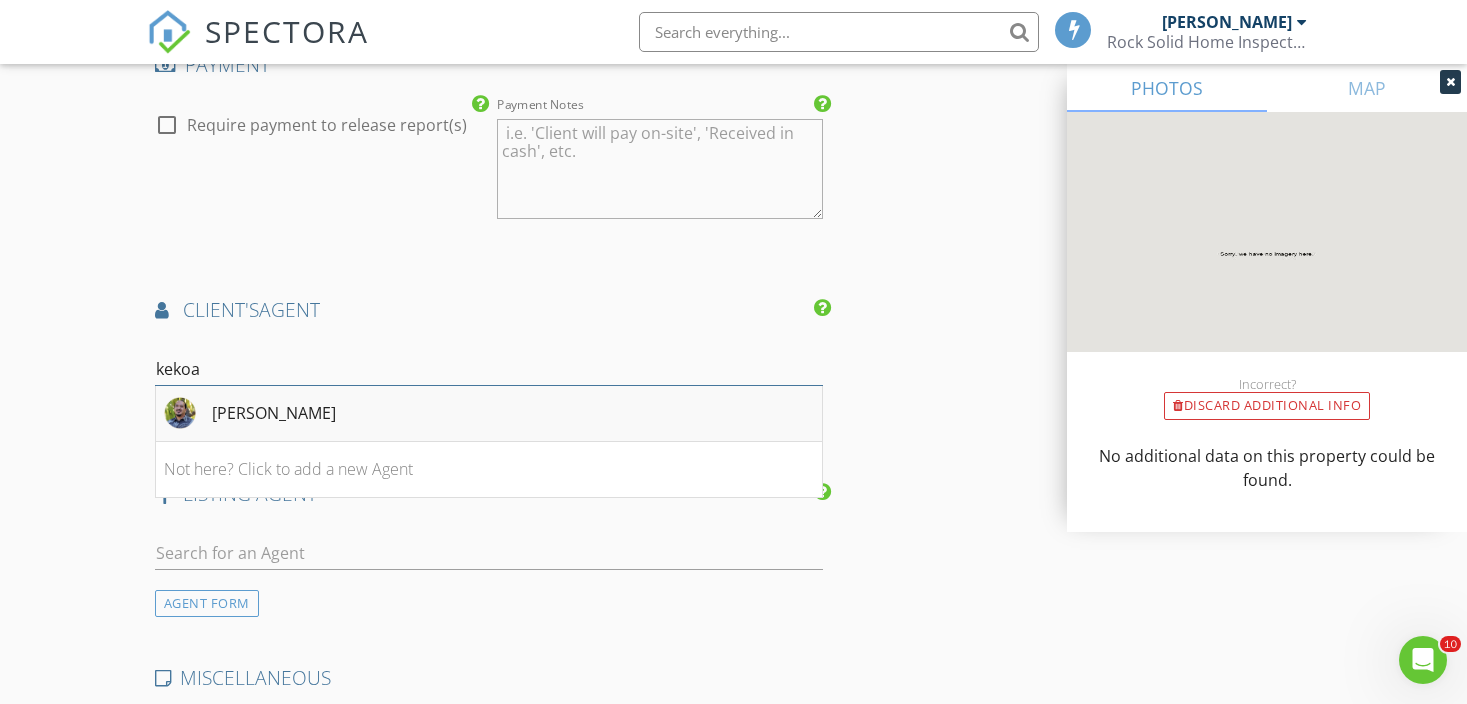 type on "kekoa" 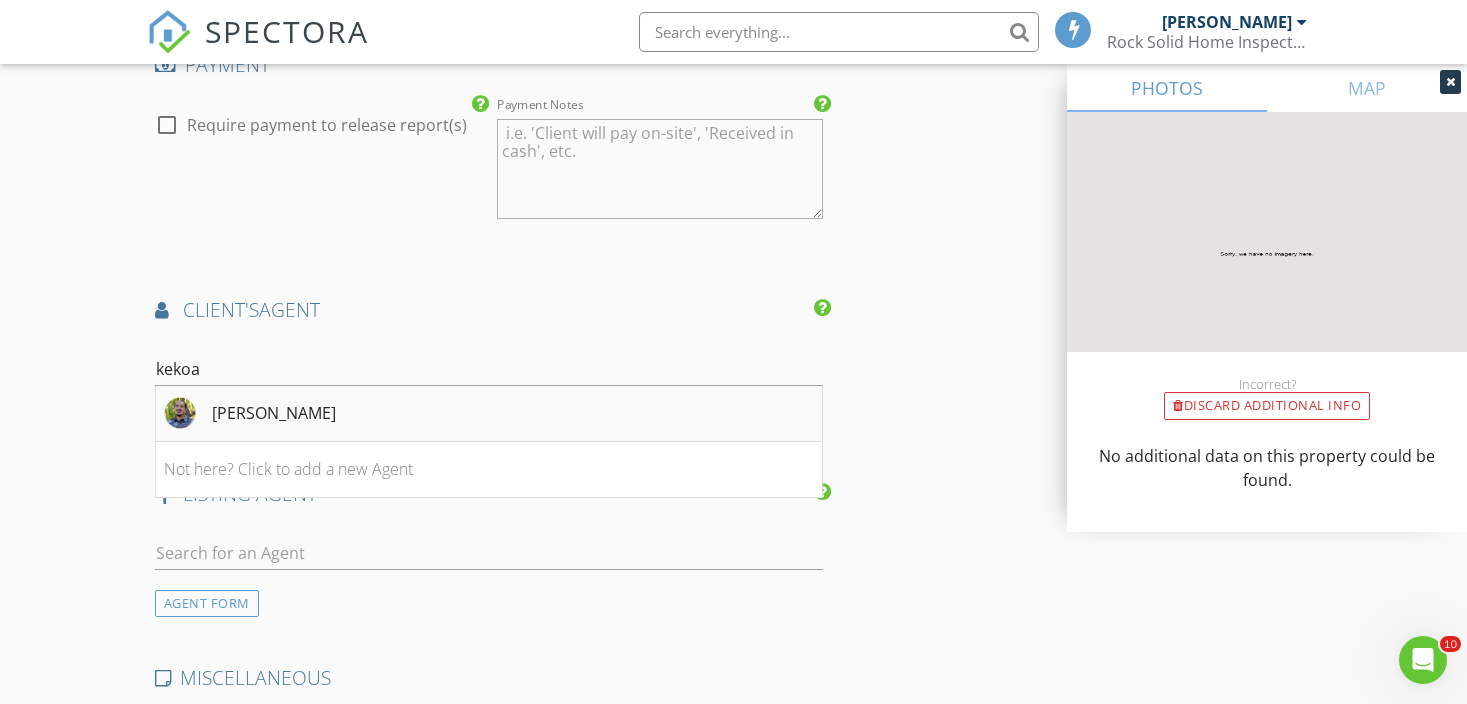 click on "[PERSON_NAME]" at bounding box center (274, 413) 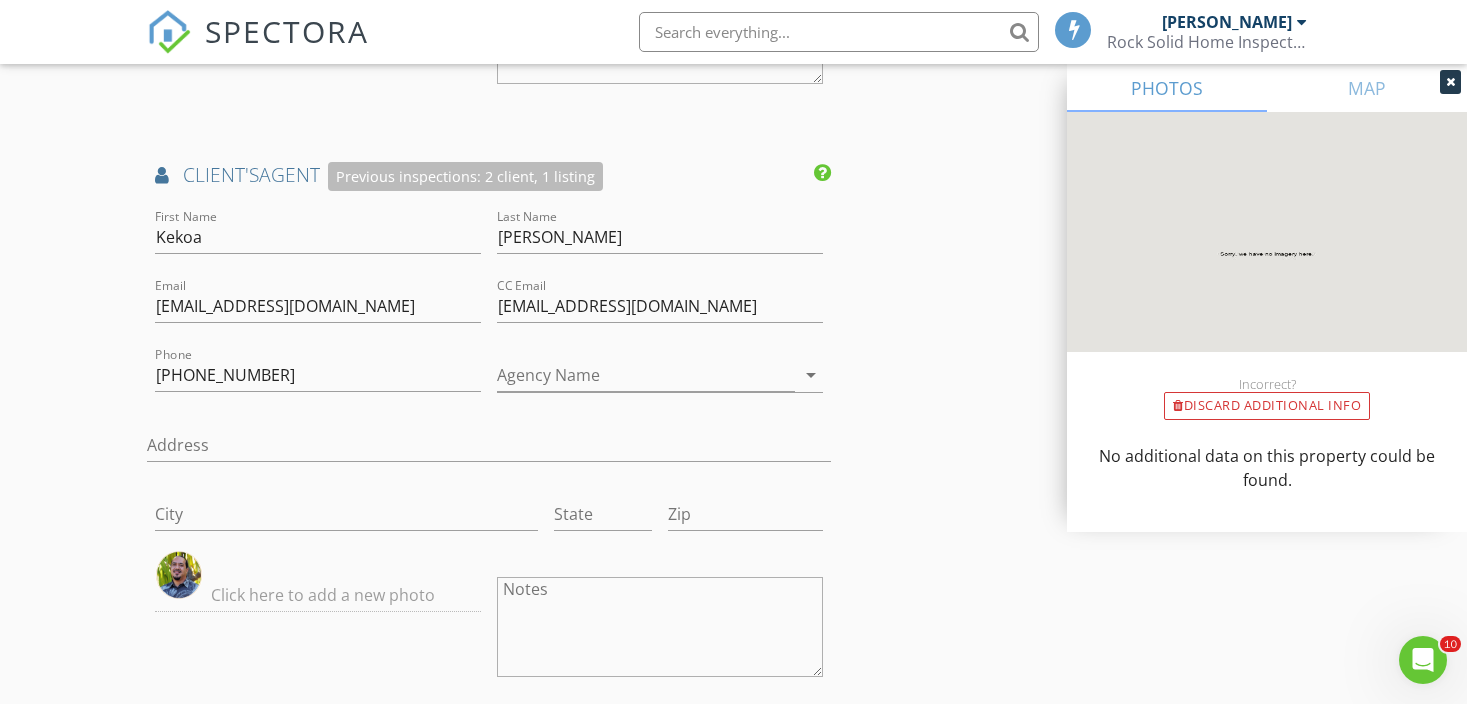 scroll, scrollTop: 2561, scrollLeft: 0, axis: vertical 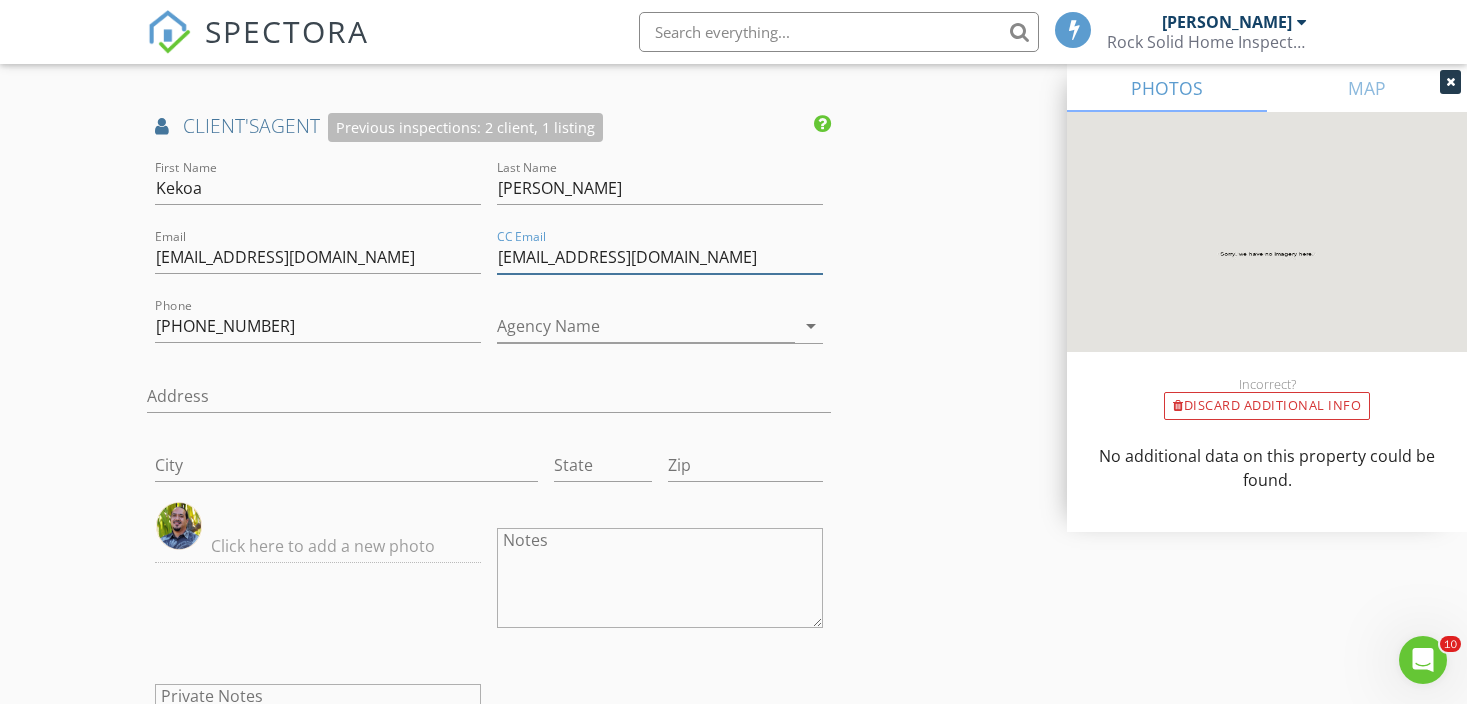 drag, startPoint x: 720, startPoint y: 265, endPoint x: 435, endPoint y: 246, distance: 285.63263 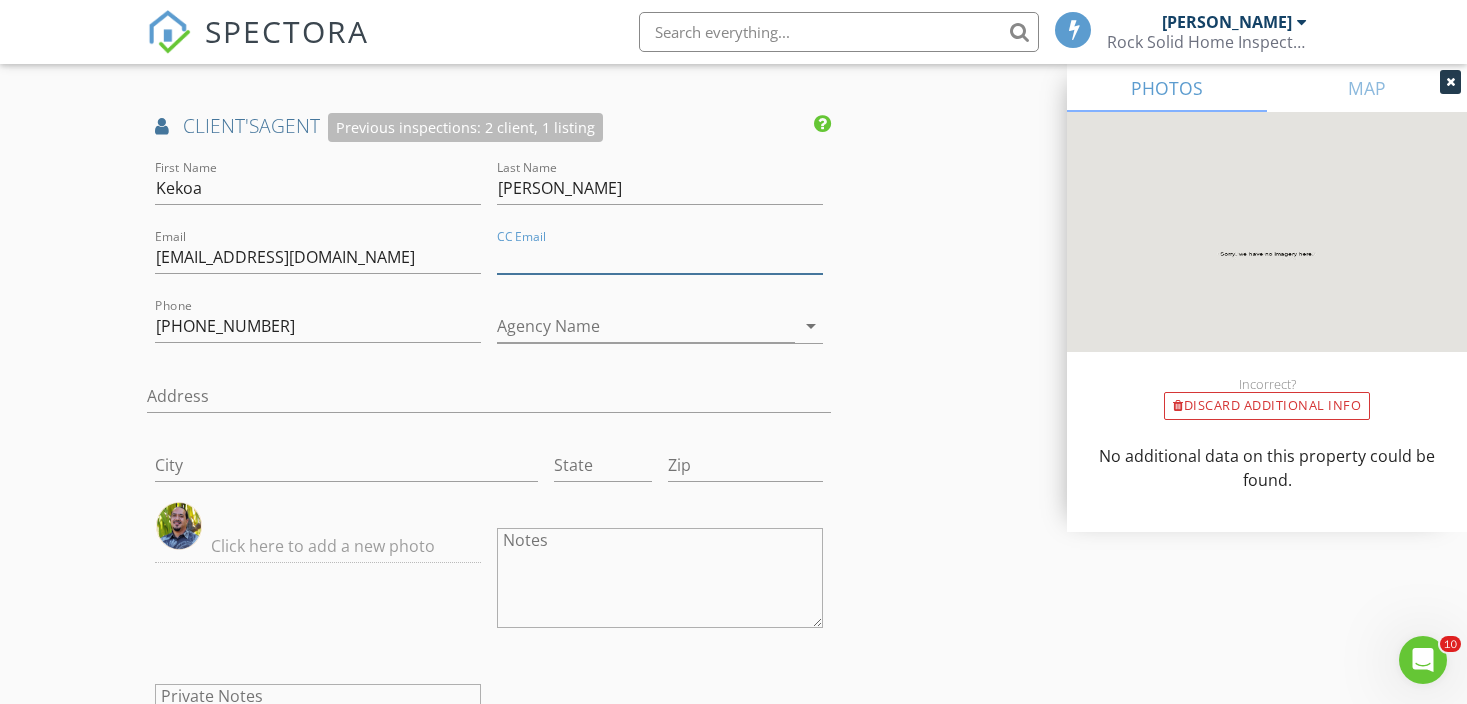 paste on "[PERSON_NAME][EMAIL_ADDRESS][DOMAIN_NAME]" 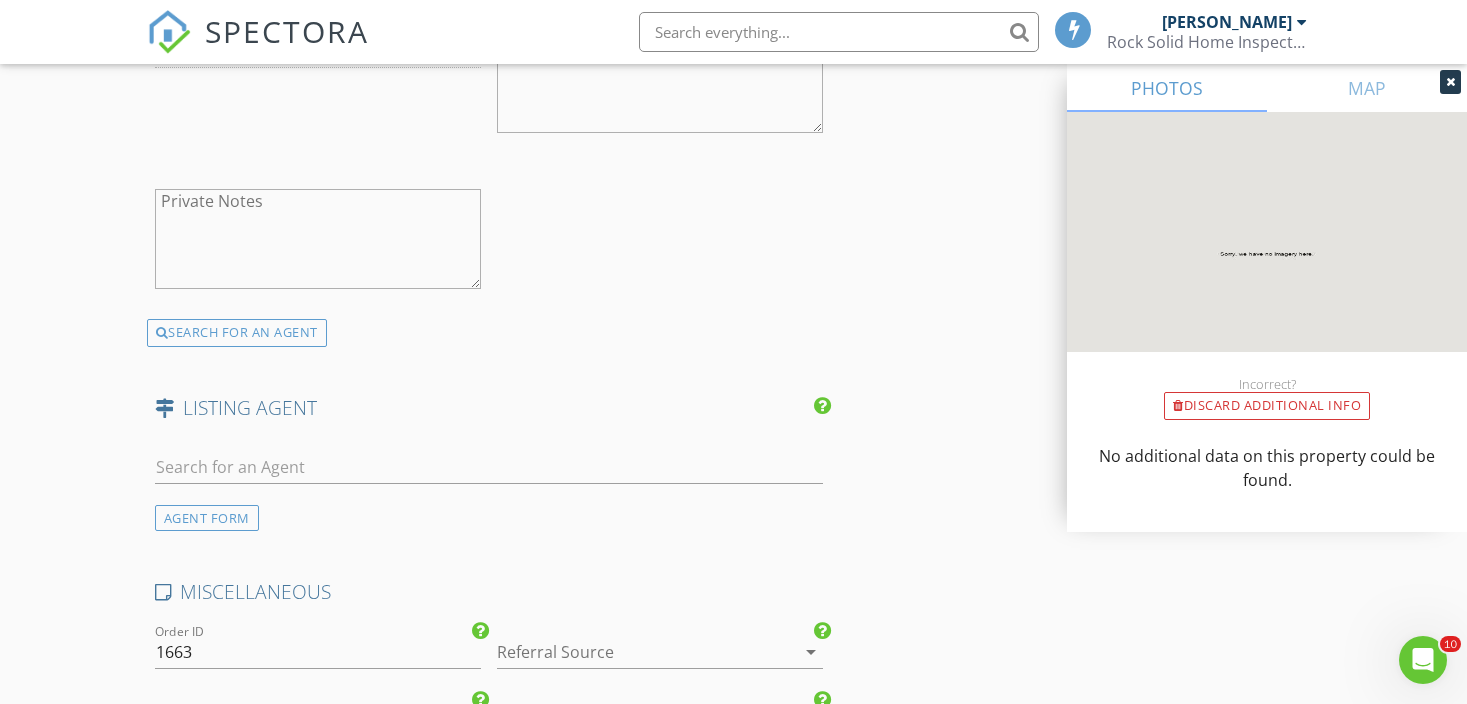 scroll, scrollTop: 3097, scrollLeft: 0, axis: vertical 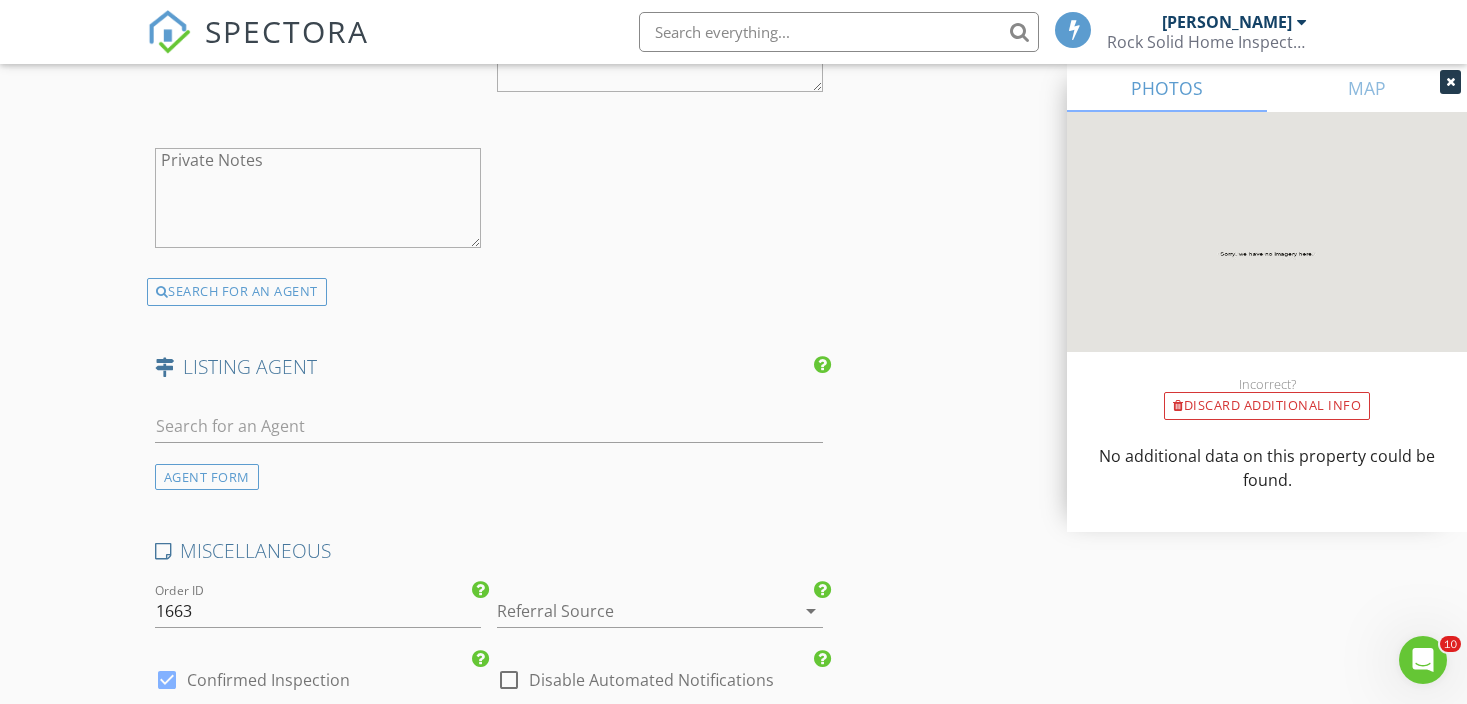 type on "[PERSON_NAME][EMAIL_ADDRESS][DOMAIN_NAME]" 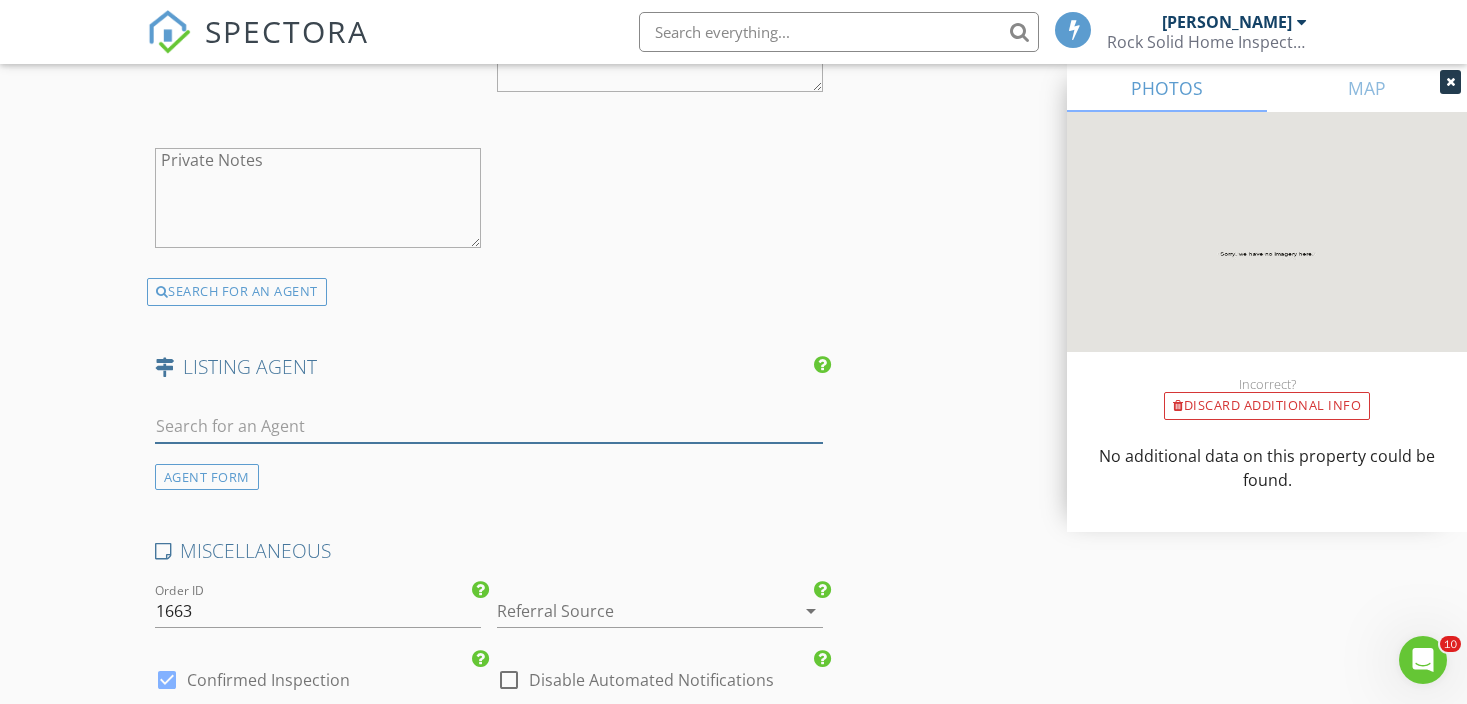 click at bounding box center (489, 426) 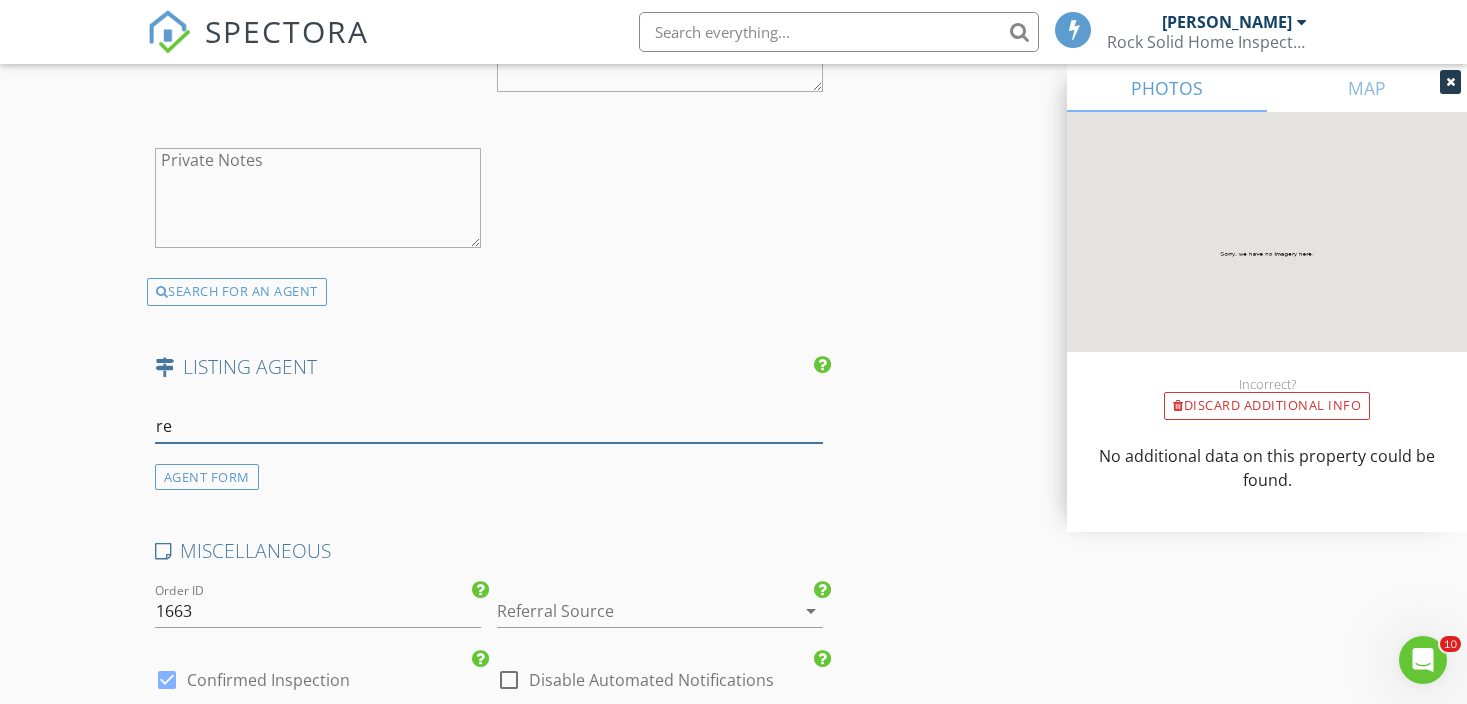 type on "r" 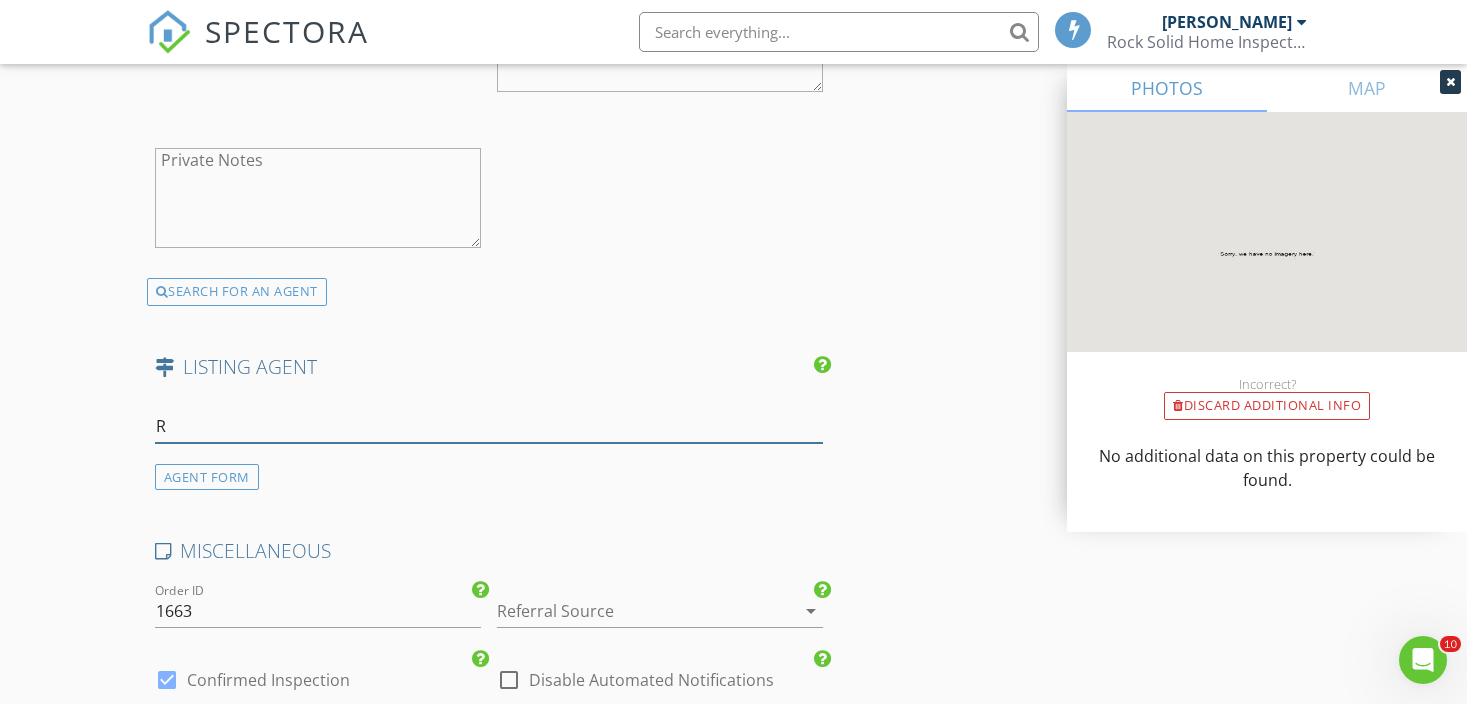 drag, startPoint x: 217, startPoint y: 421, endPoint x: -3, endPoint y: 419, distance: 220.0091 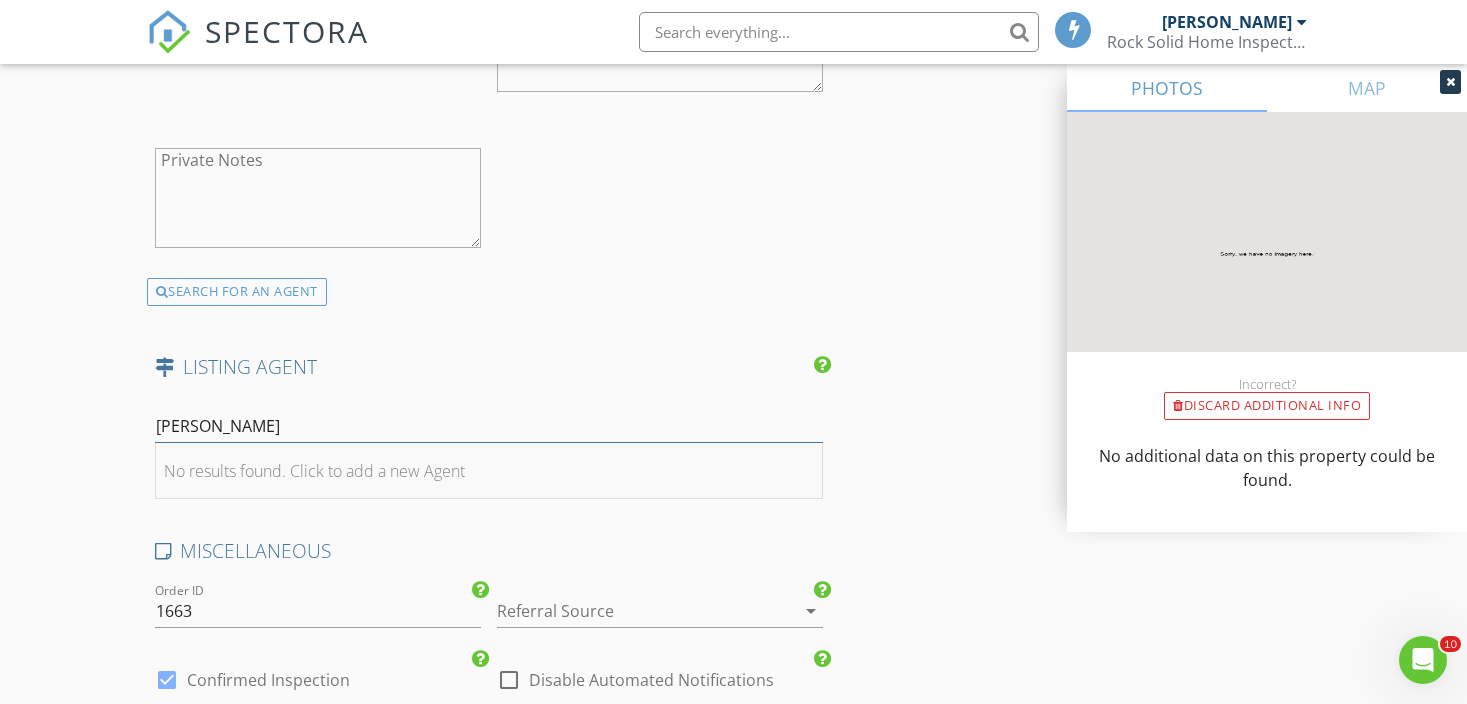 type on "[PERSON_NAME]" 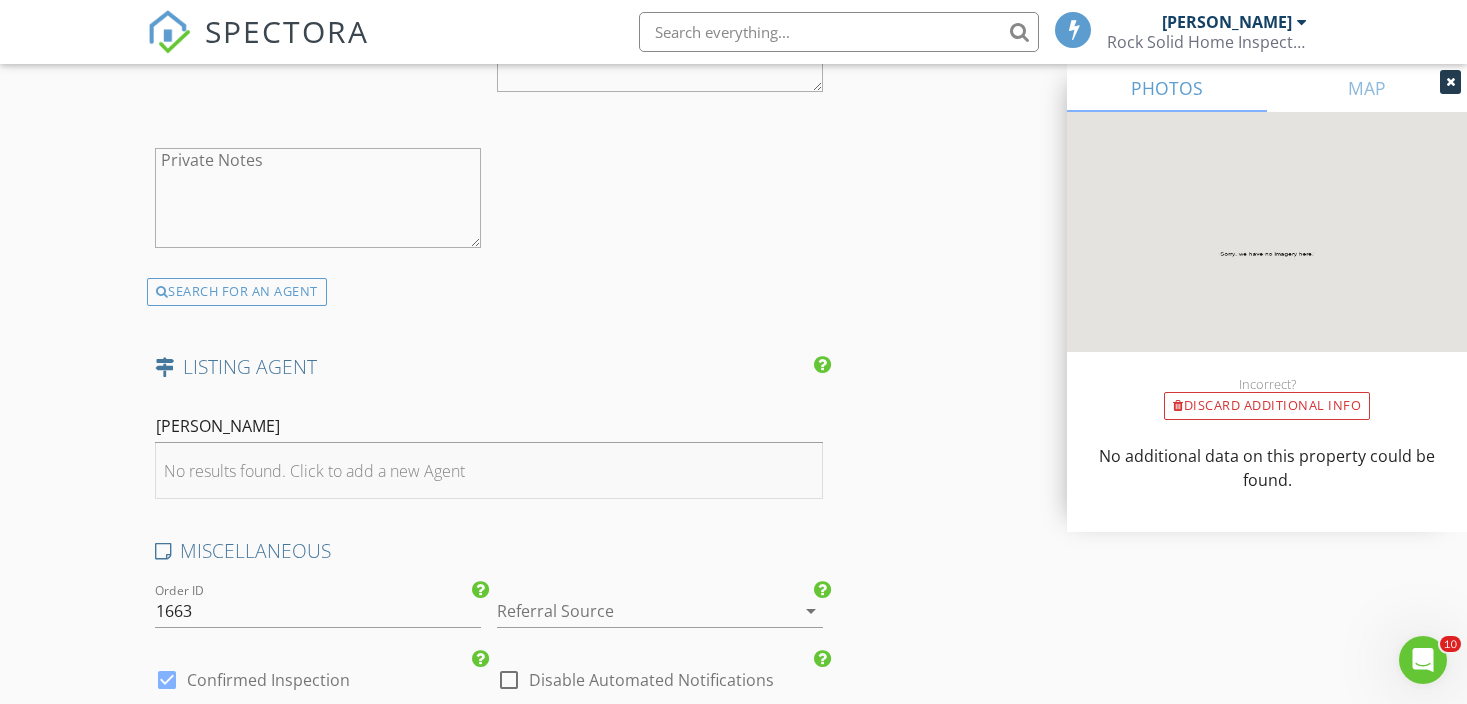 click on "No results found. Click to add a new Agent" at bounding box center [314, 471] 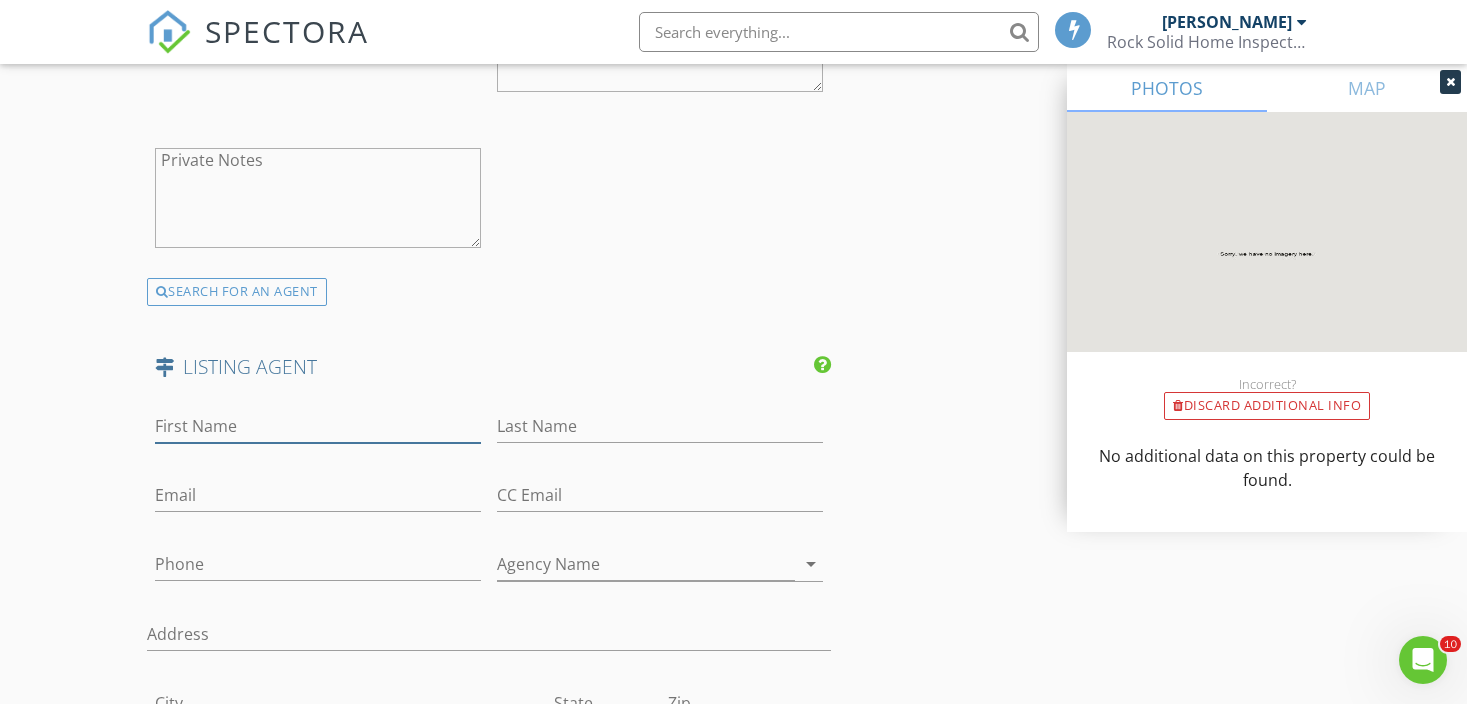 click on "First Name" at bounding box center (318, 426) 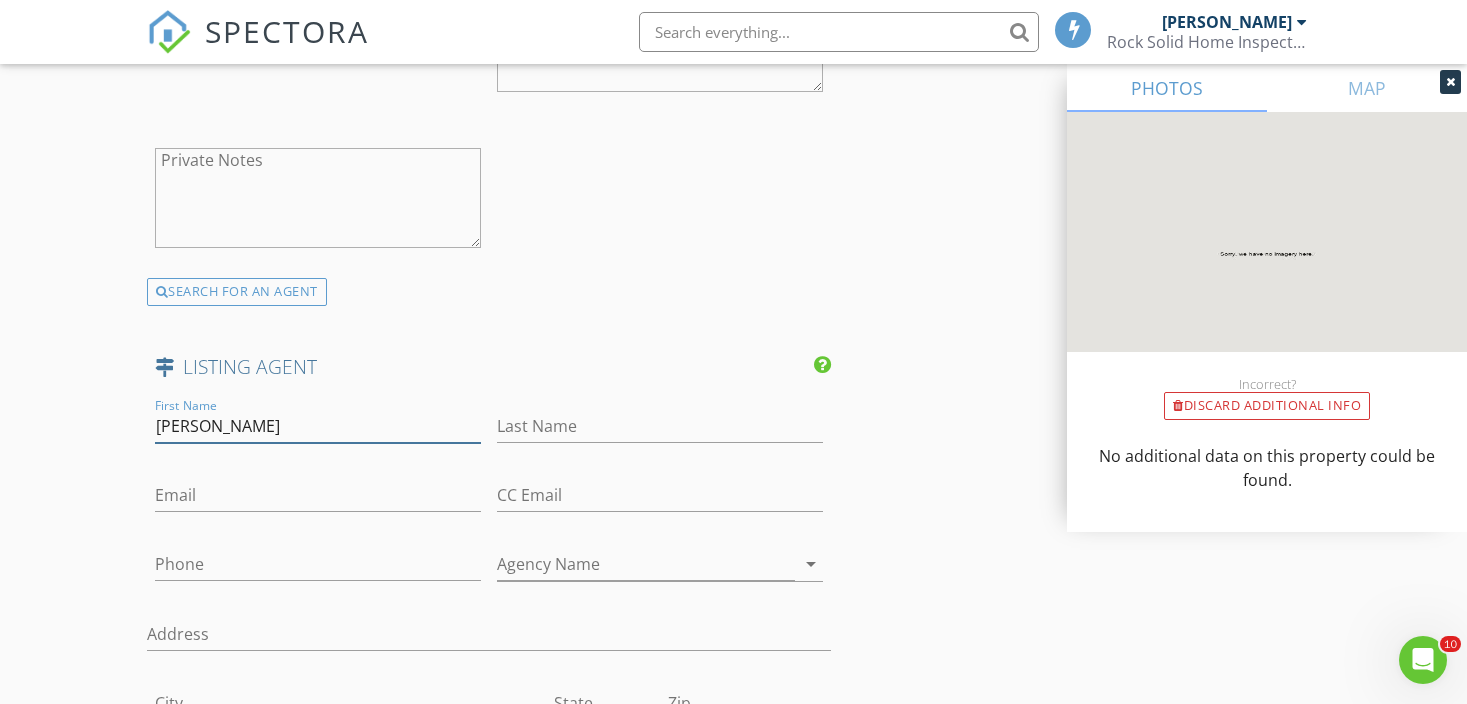 drag, startPoint x: 205, startPoint y: 425, endPoint x: 351, endPoint y: 425, distance: 146 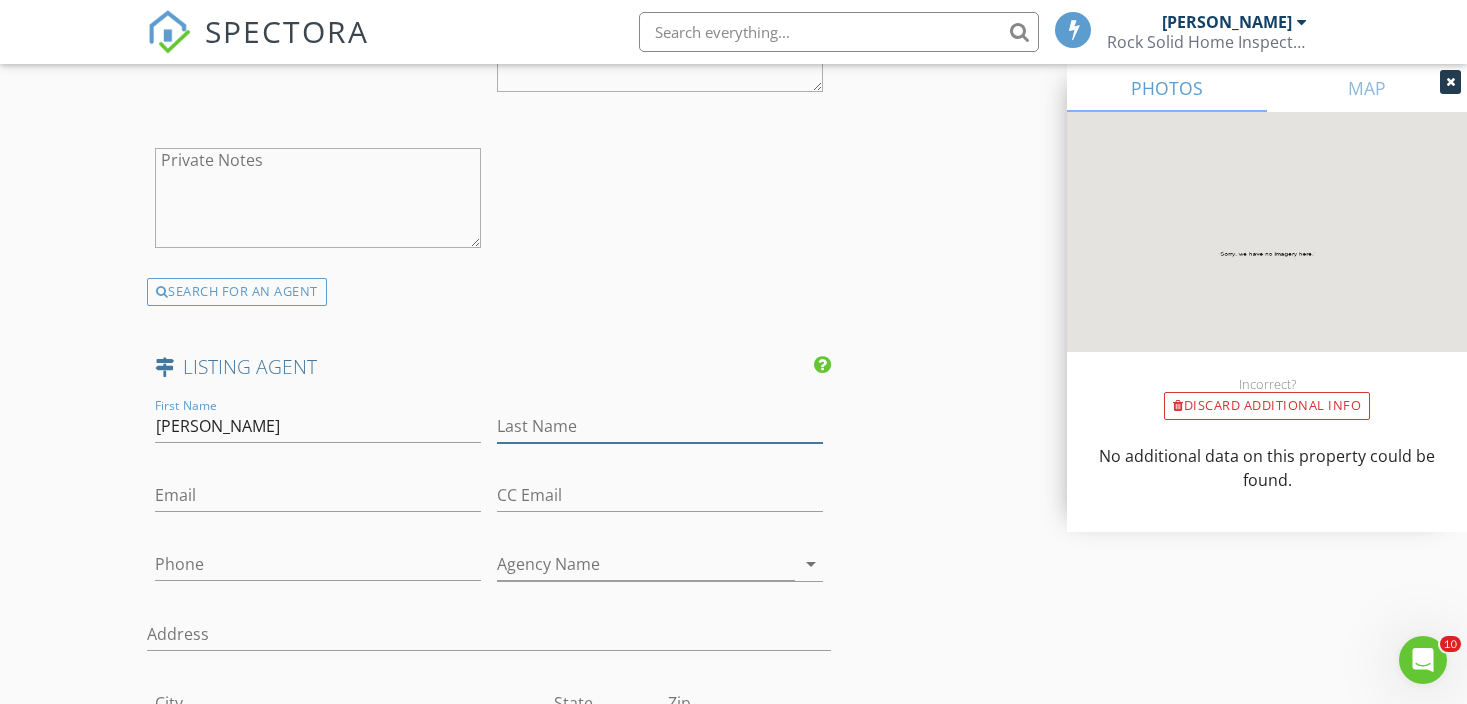 click on "Last Name" at bounding box center (660, 426) 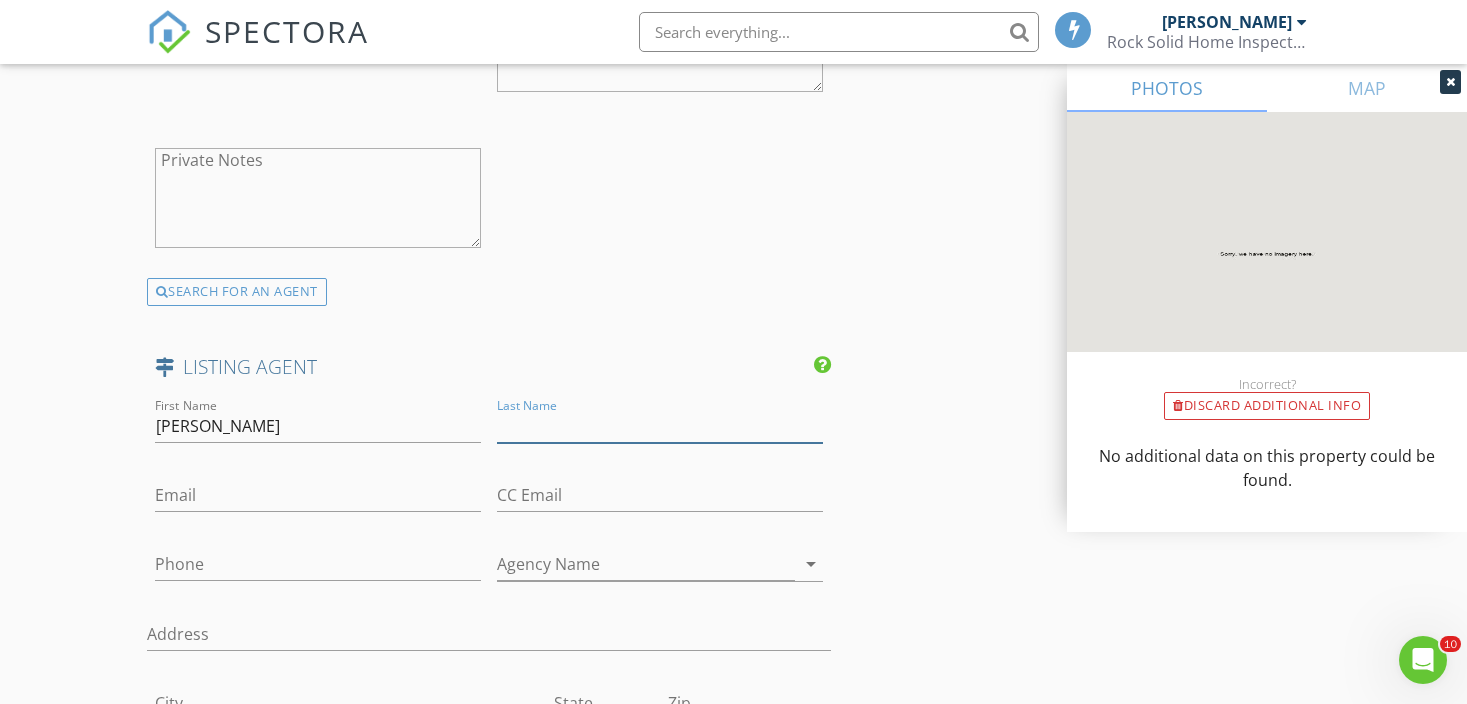 paste on "Ortiz" 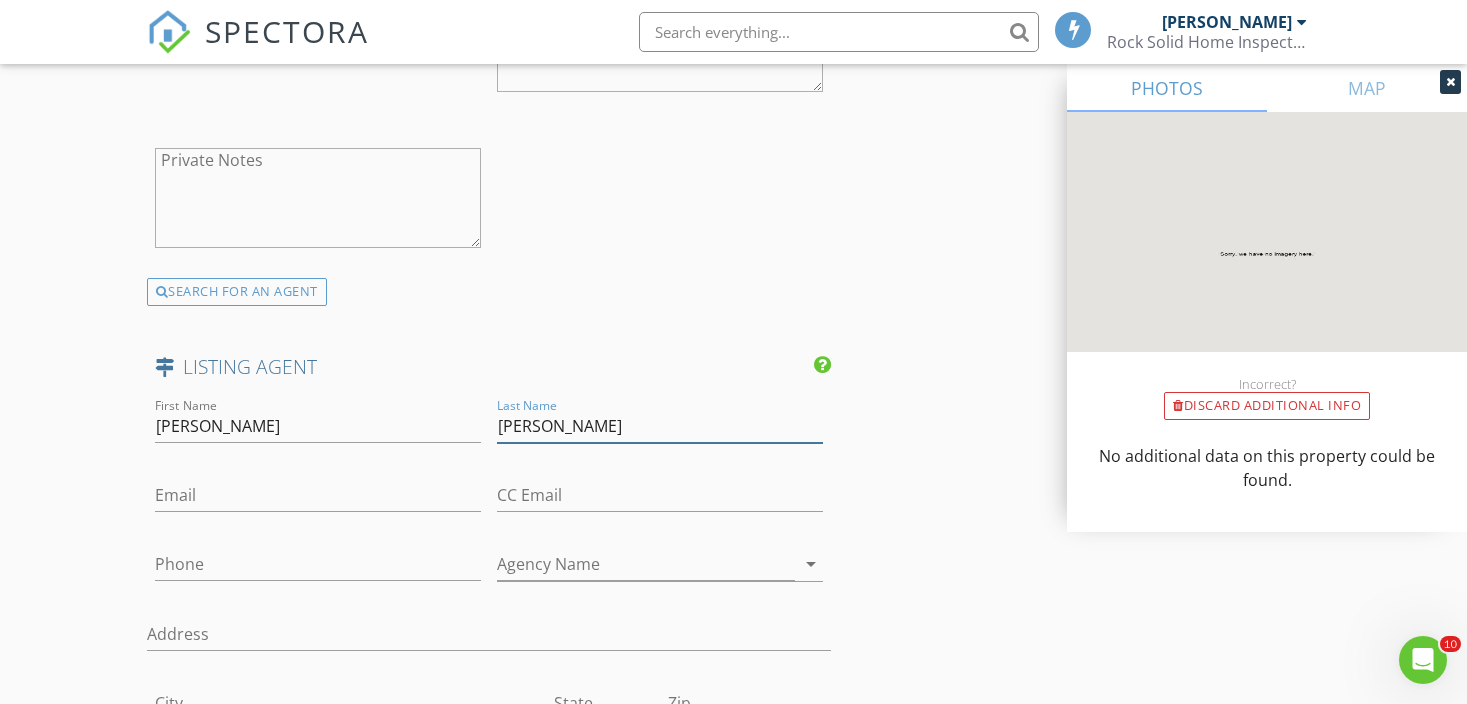 type on "Ortiz" 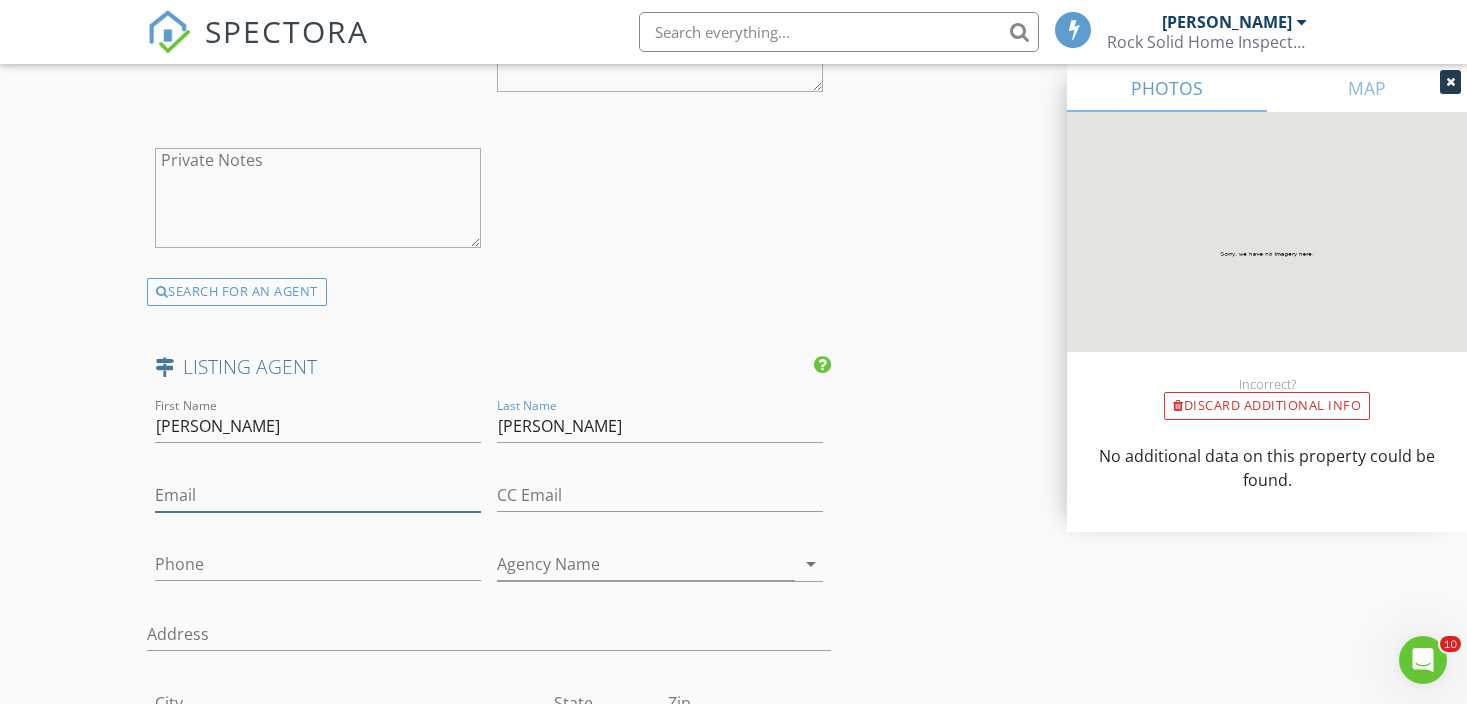 click on "Email" at bounding box center [318, 495] 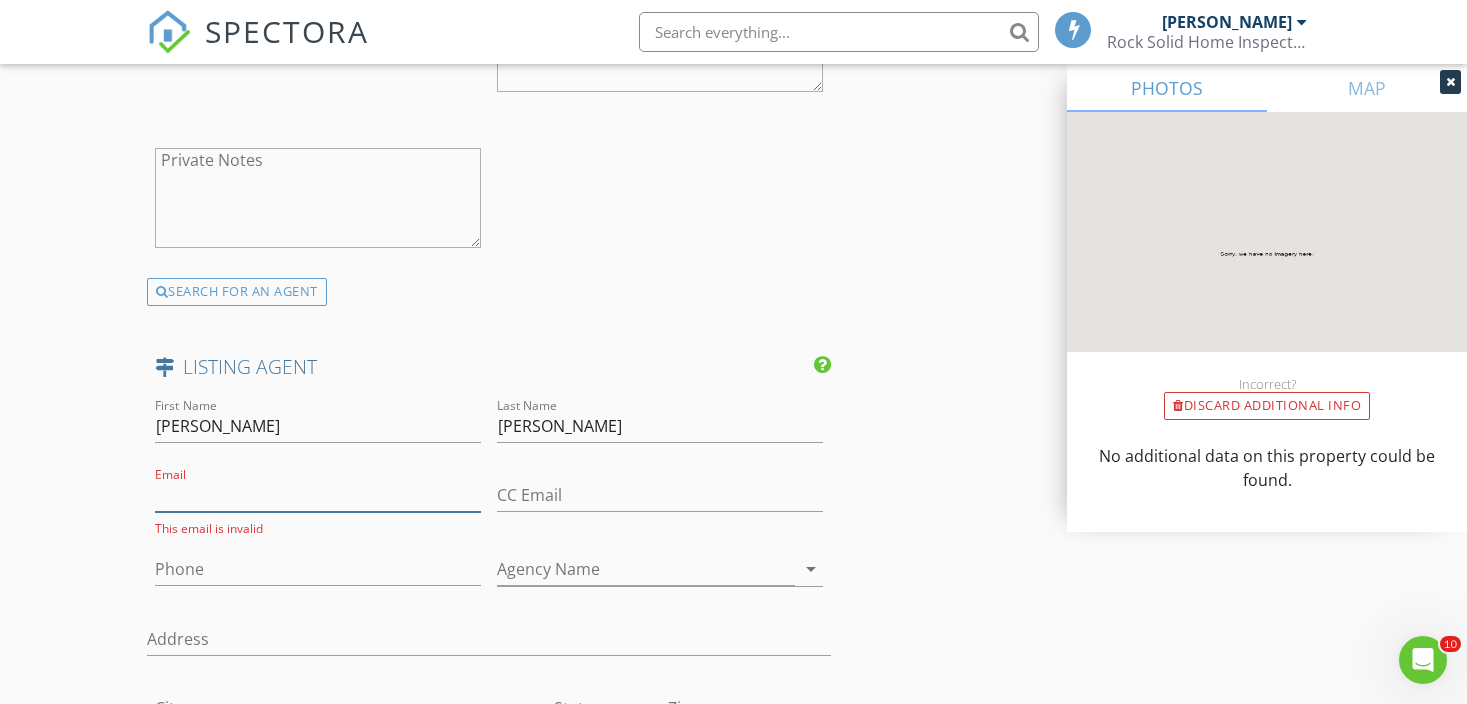 paste on "[EMAIL_ADDRESS][DOMAIN_NAME]" 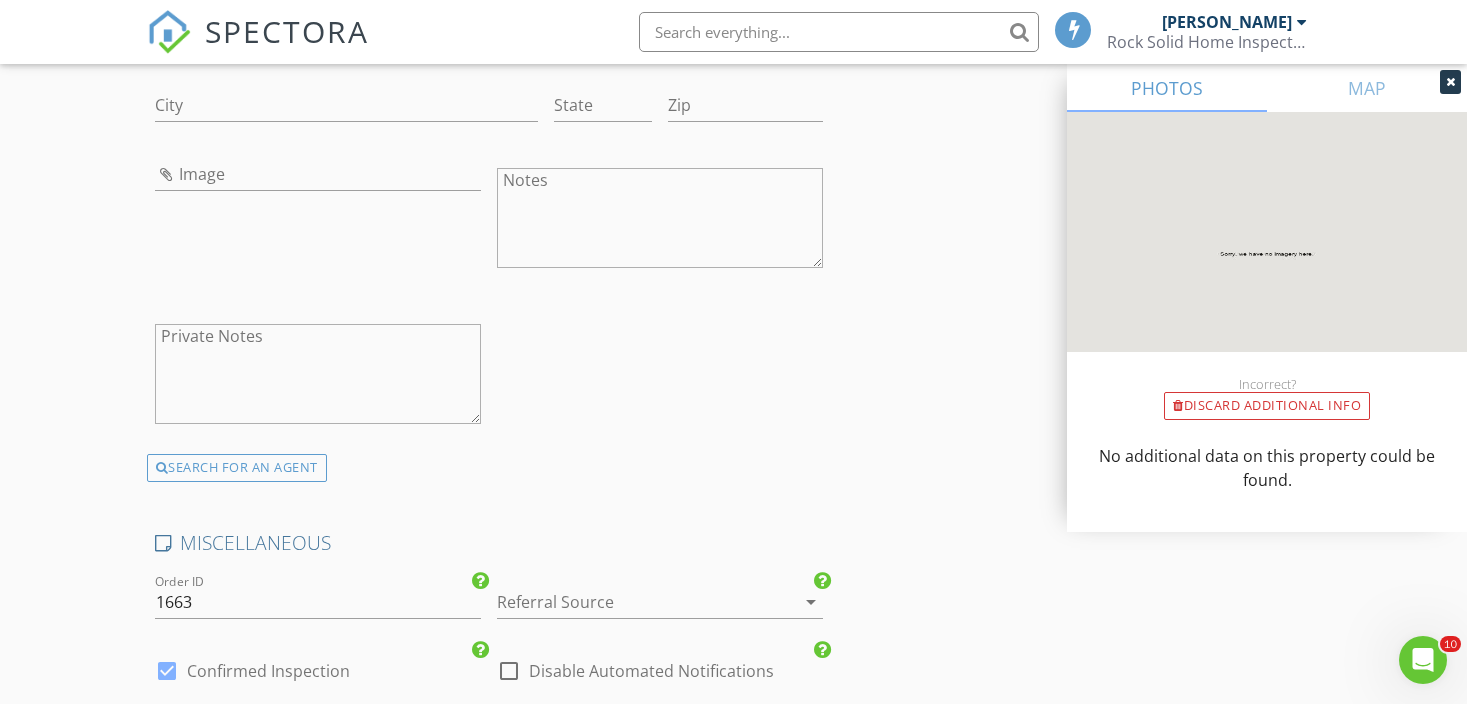 scroll, scrollTop: 3345, scrollLeft: 0, axis: vertical 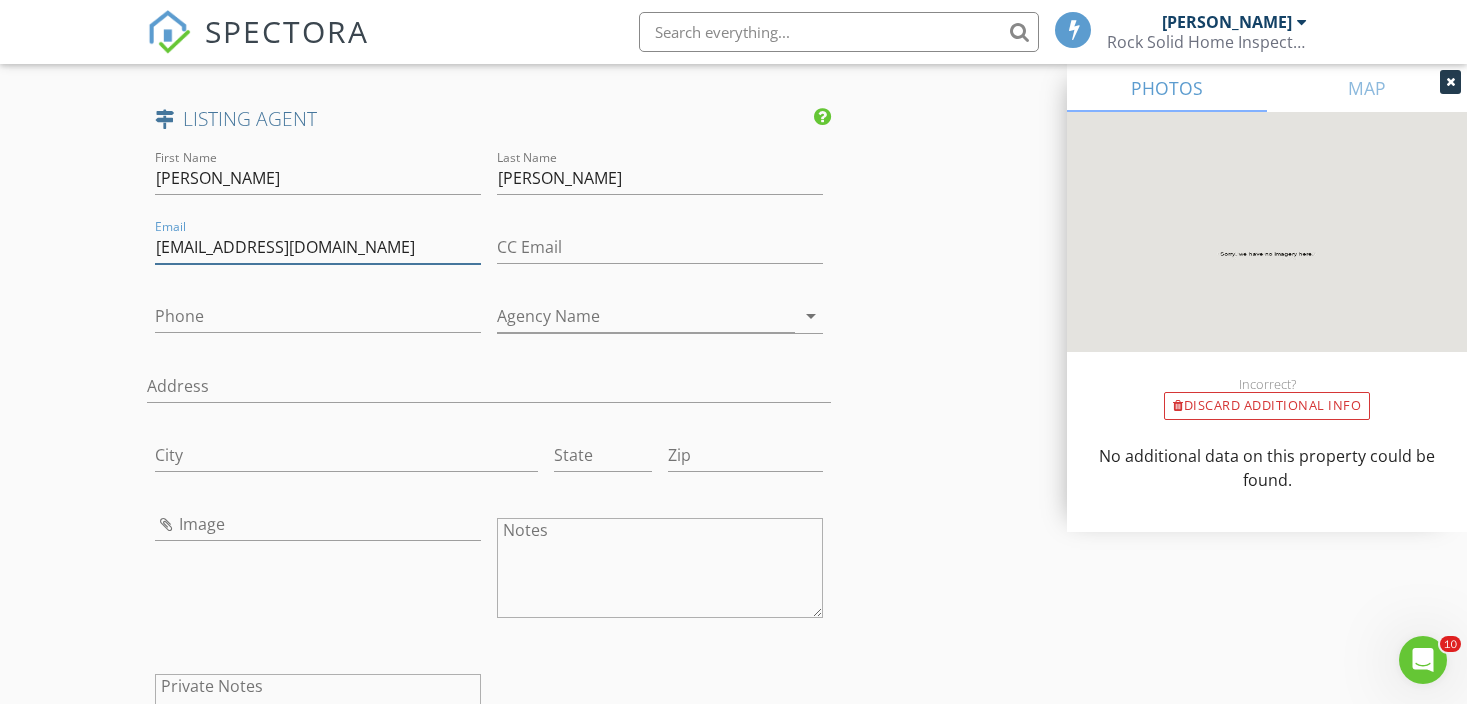 type on "[EMAIL_ADDRESS][DOMAIN_NAME]" 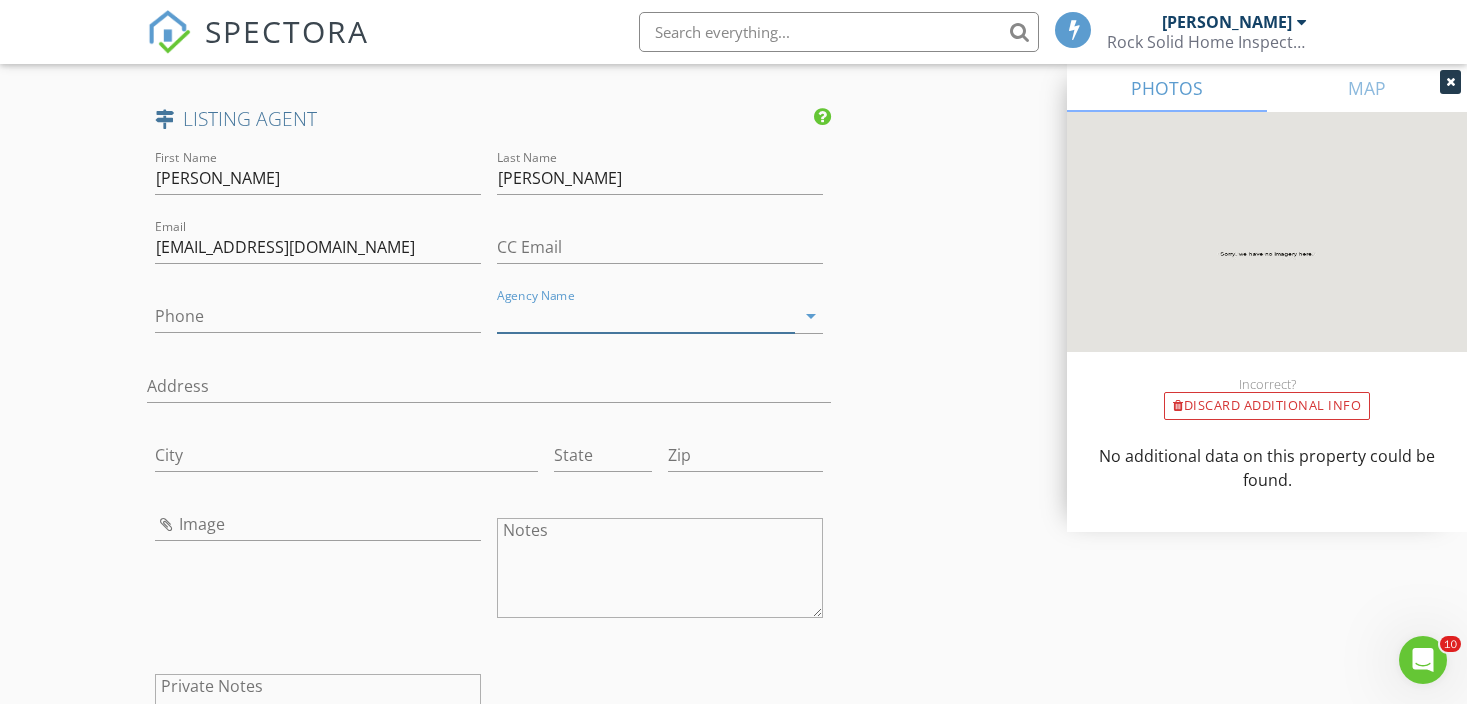 click on "Agency Name" at bounding box center [646, 316] 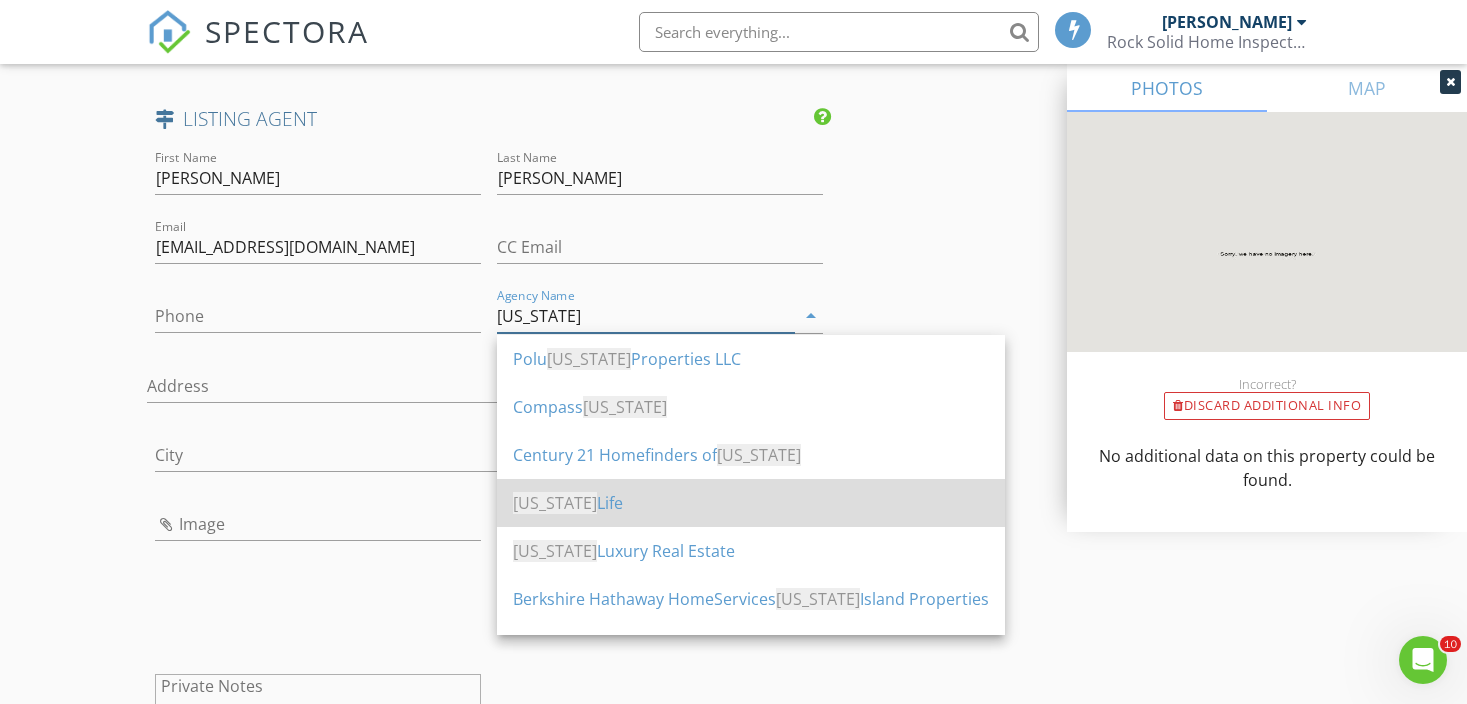 click on "Hawaii  Life" at bounding box center (751, 503) 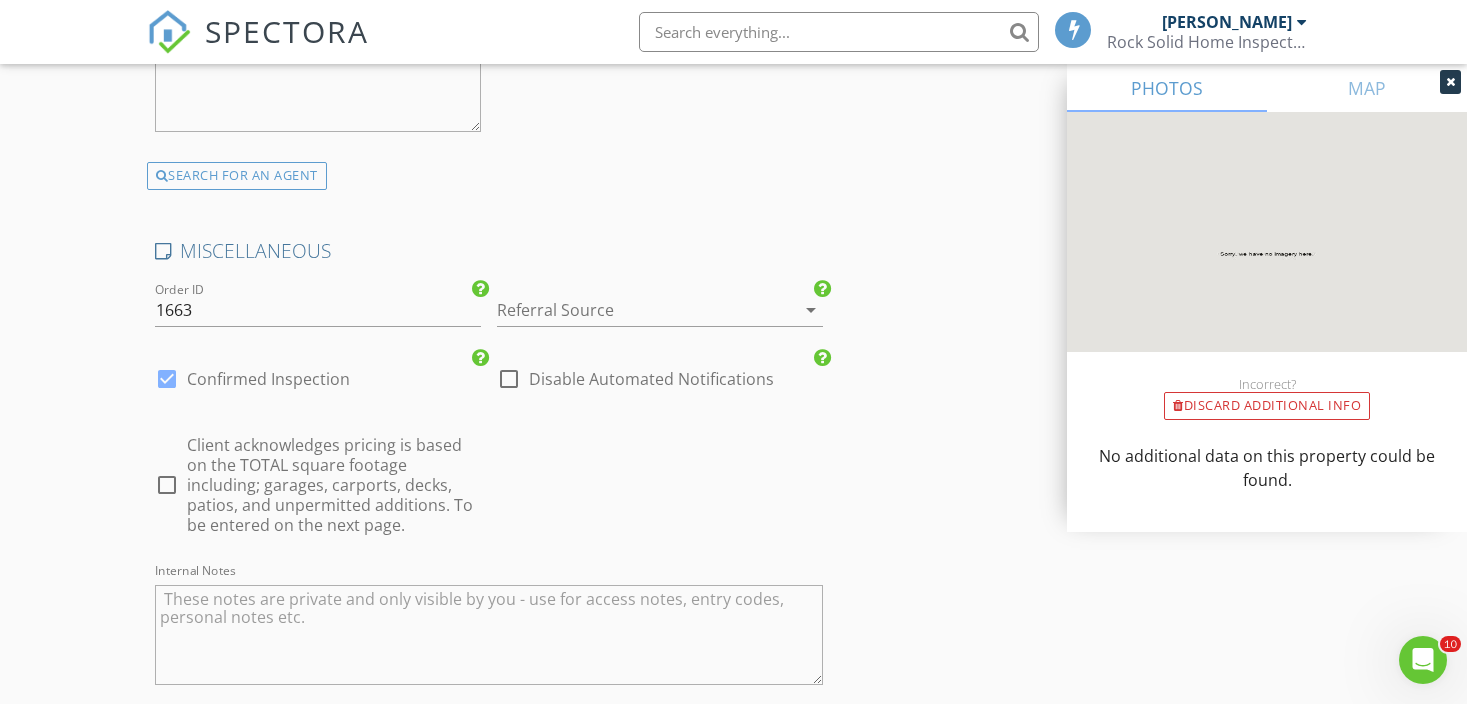 scroll, scrollTop: 3992, scrollLeft: 0, axis: vertical 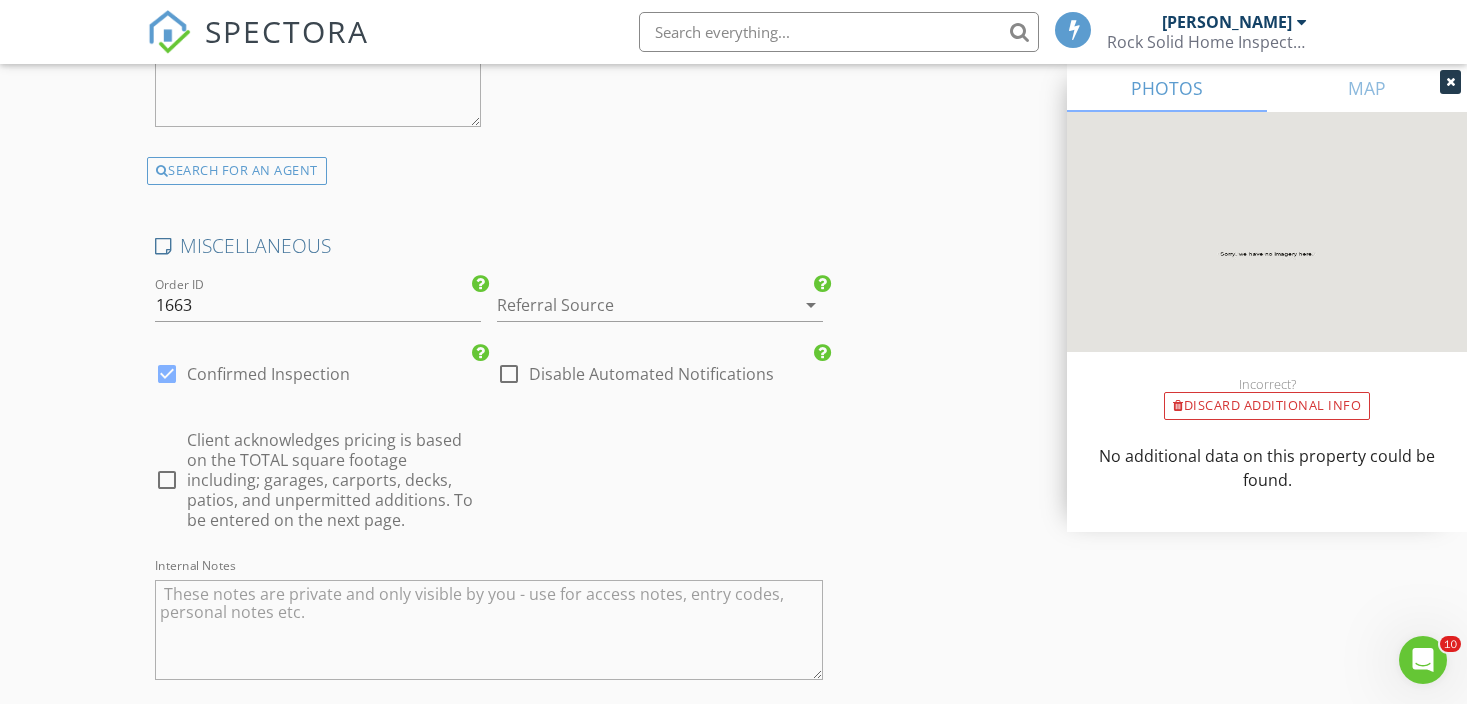 type on "[US_STATE] Life" 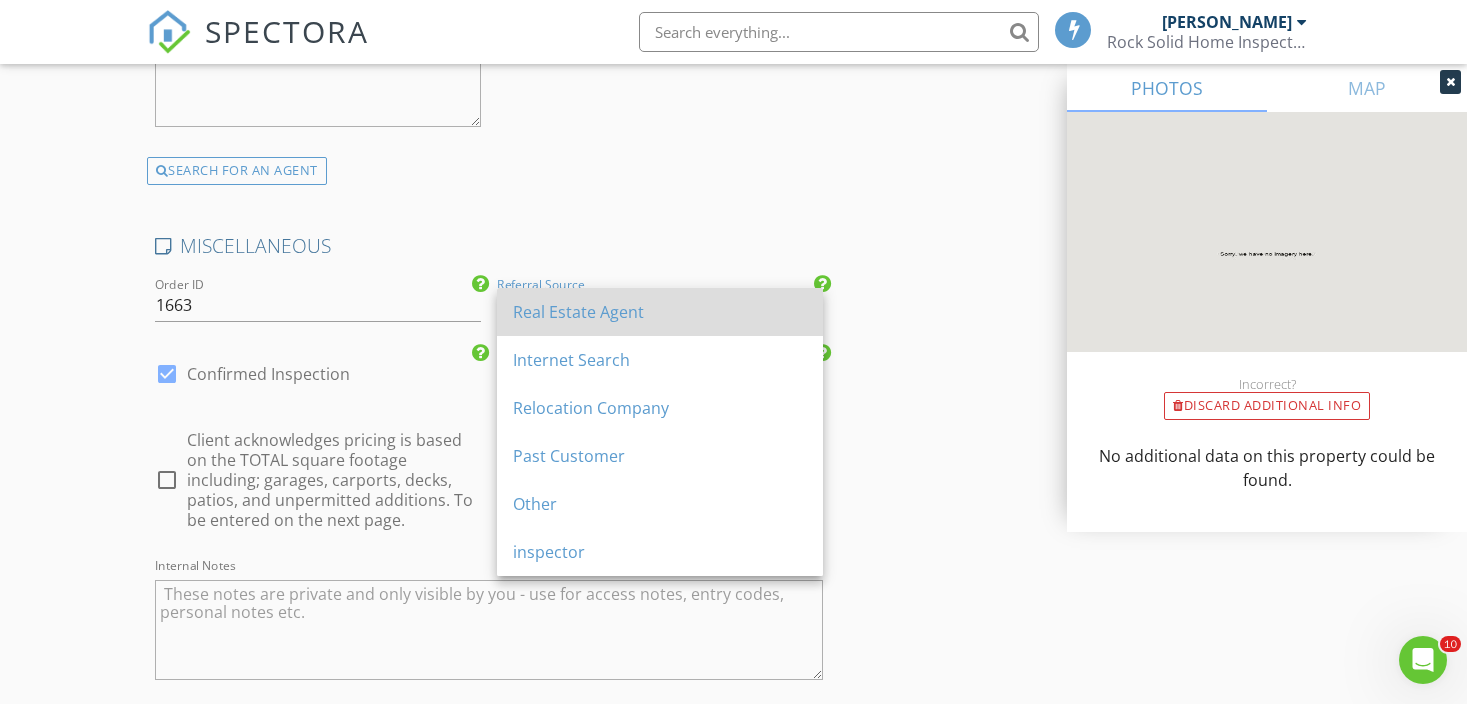 click on "Real Estate Agent" at bounding box center [660, 312] 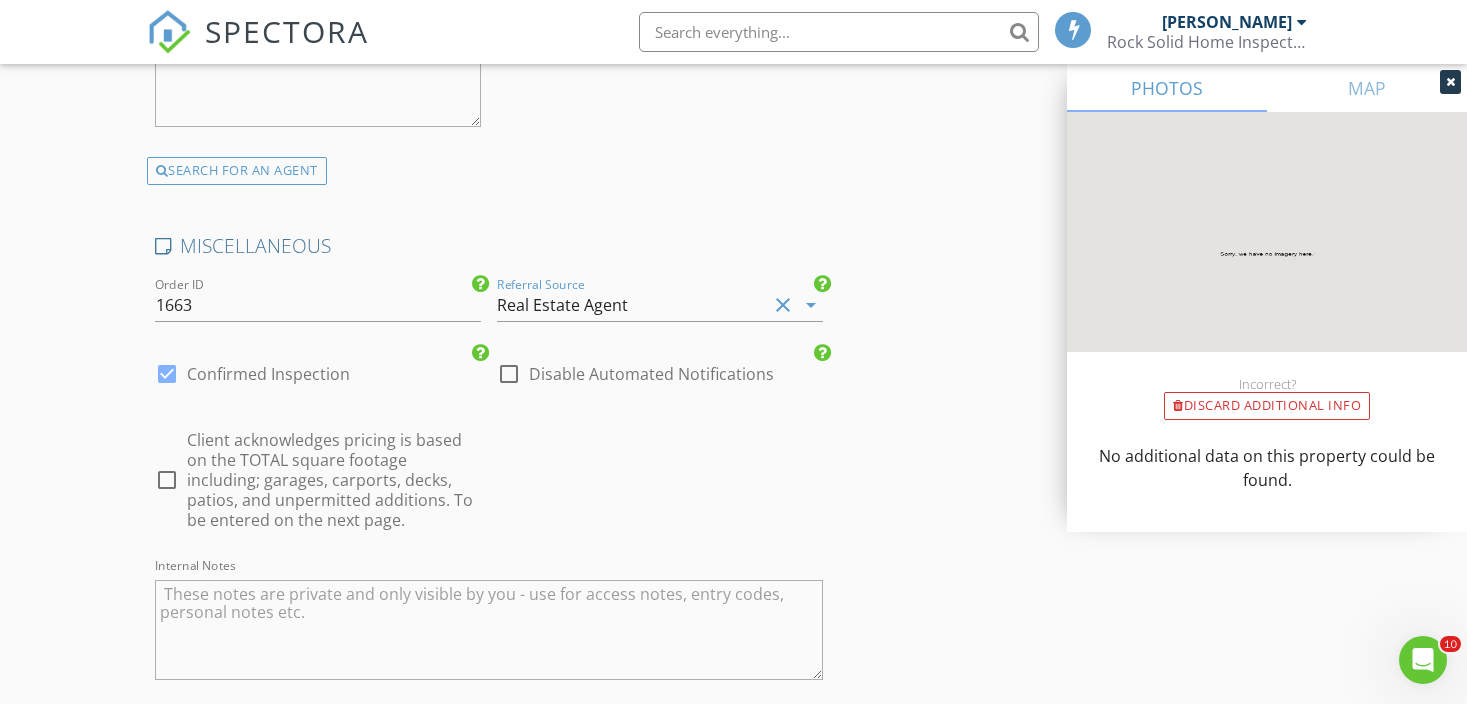 click at bounding box center (167, 480) 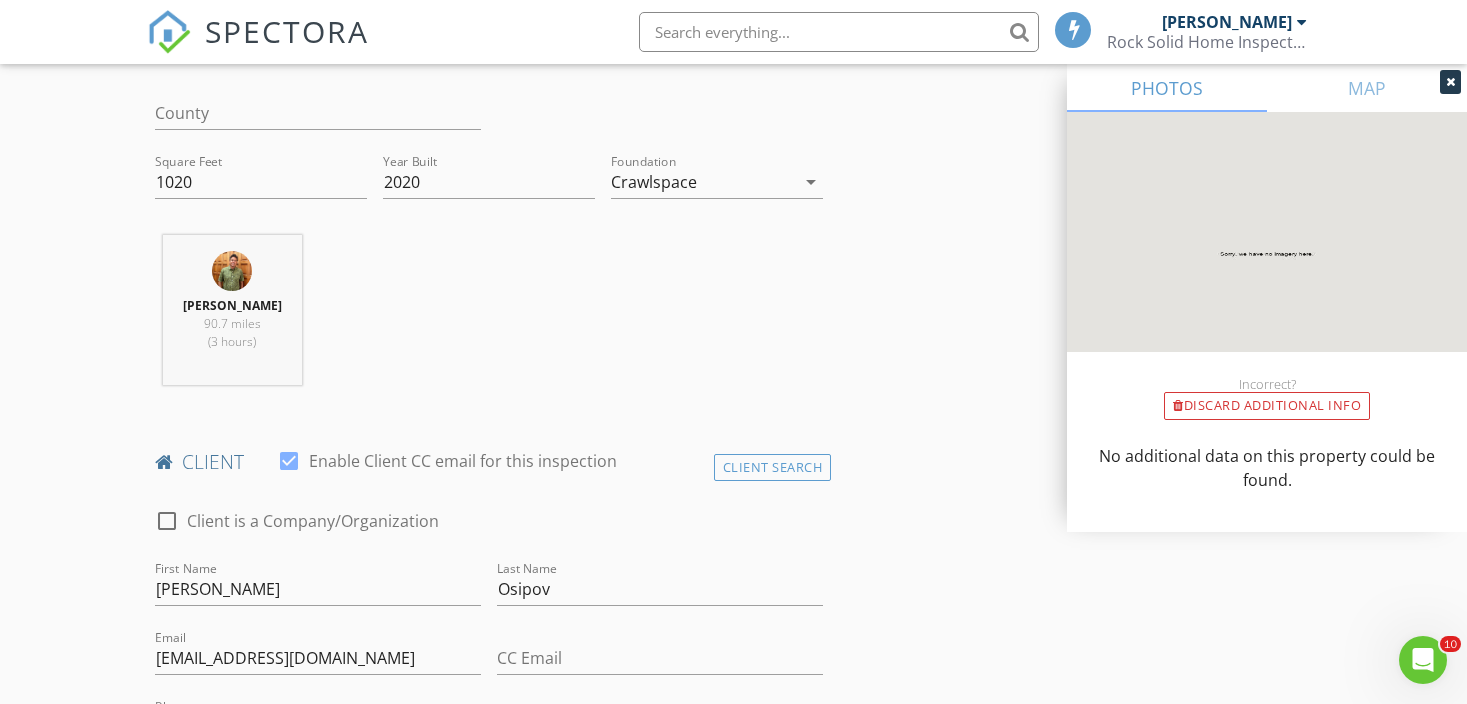 scroll, scrollTop: 0, scrollLeft: 0, axis: both 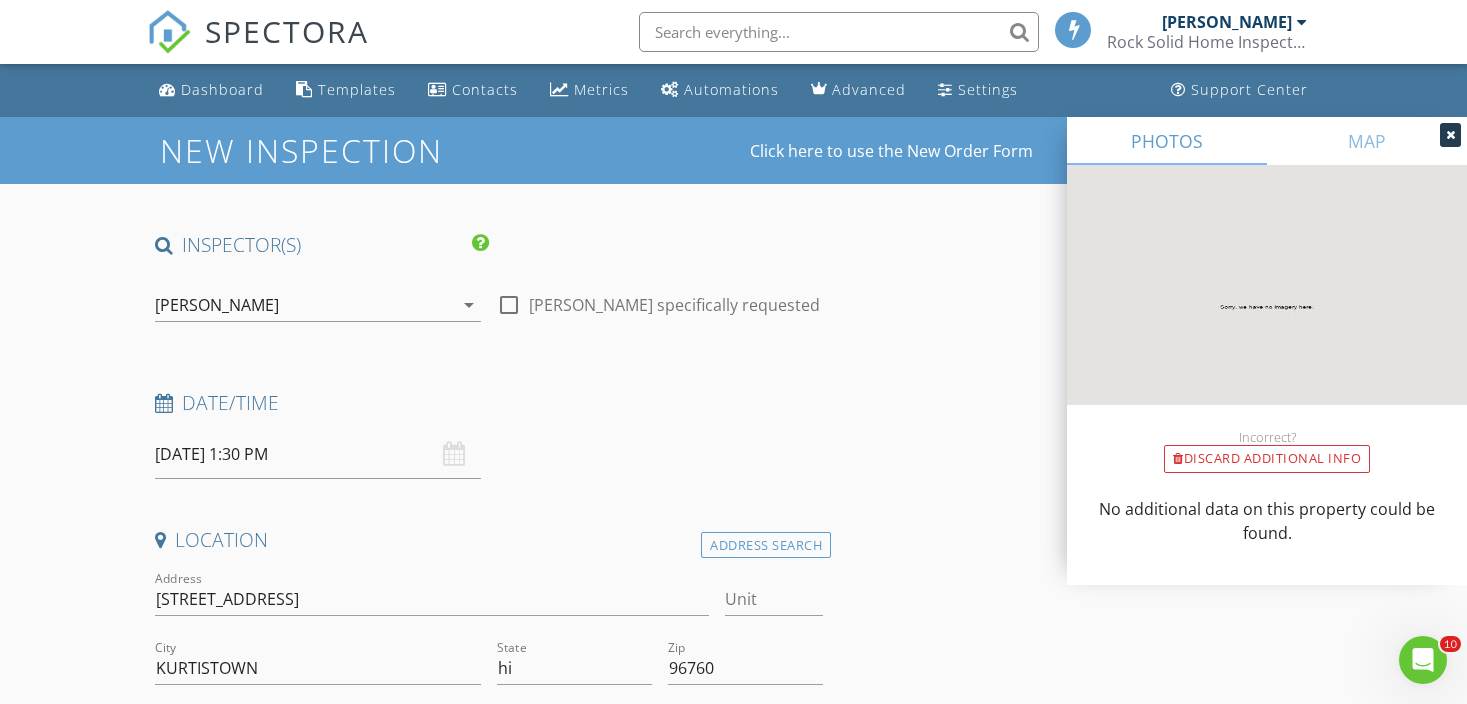 click at bounding box center [509, 305] 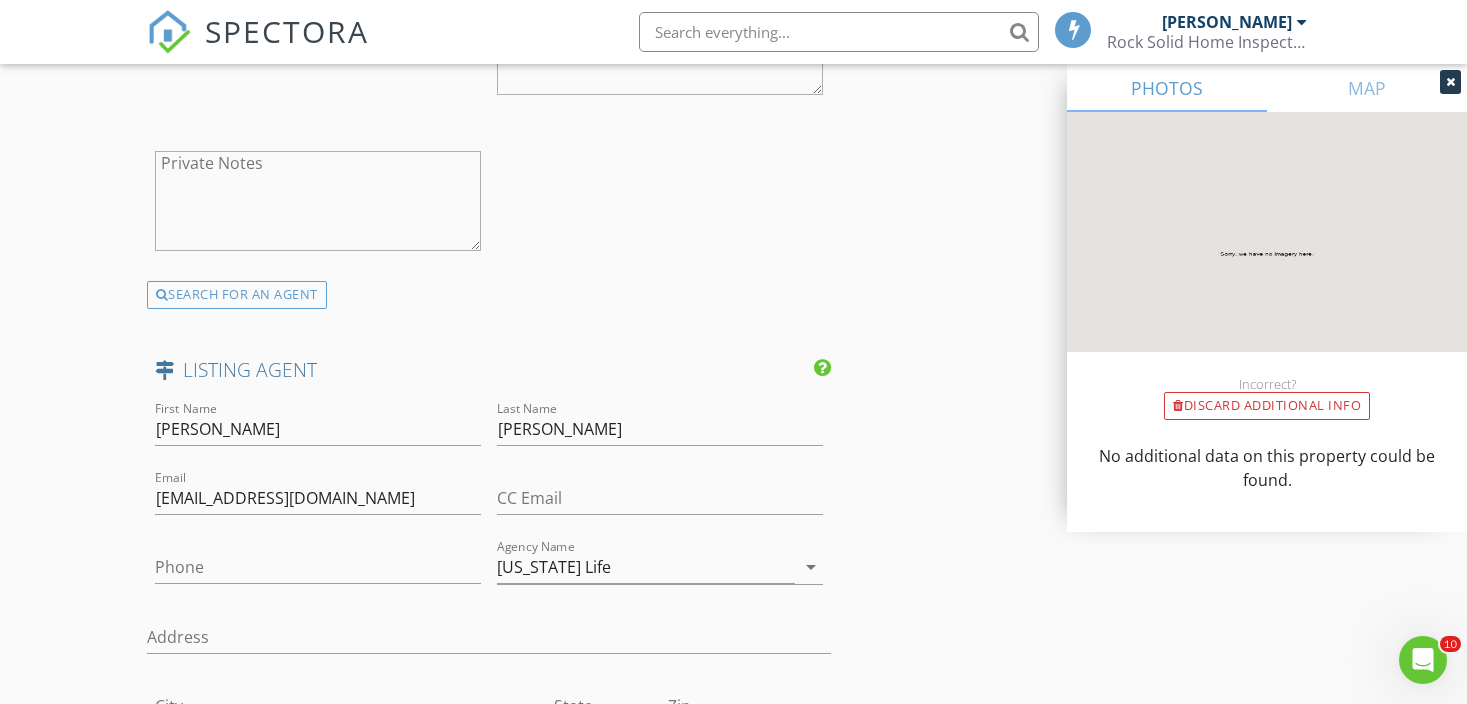 scroll, scrollTop: 4358, scrollLeft: 0, axis: vertical 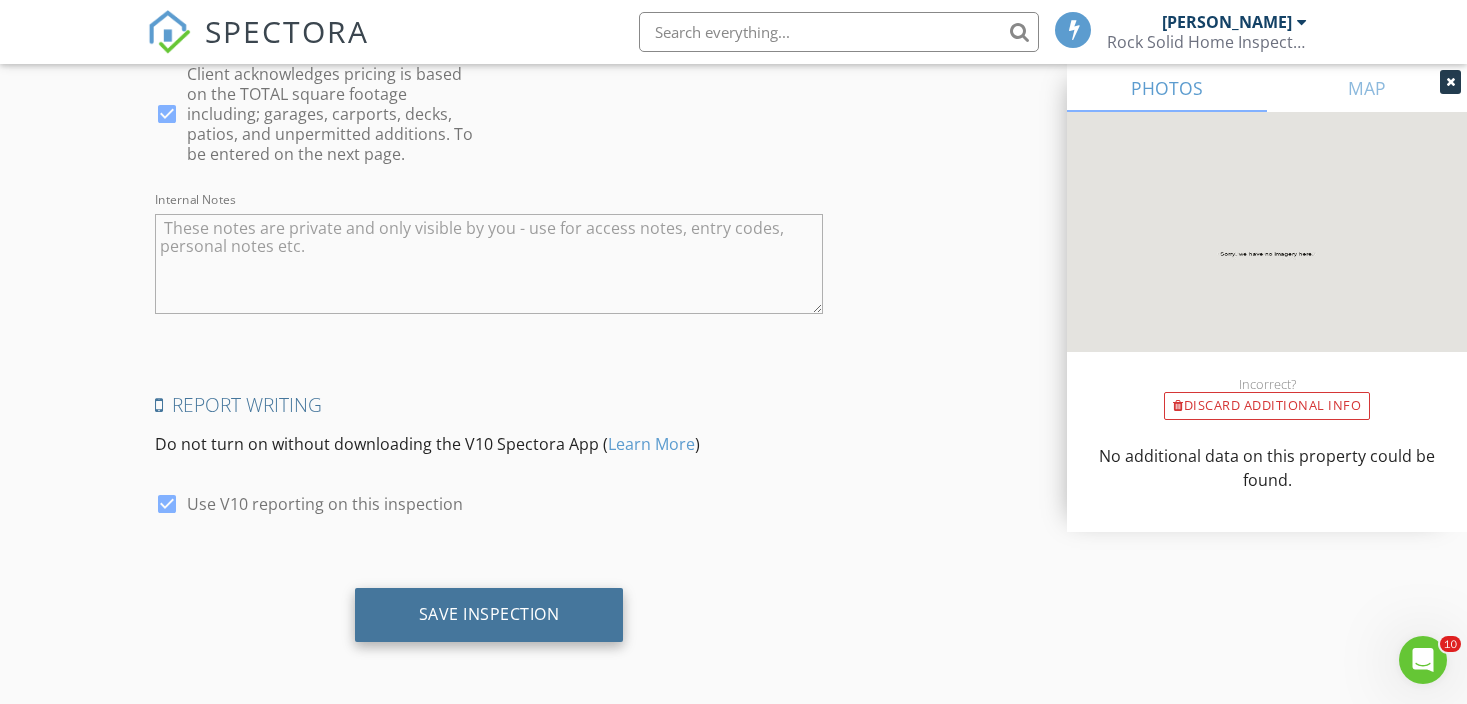 click on "Save Inspection" at bounding box center [489, 614] 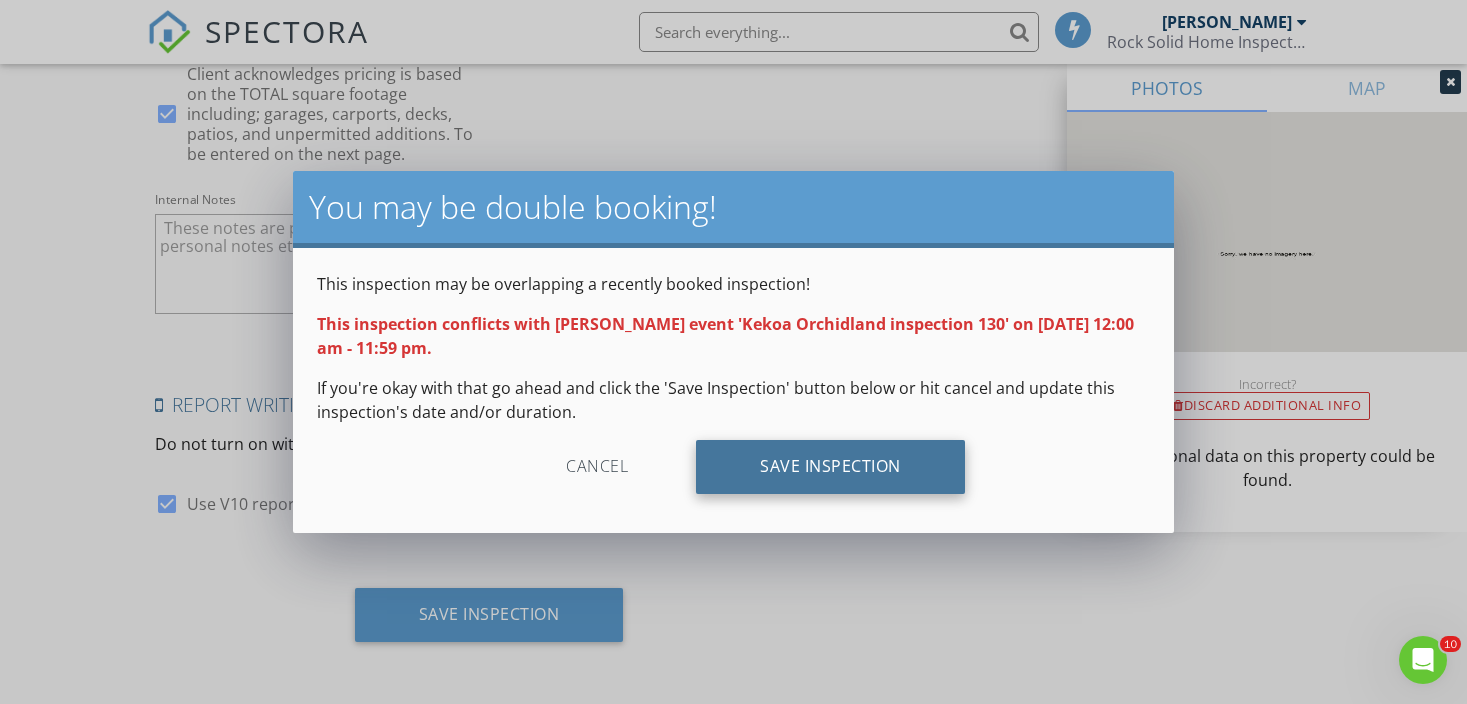 click on "Save Inspection" at bounding box center [830, 467] 